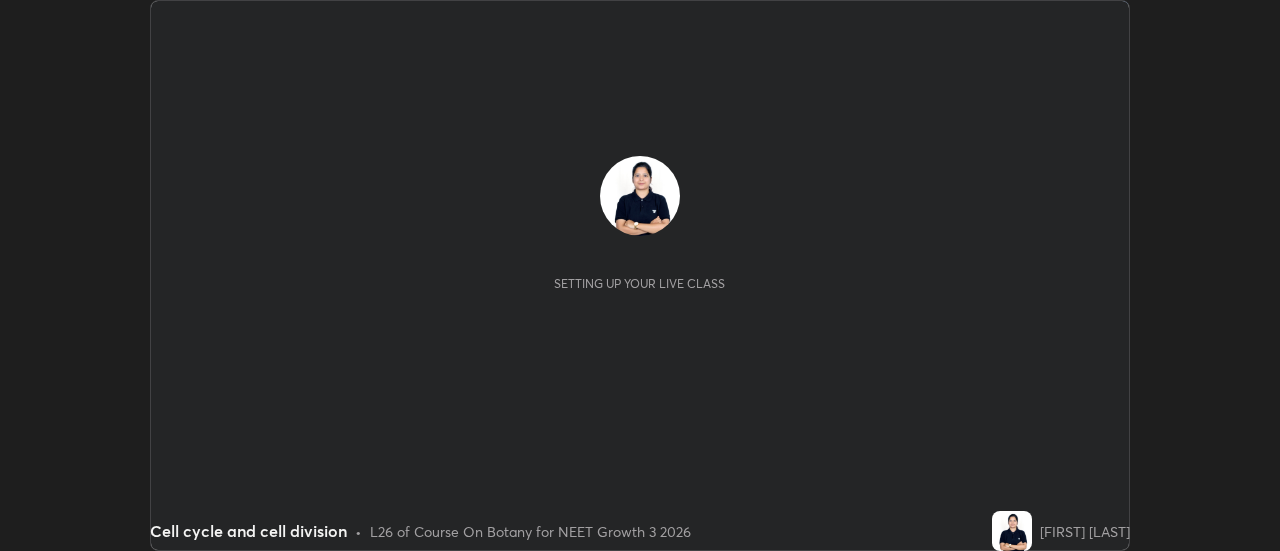 scroll, scrollTop: 0, scrollLeft: 0, axis: both 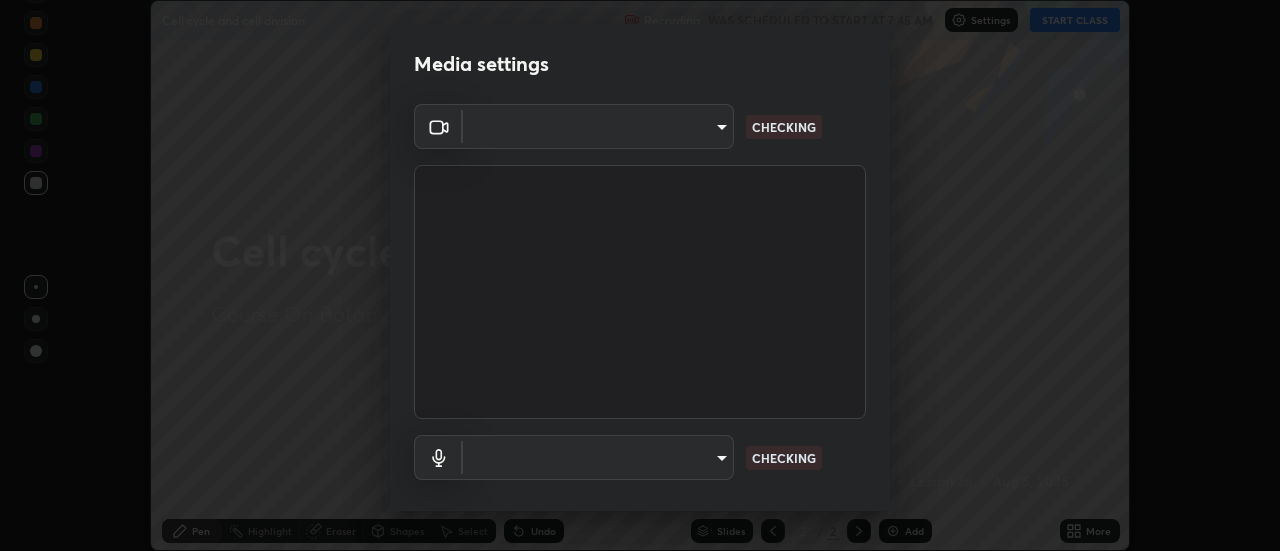 type on "2d91d50200c2a13640c46c86cfecc81bf58d7742ff43d4450b3e7c2bcef8e65d" 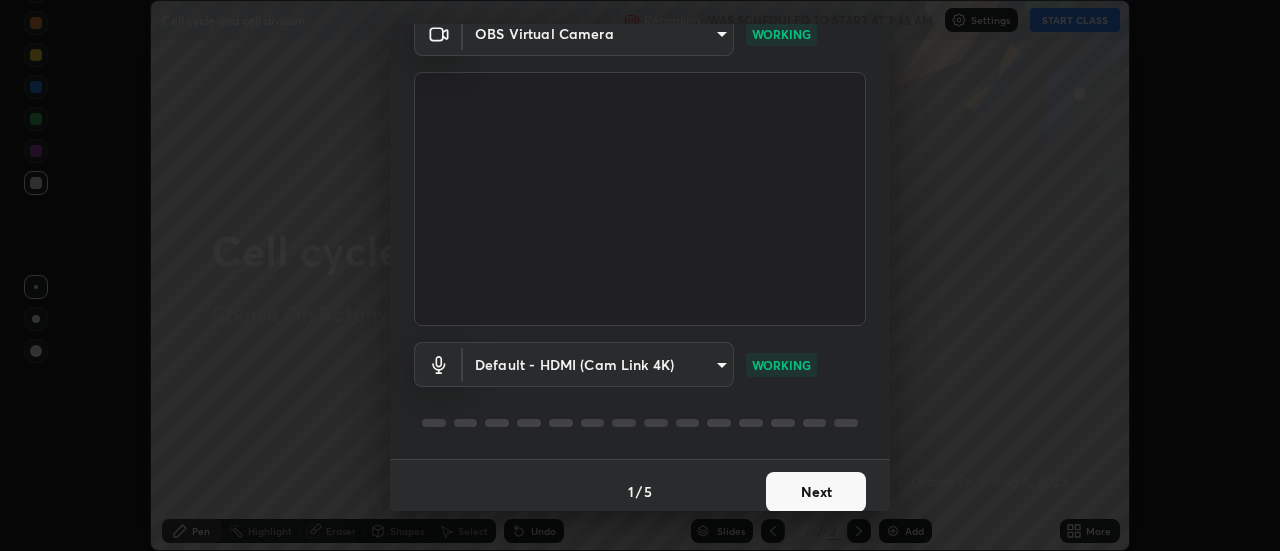 scroll, scrollTop: 105, scrollLeft: 0, axis: vertical 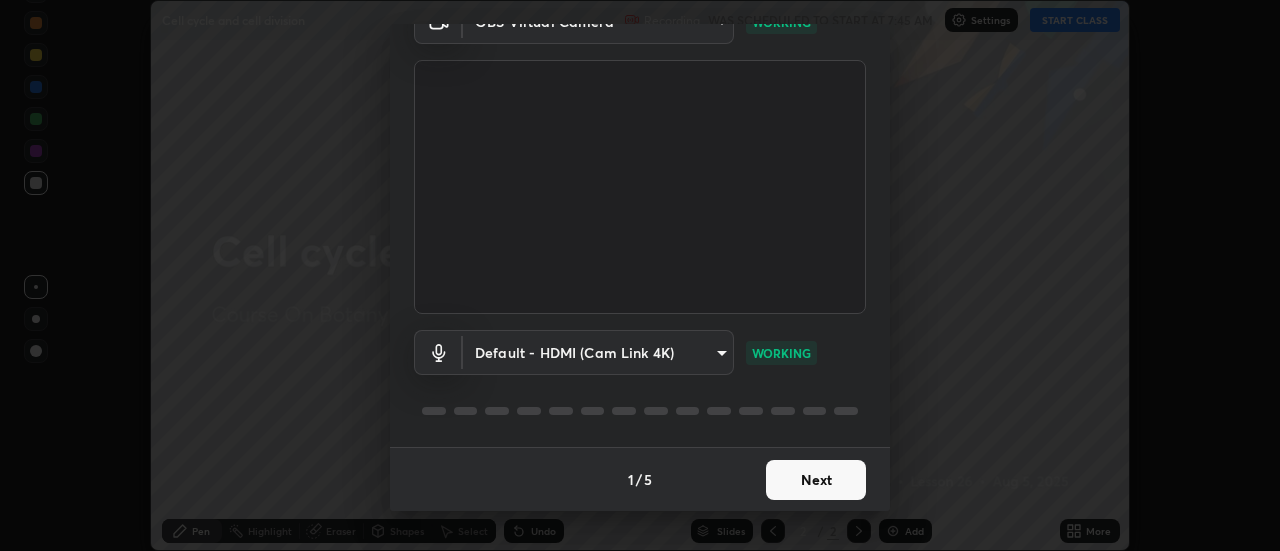 click on "Next" at bounding box center (816, 480) 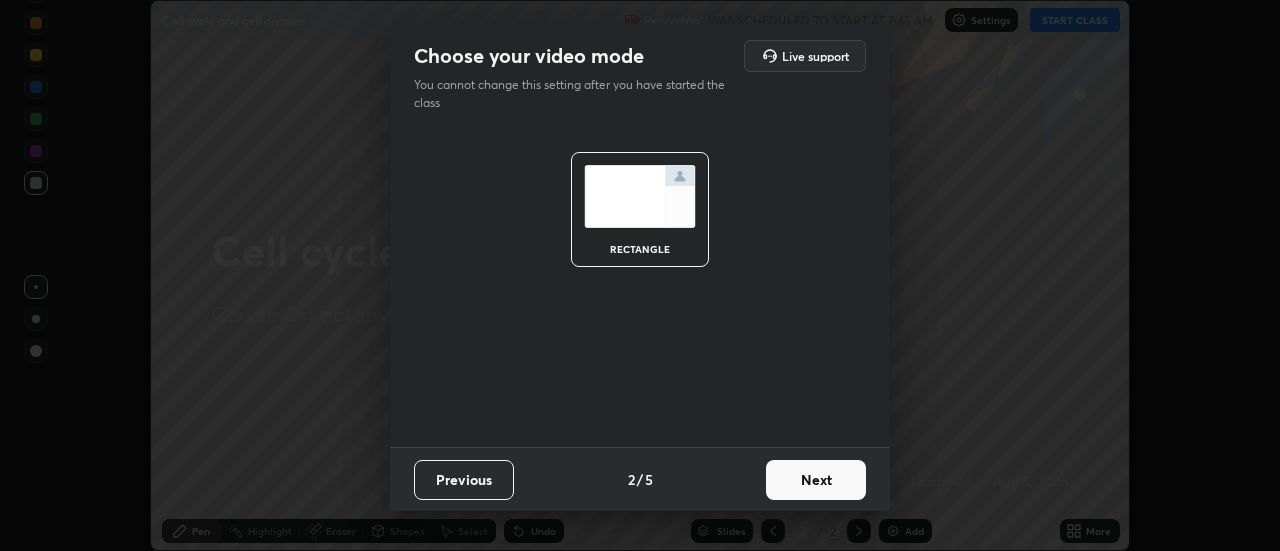 click on "Next" at bounding box center (816, 480) 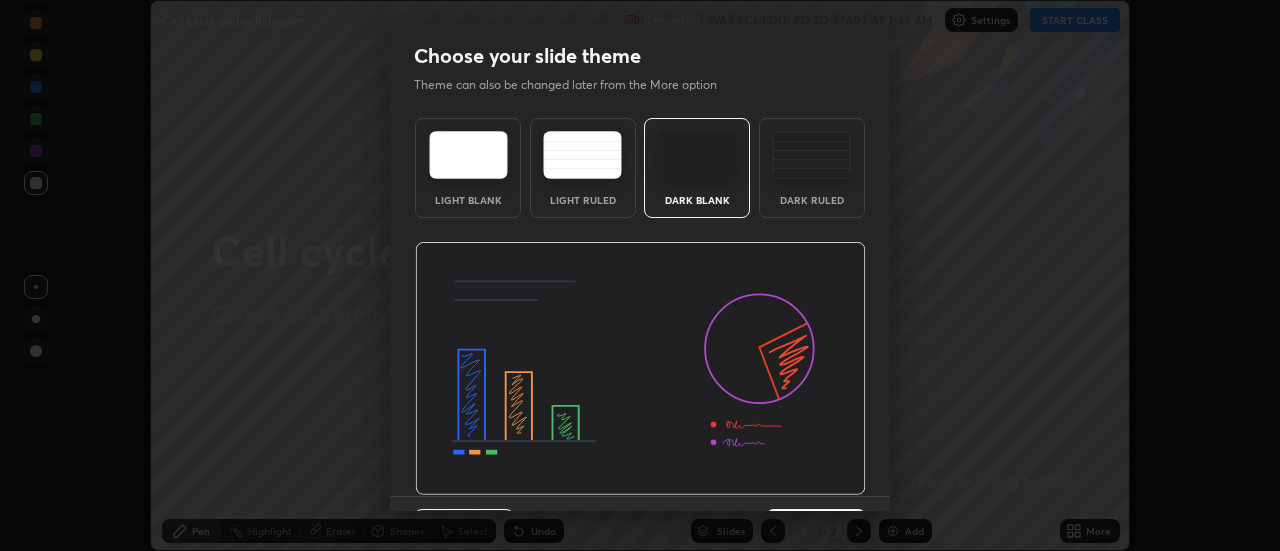 scroll, scrollTop: 49, scrollLeft: 0, axis: vertical 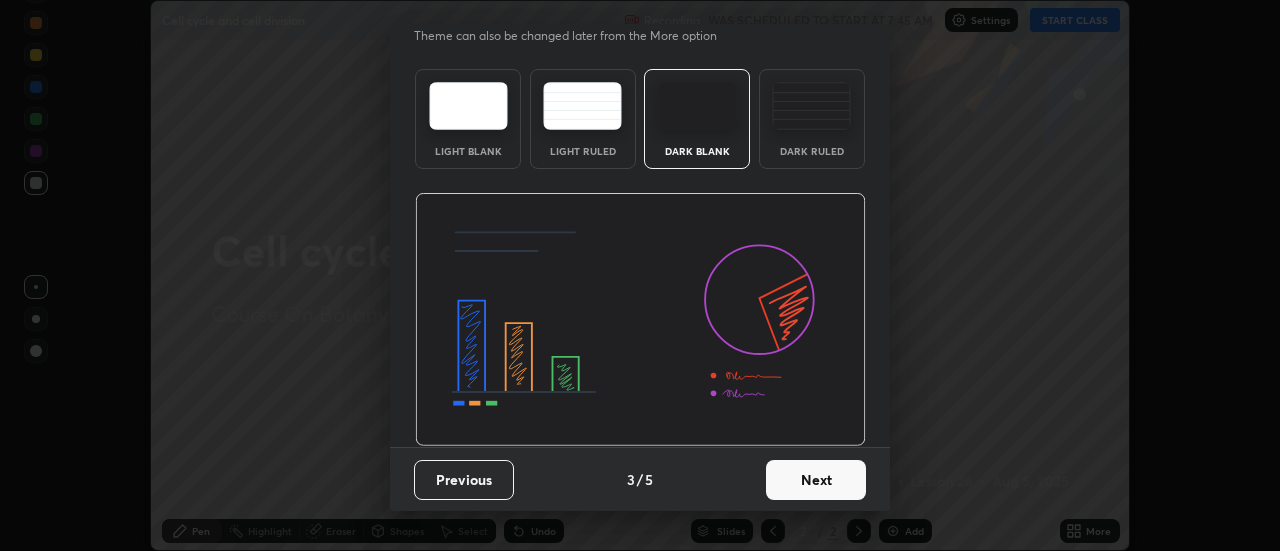 click on "Next" at bounding box center (816, 480) 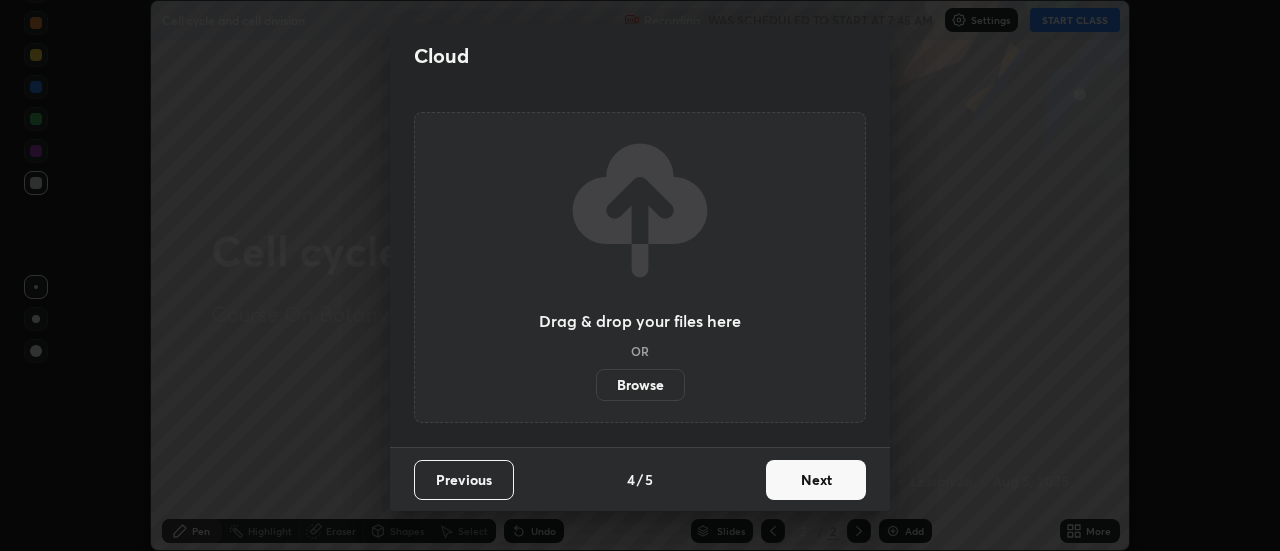 click on "Next" at bounding box center [816, 480] 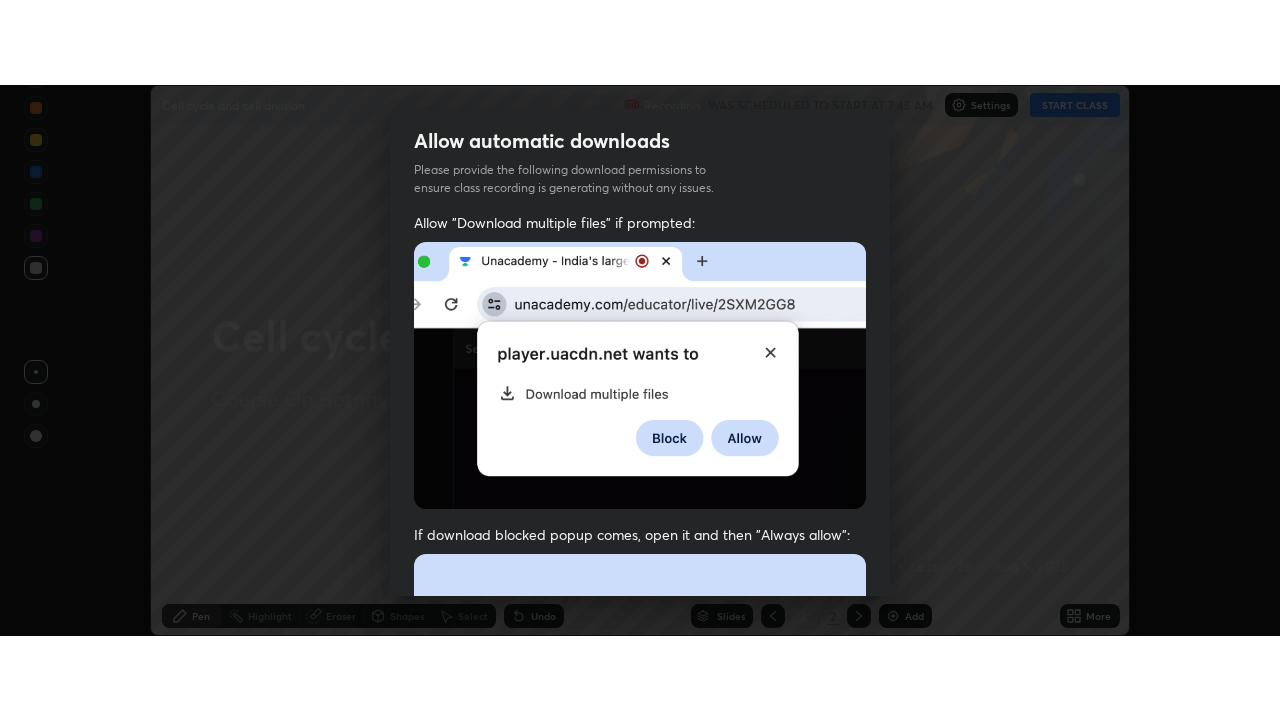 scroll, scrollTop: 513, scrollLeft: 0, axis: vertical 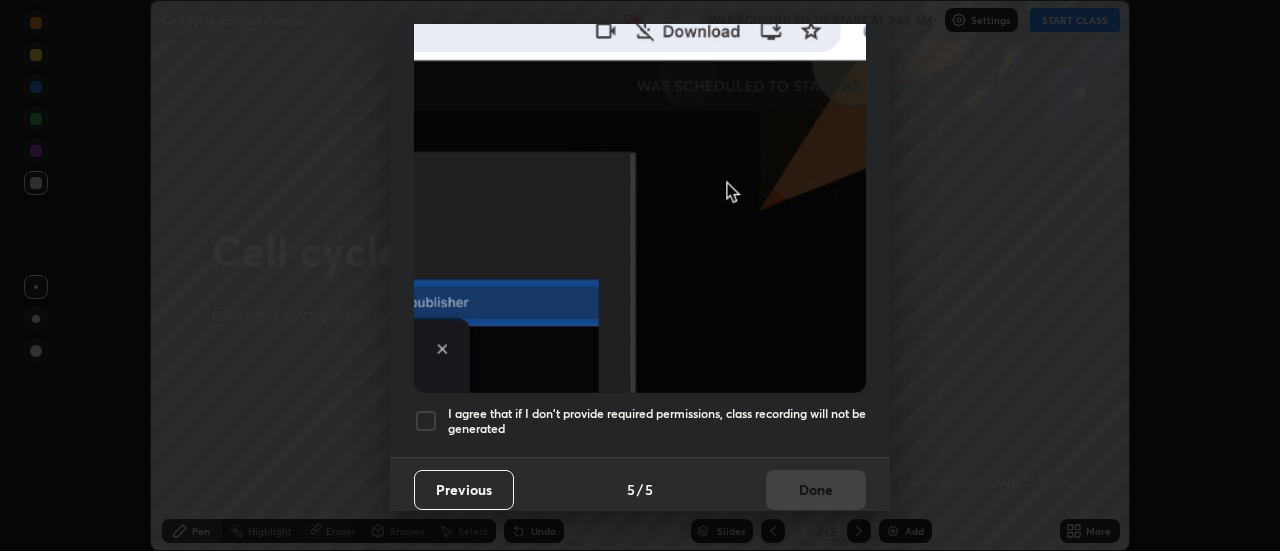 click at bounding box center (426, 421) 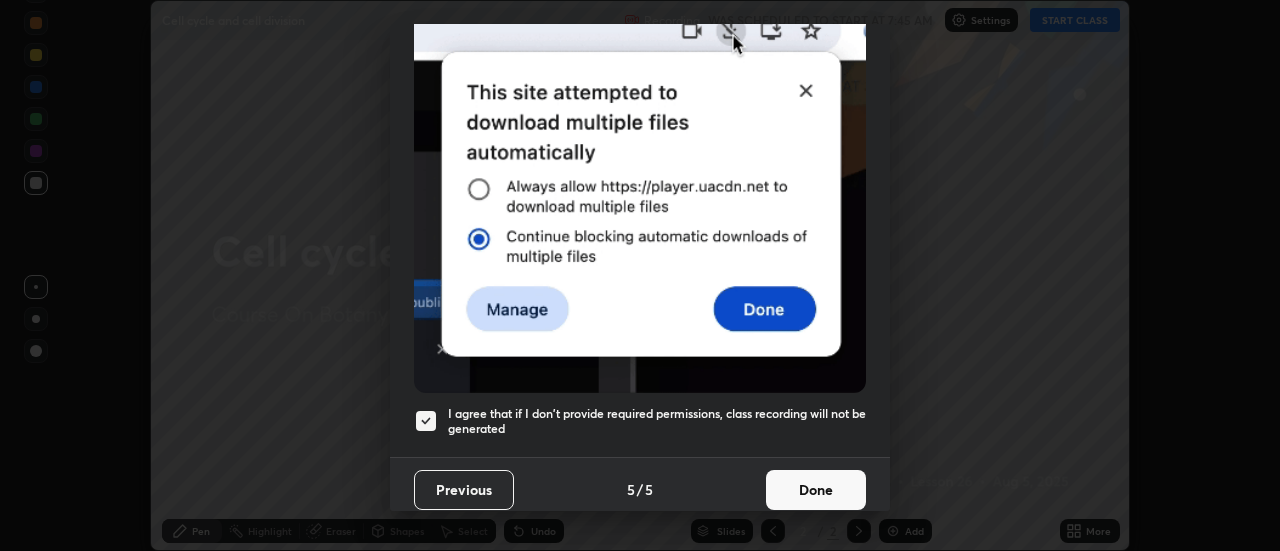 click on "Done" at bounding box center [816, 490] 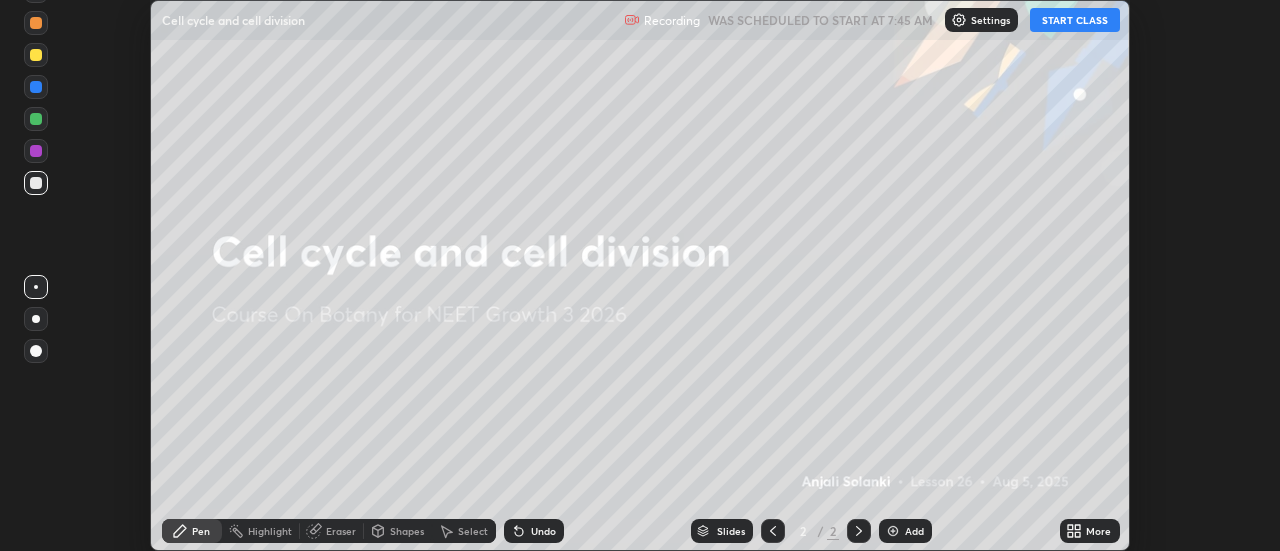 click on "START CLASS" at bounding box center [1075, 20] 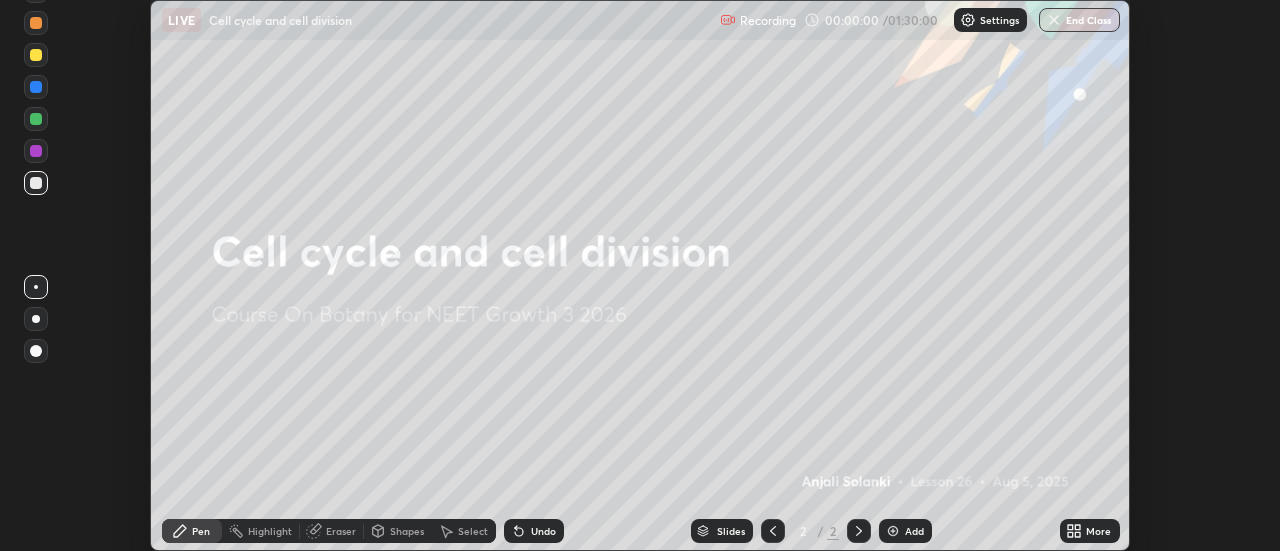 click 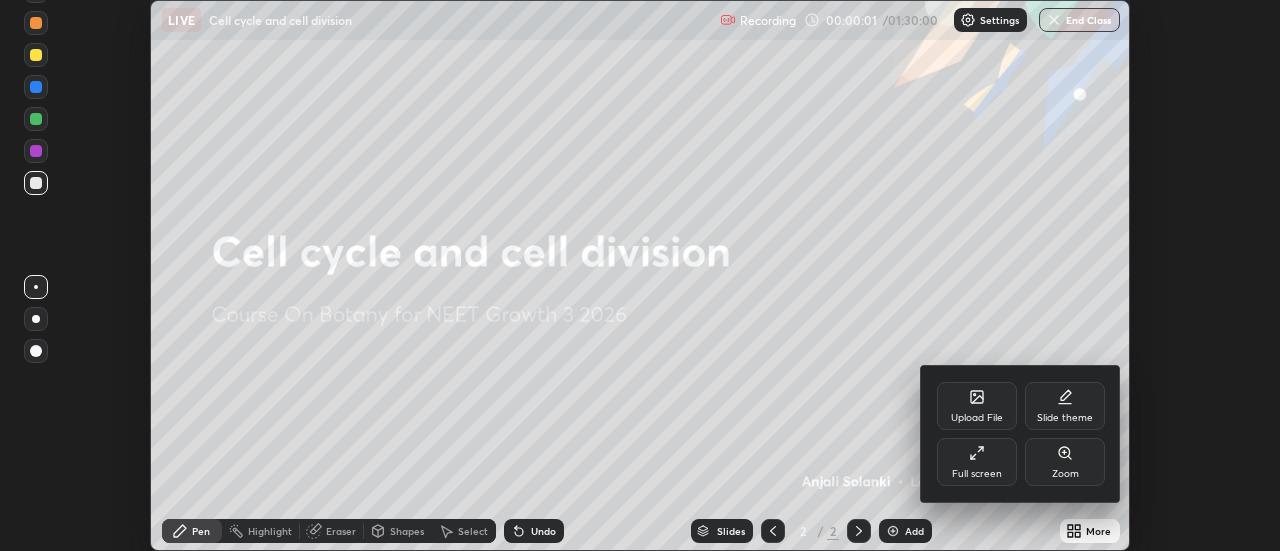 click 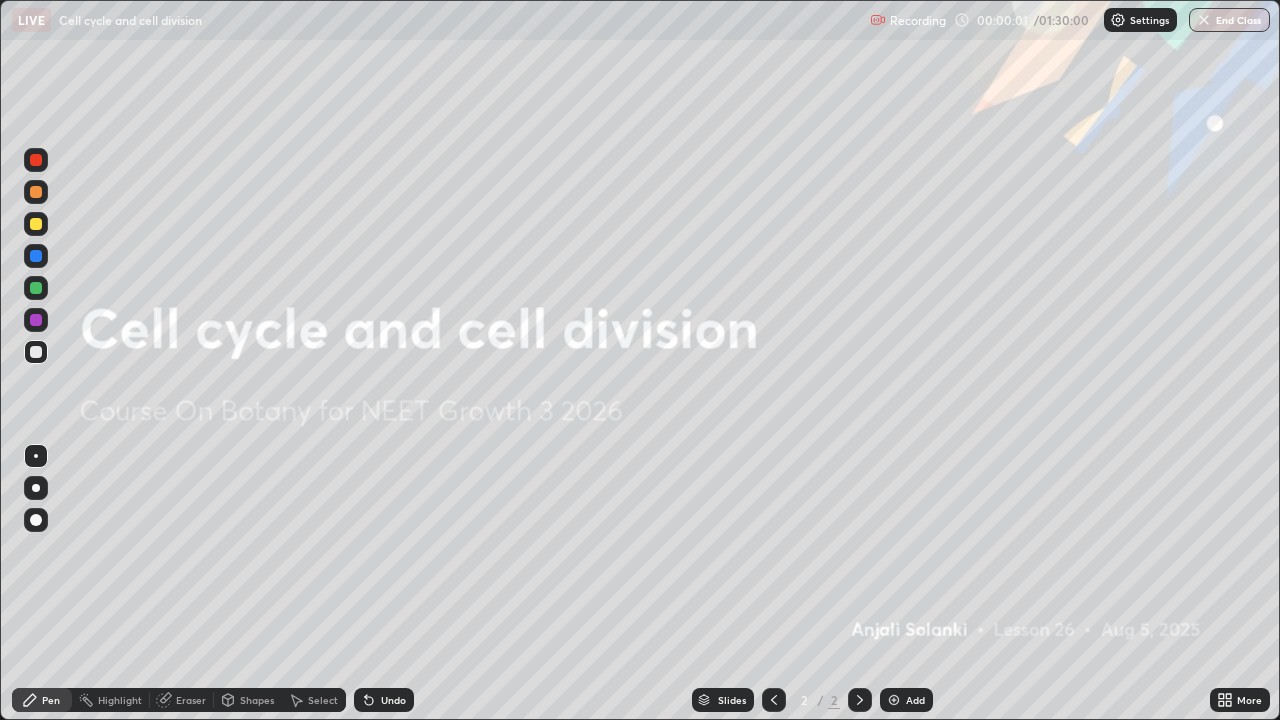 scroll, scrollTop: 99280, scrollLeft: 98720, axis: both 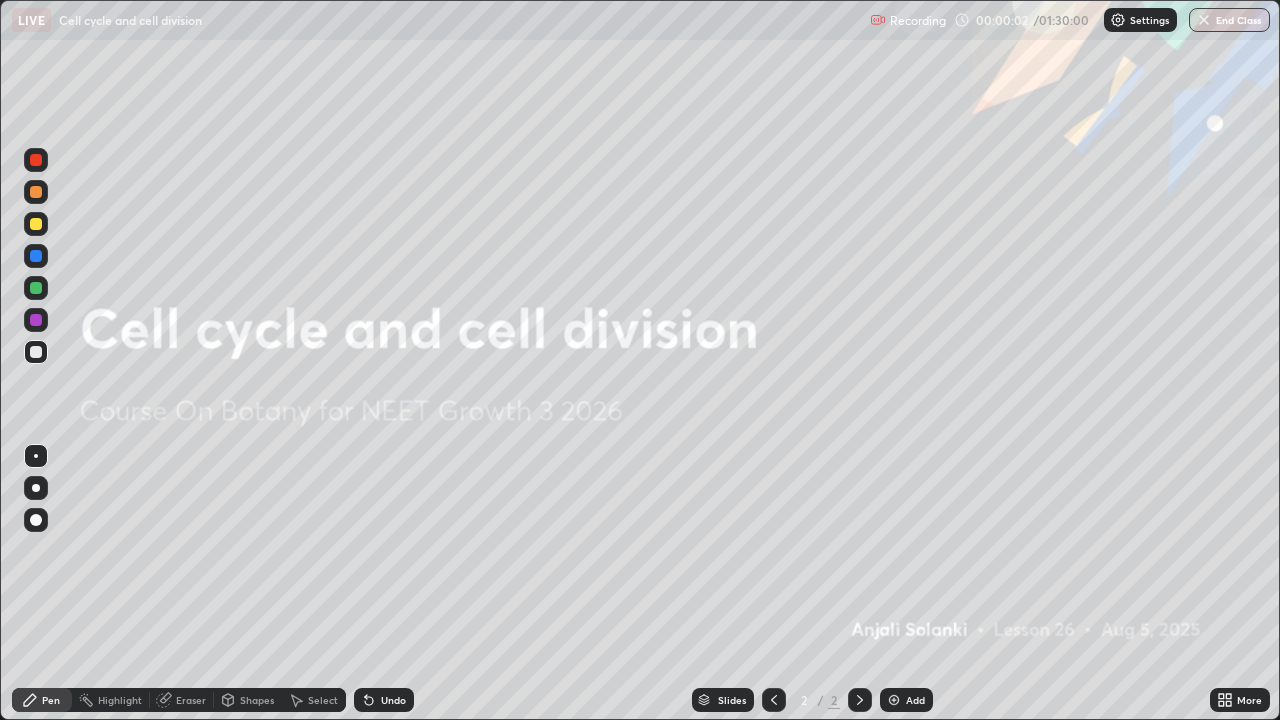 click 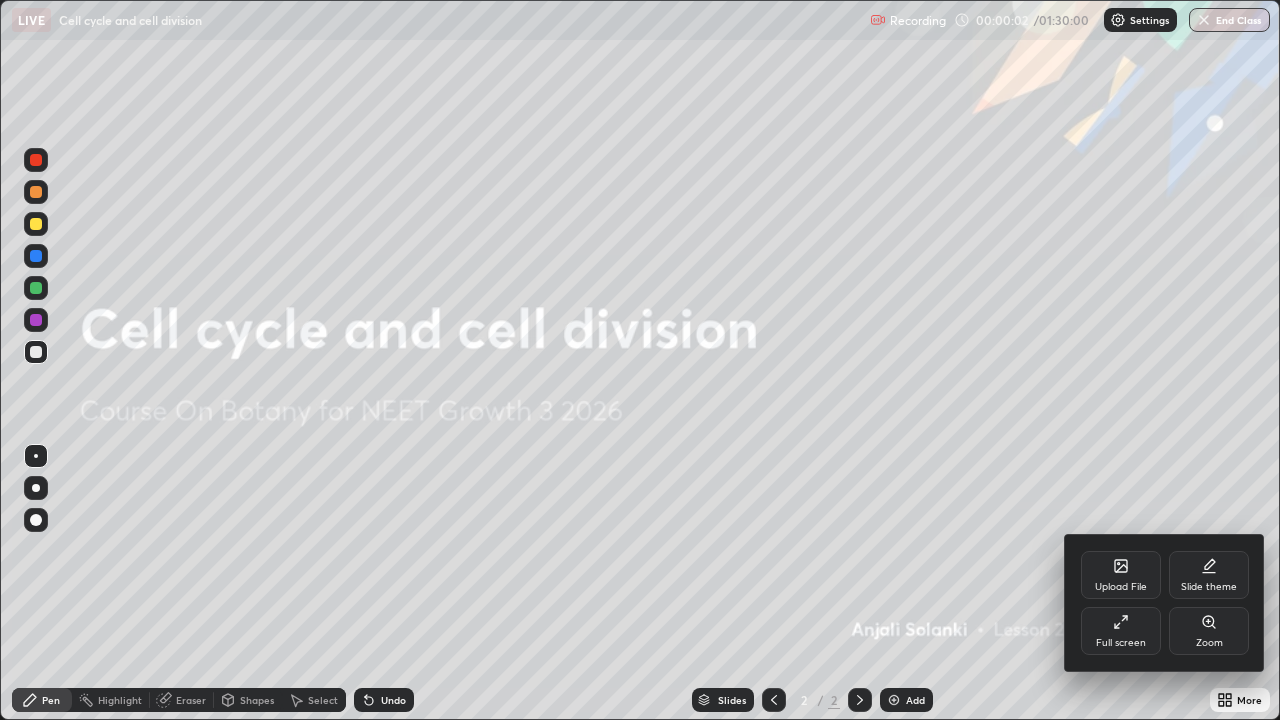 click on "Slide theme" at bounding box center [1209, 575] 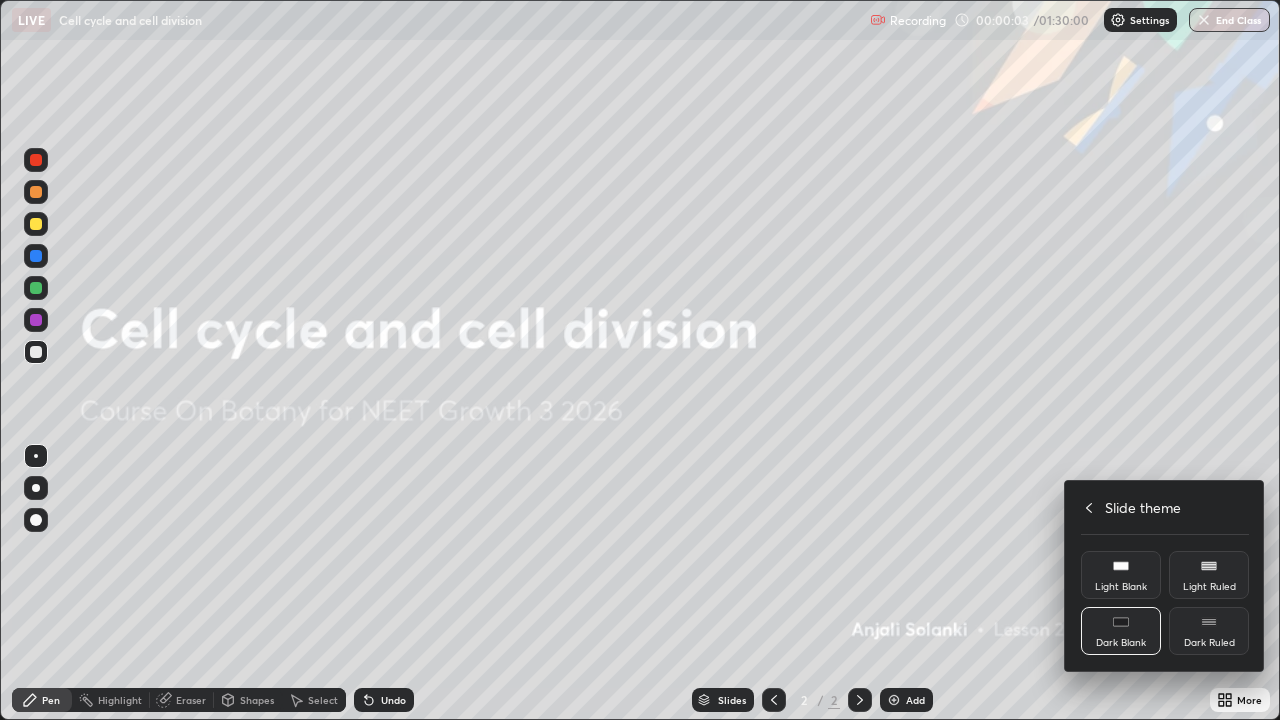click on "Dark Ruled" at bounding box center (1209, 643) 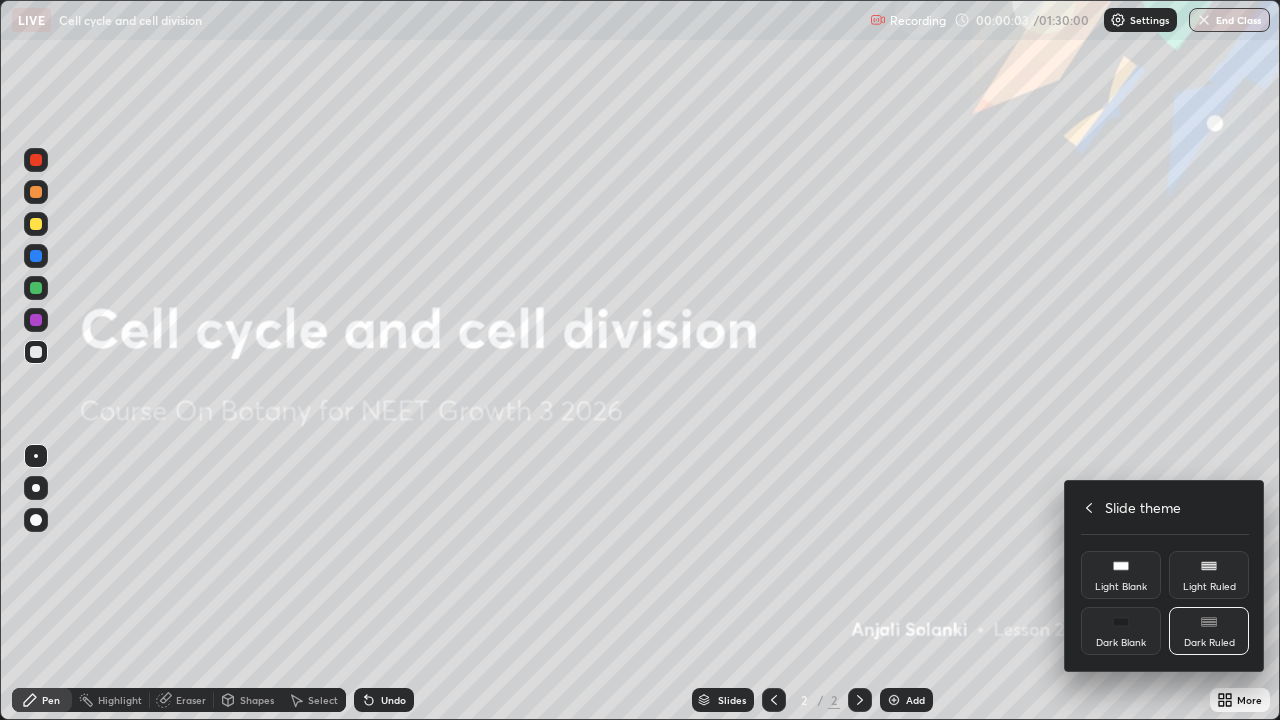 click at bounding box center [640, 360] 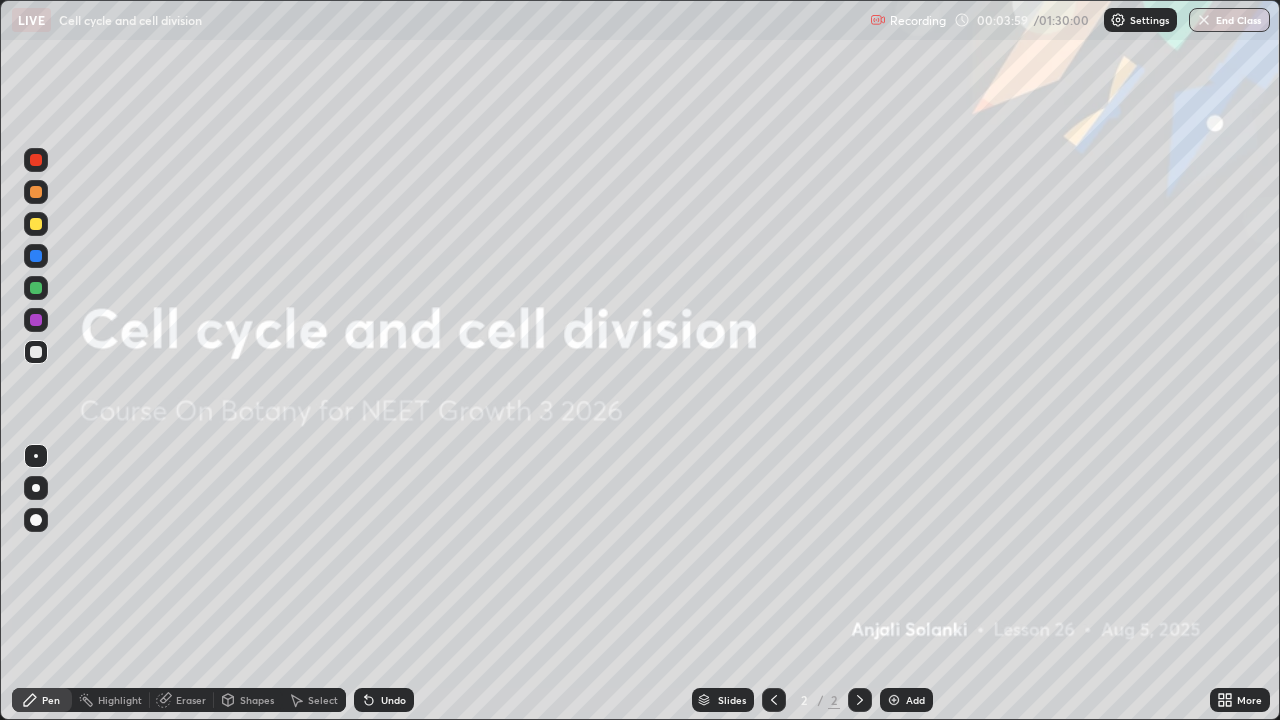 click at bounding box center [894, 700] 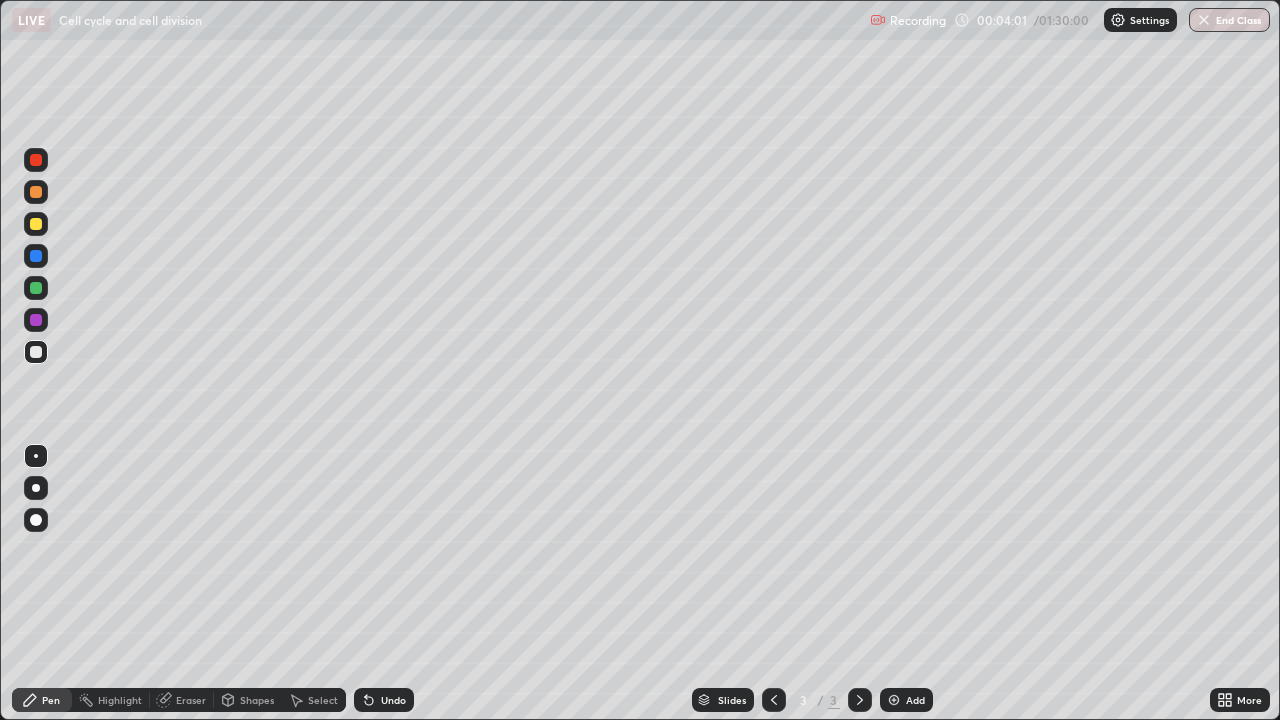click at bounding box center (36, 224) 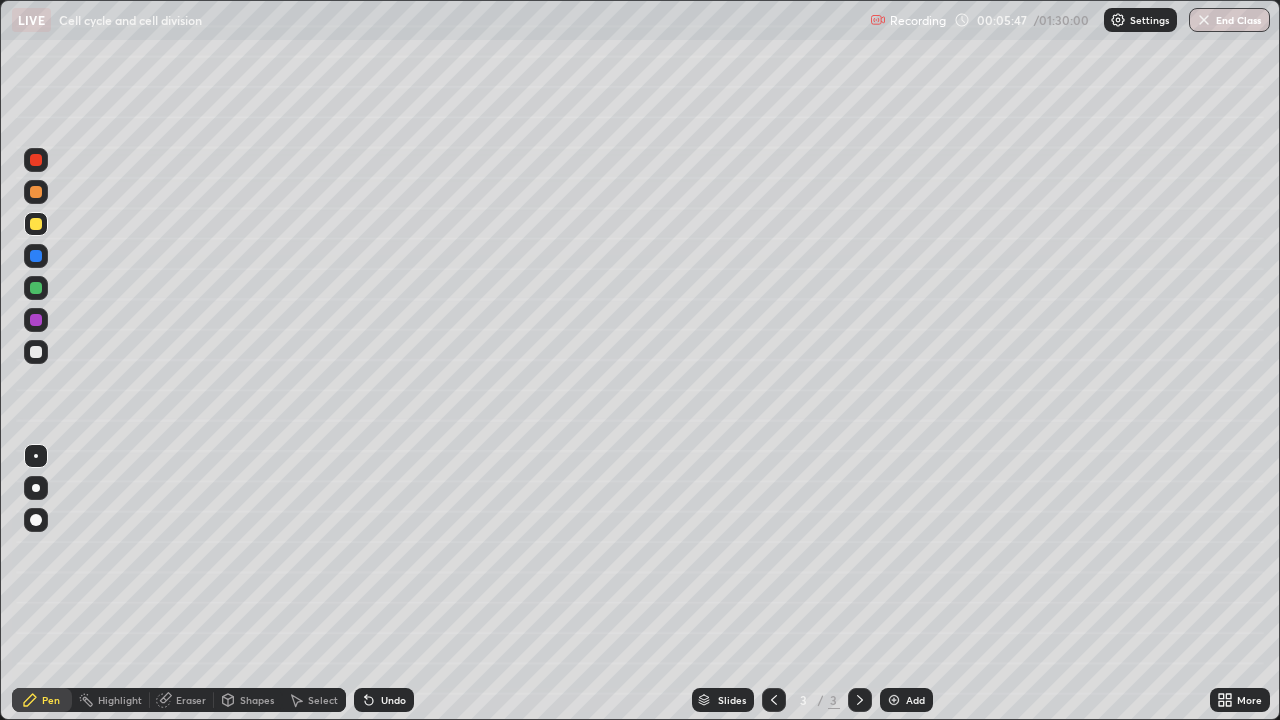click at bounding box center (36, 352) 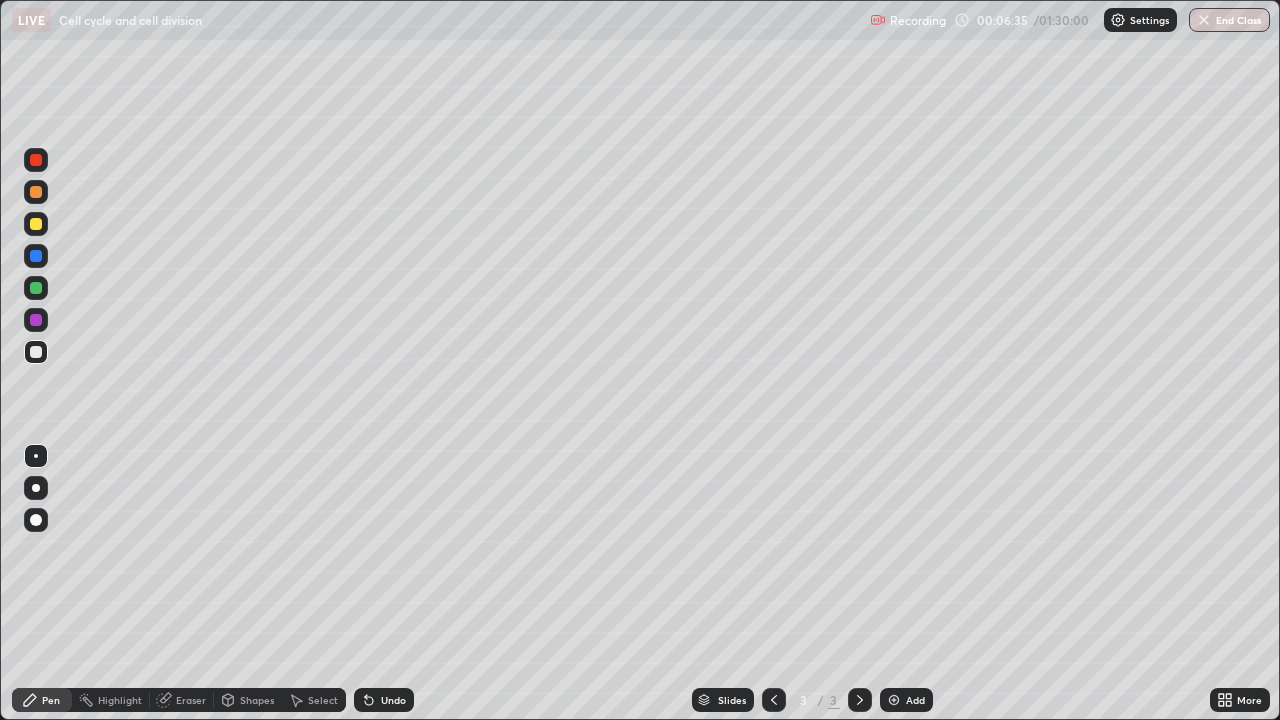 click on "Pen" at bounding box center [51, 700] 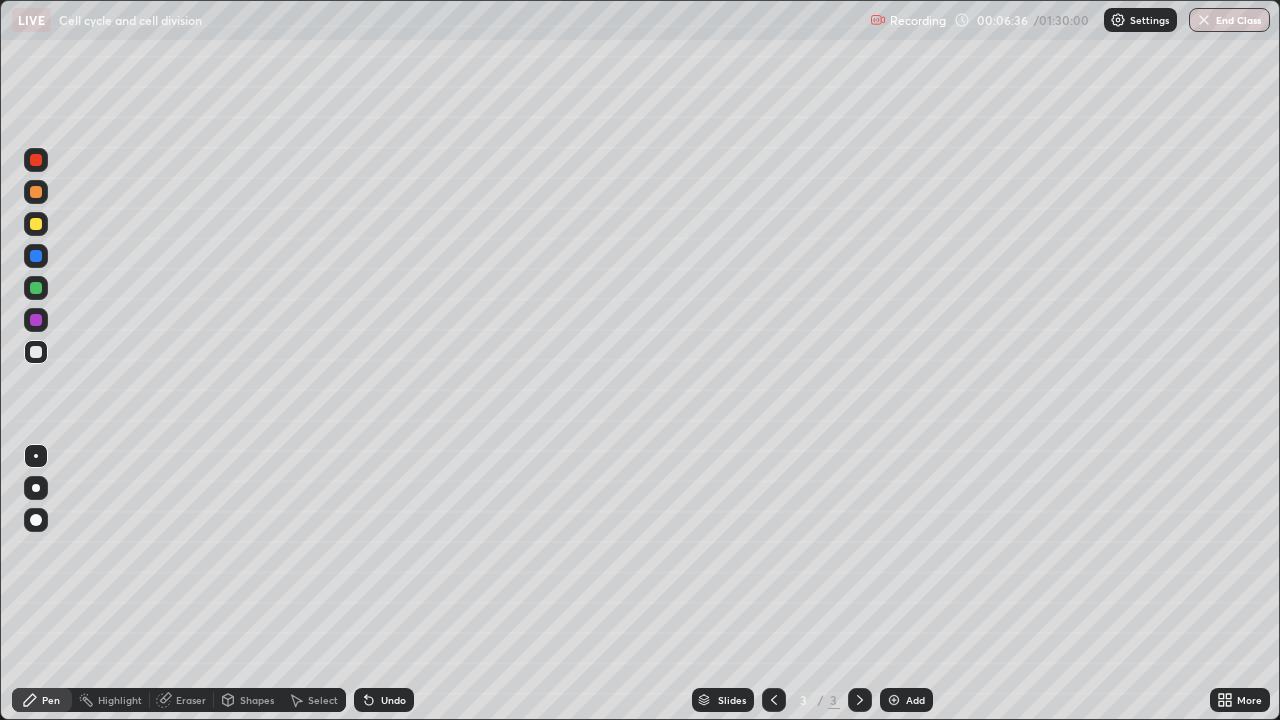 click at bounding box center (36, 224) 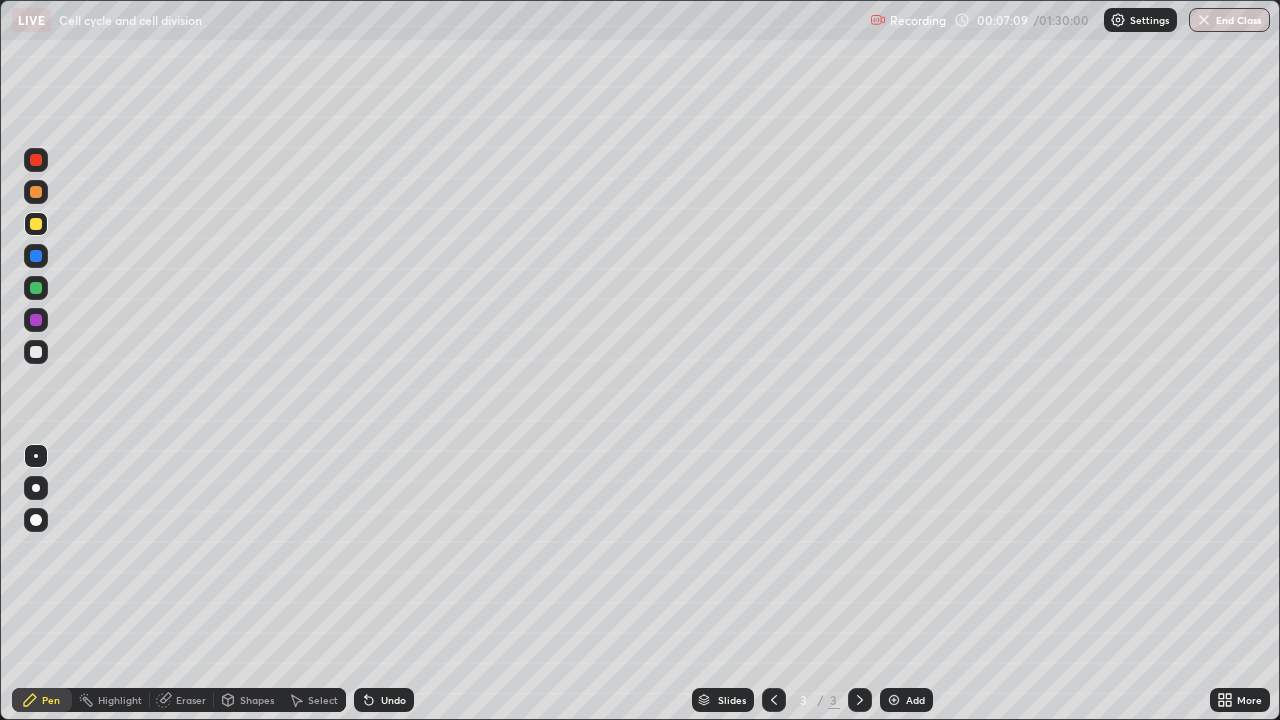 click at bounding box center (36, 320) 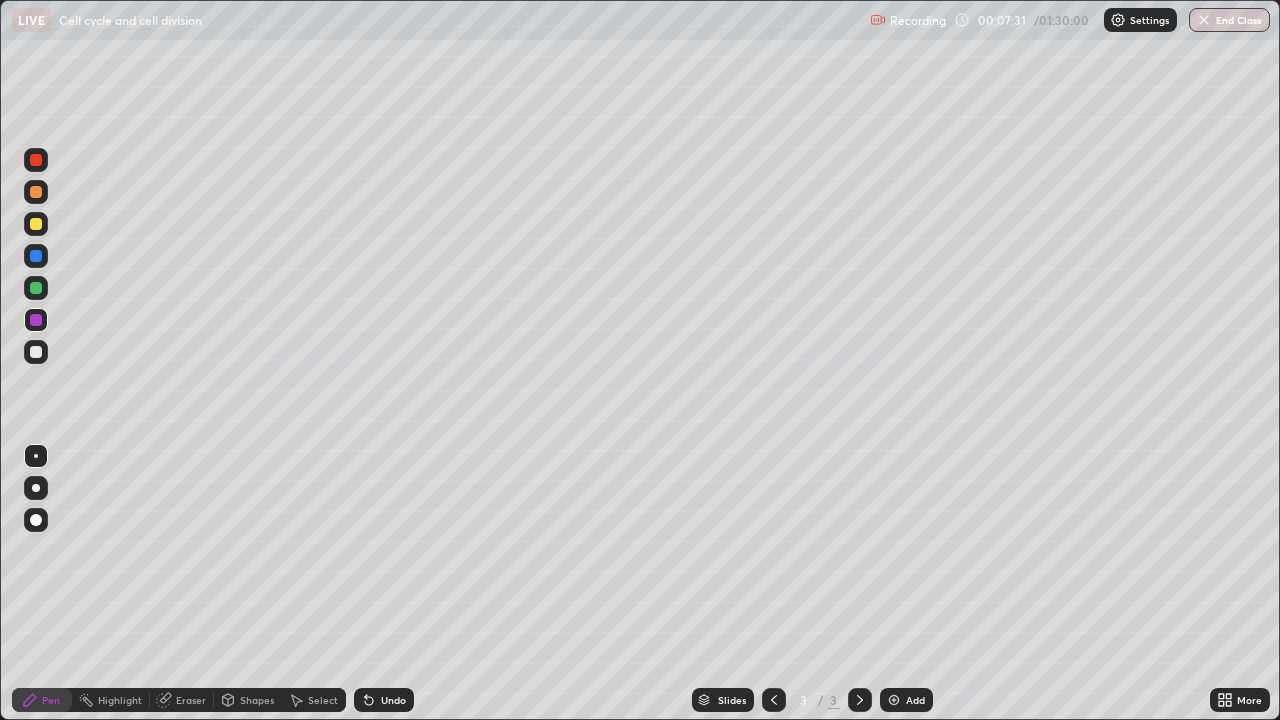 click at bounding box center [36, 352] 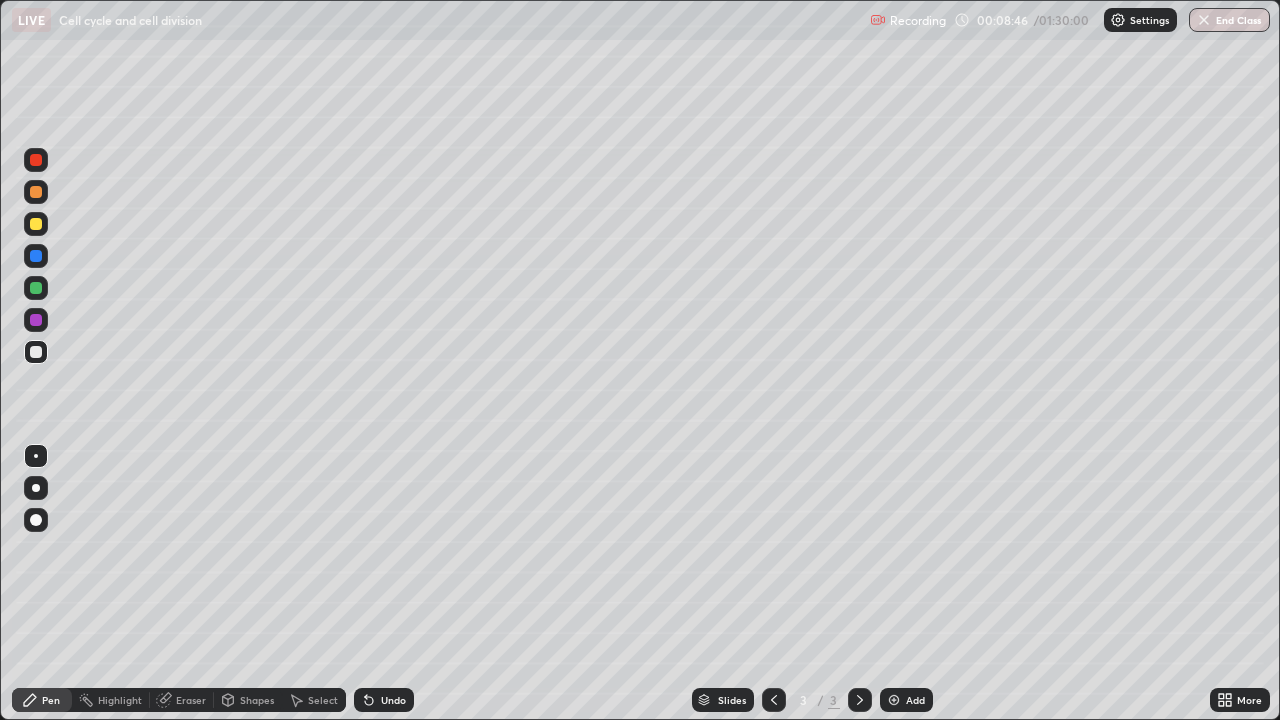 click at bounding box center [36, 288] 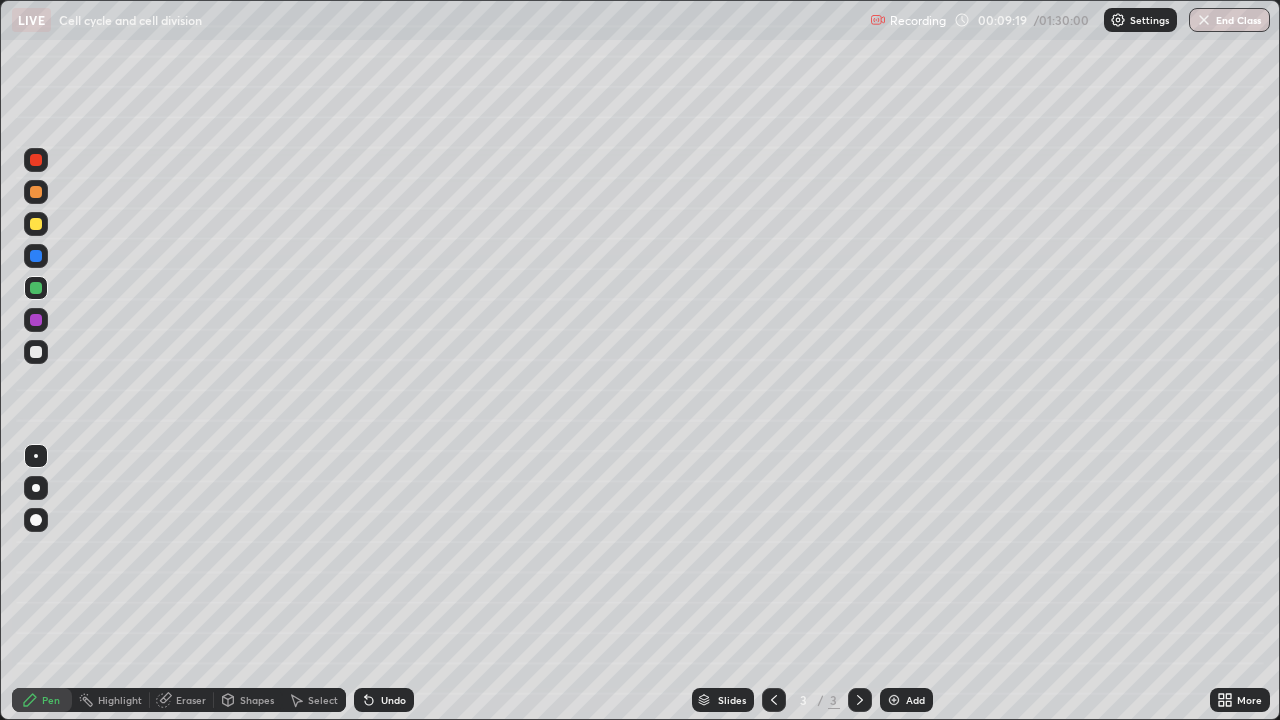 click at bounding box center (36, 352) 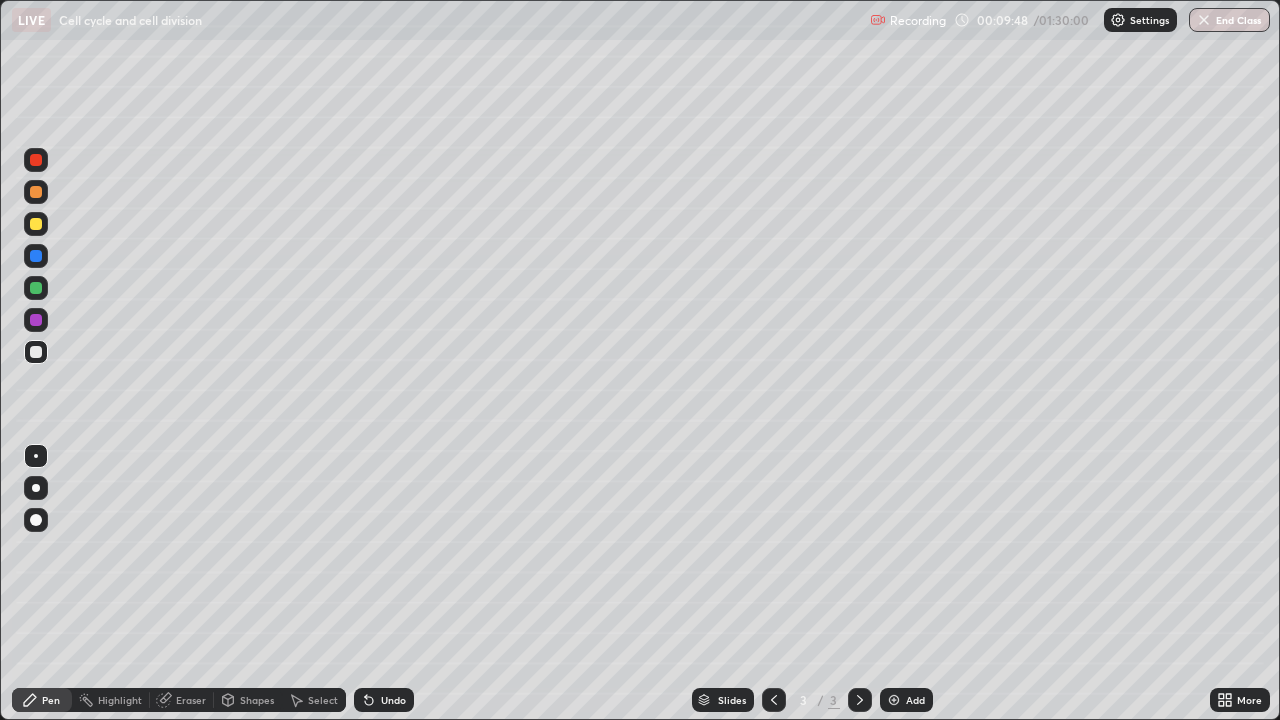 click at bounding box center [36, 224] 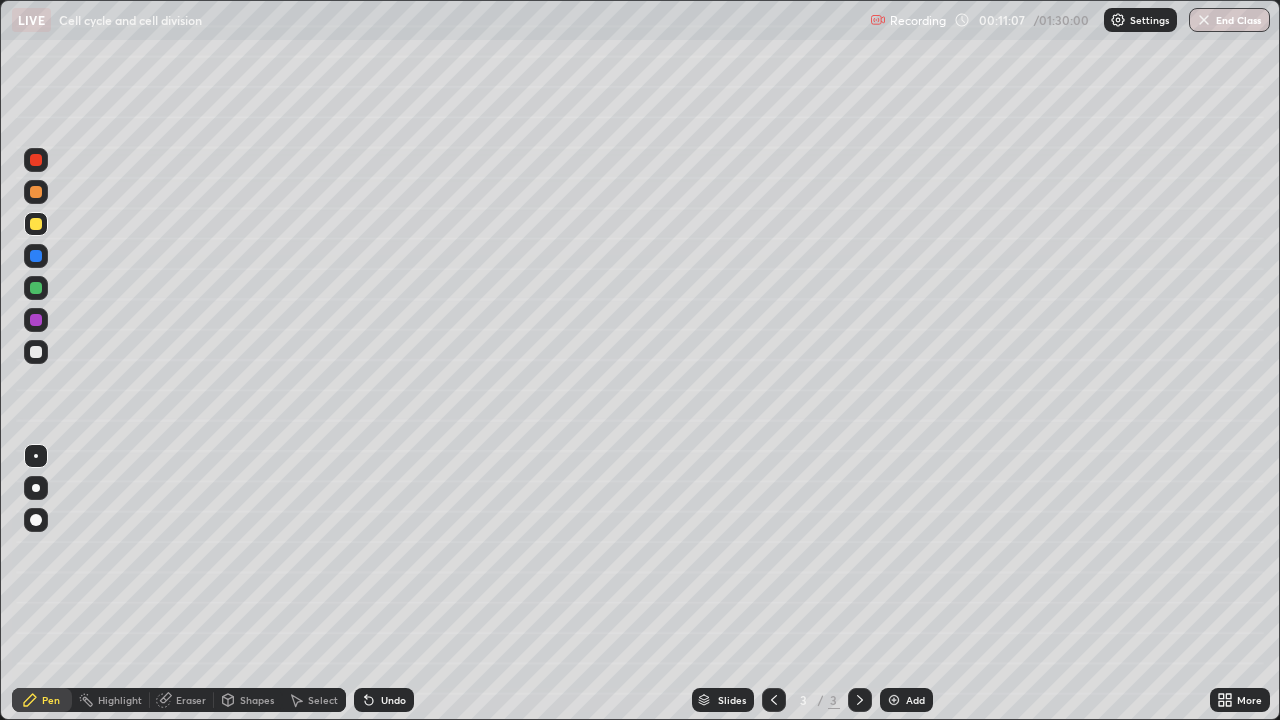 click at bounding box center [36, 456] 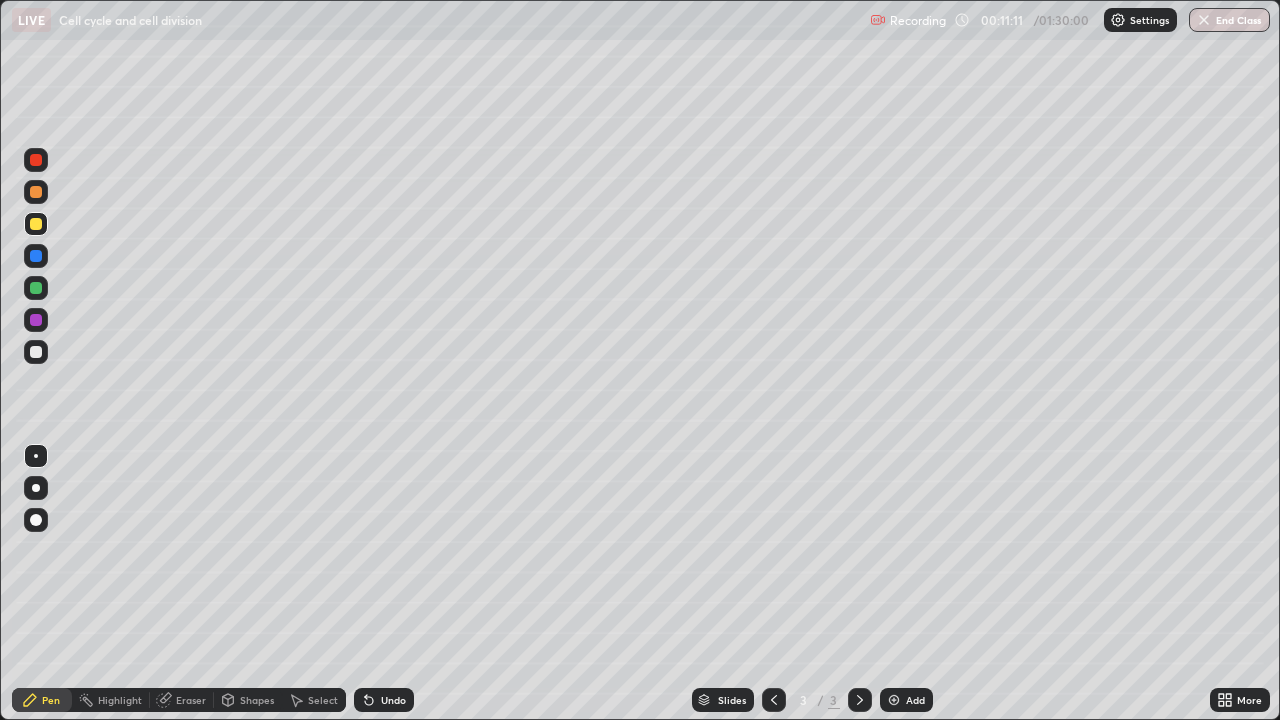 click 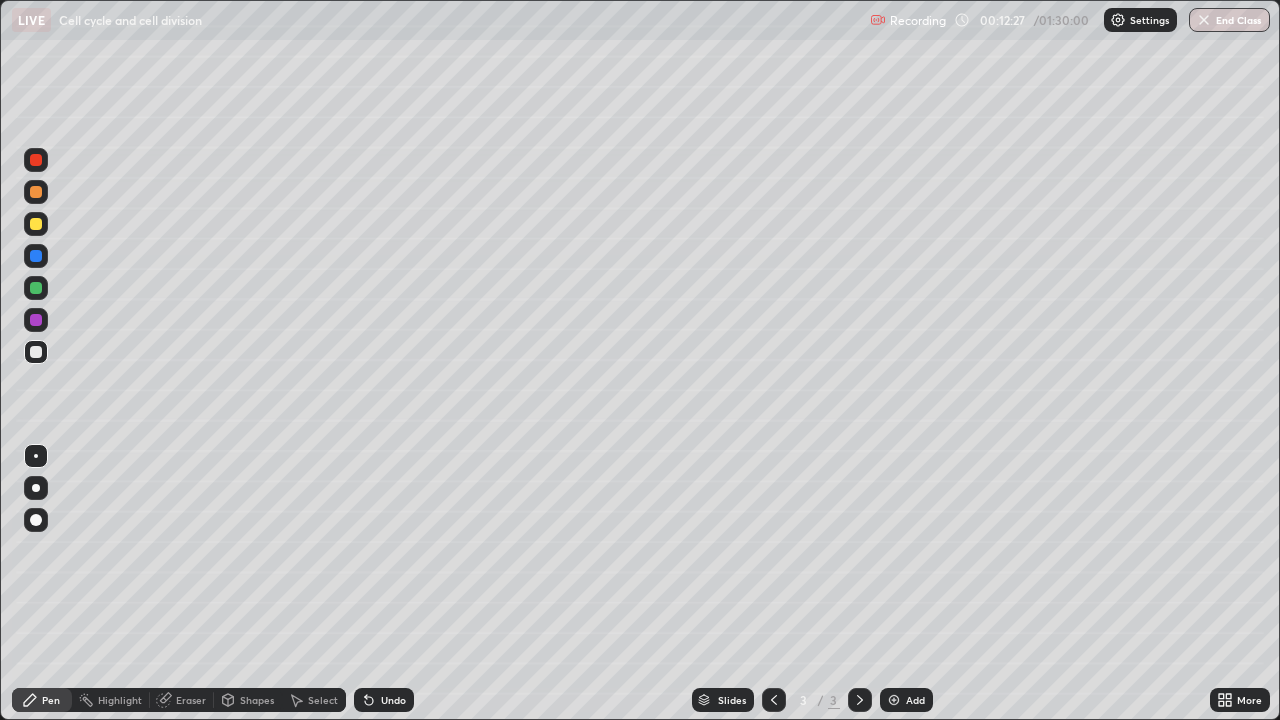 click at bounding box center [36, 352] 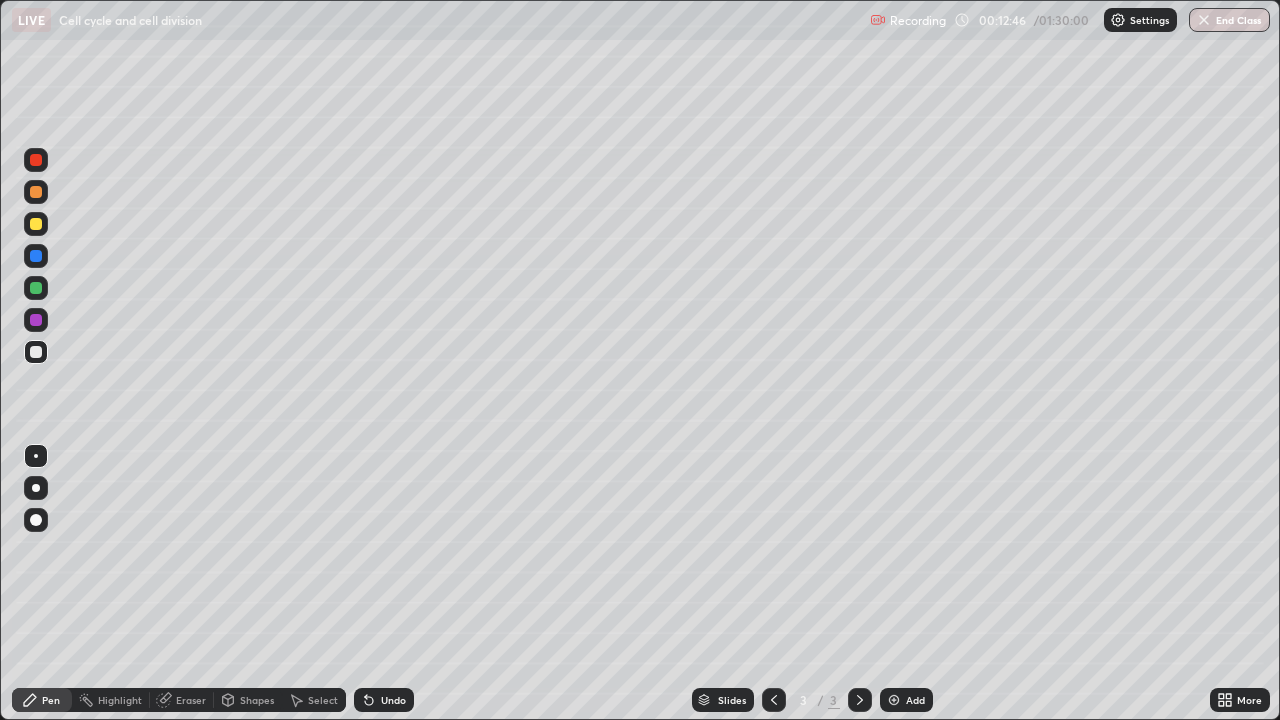 click at bounding box center (36, 320) 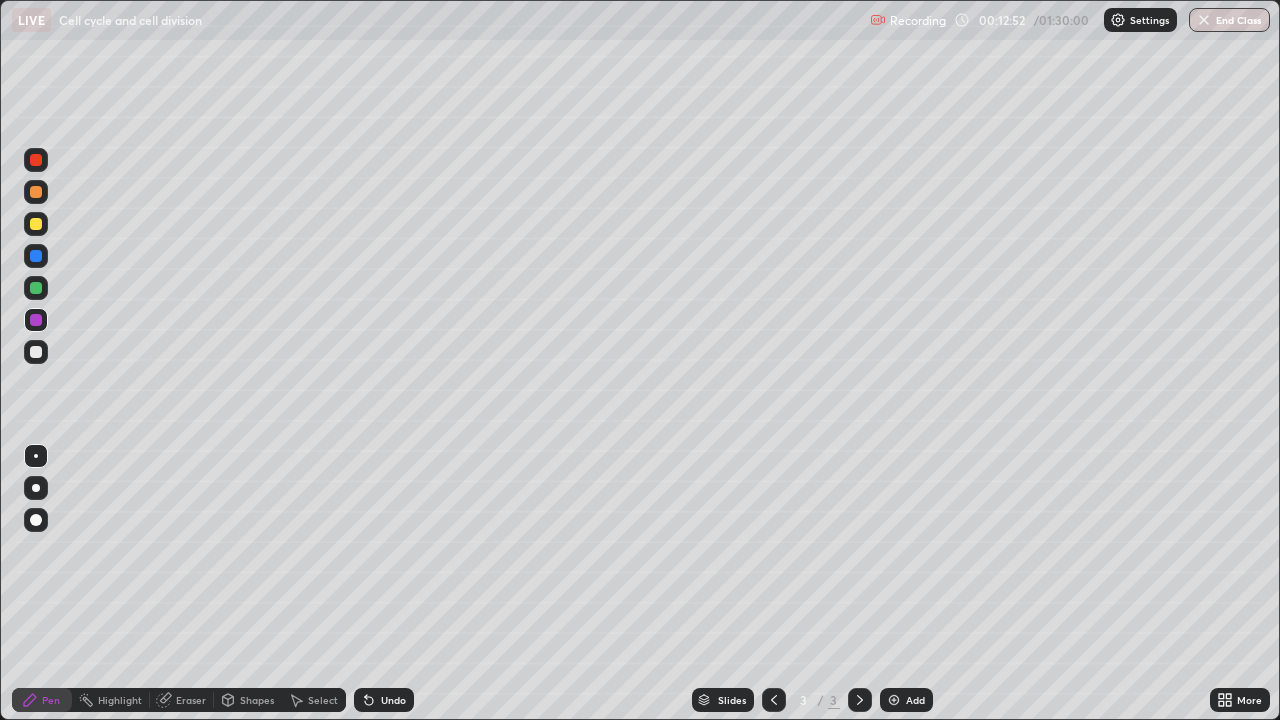 click at bounding box center (36, 352) 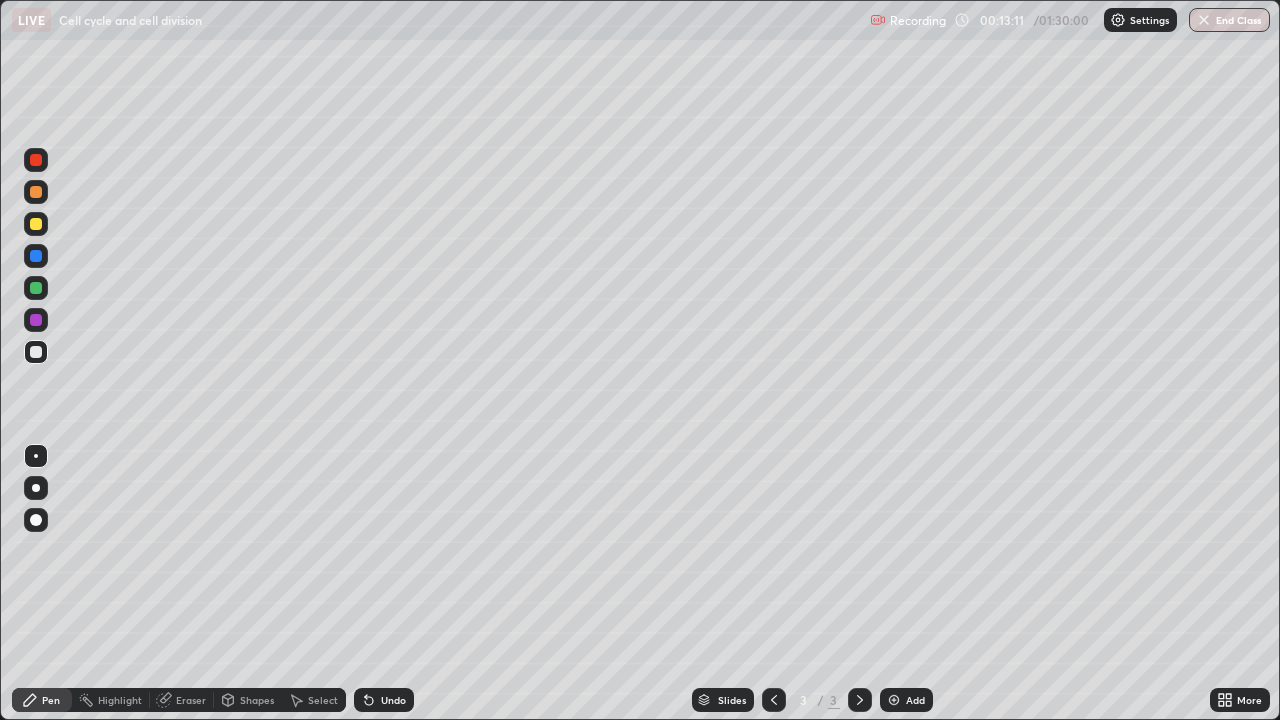 click 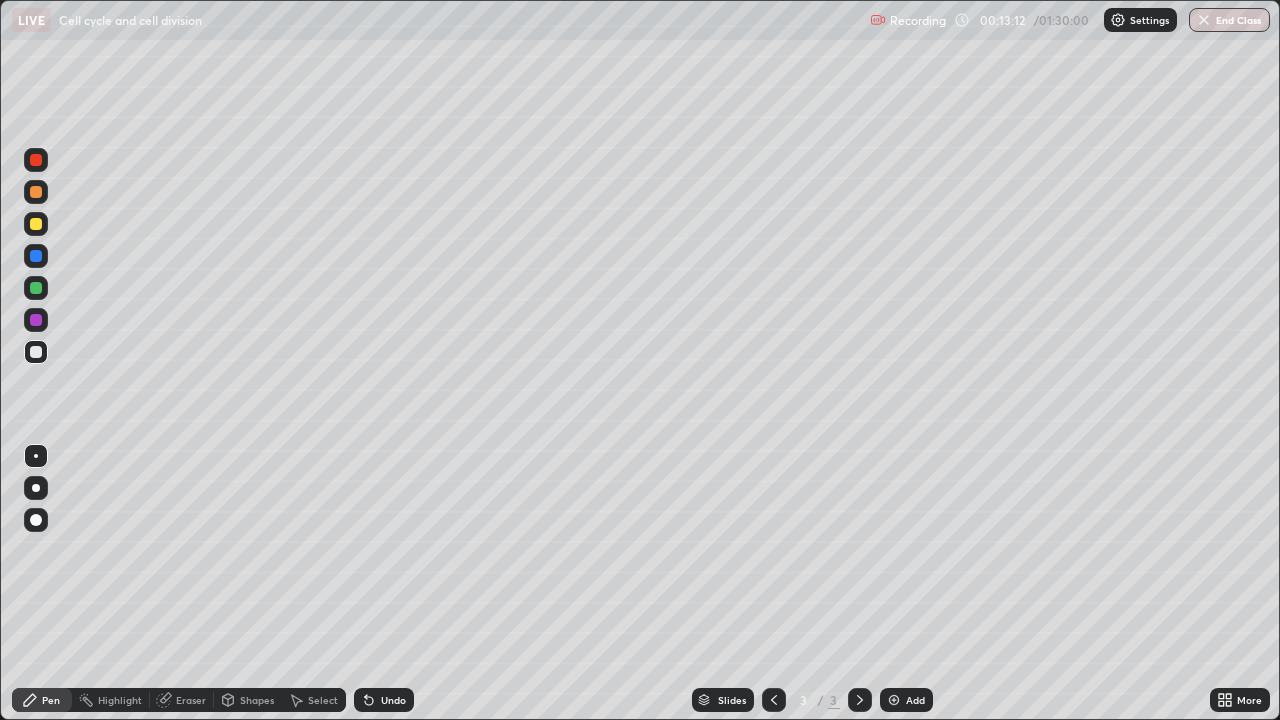 click on "Undo" at bounding box center [384, 700] 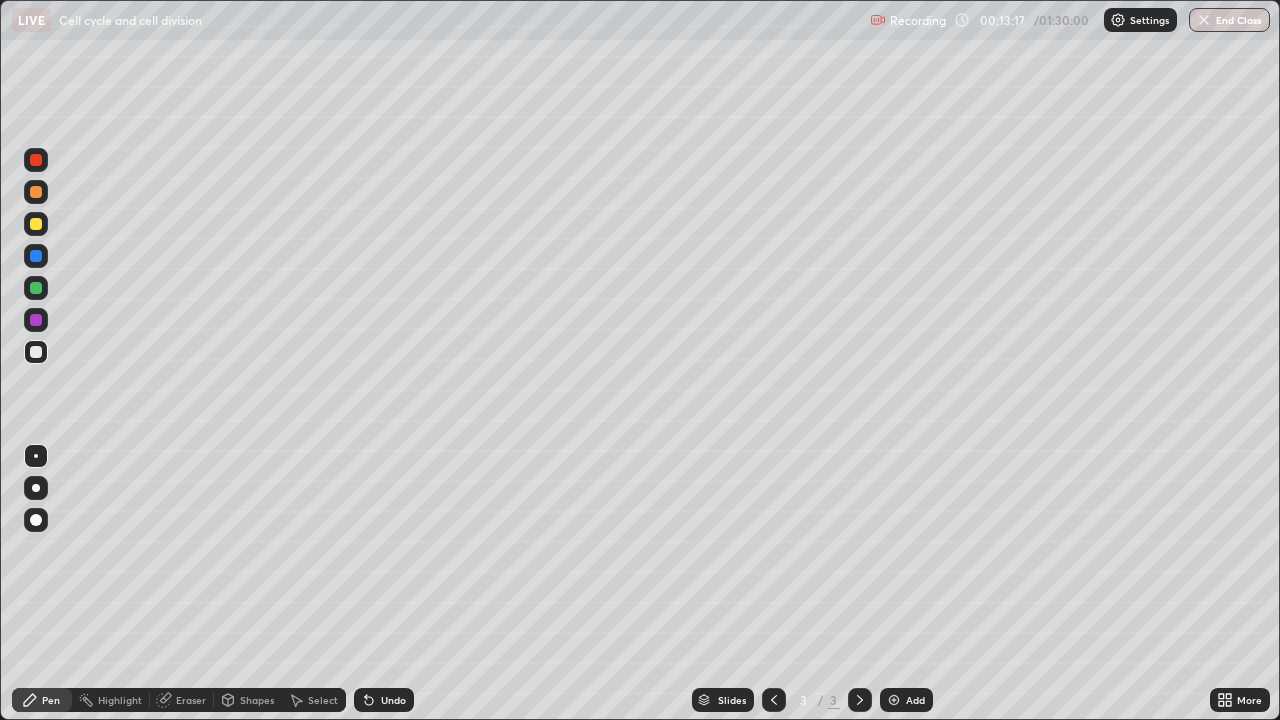 click 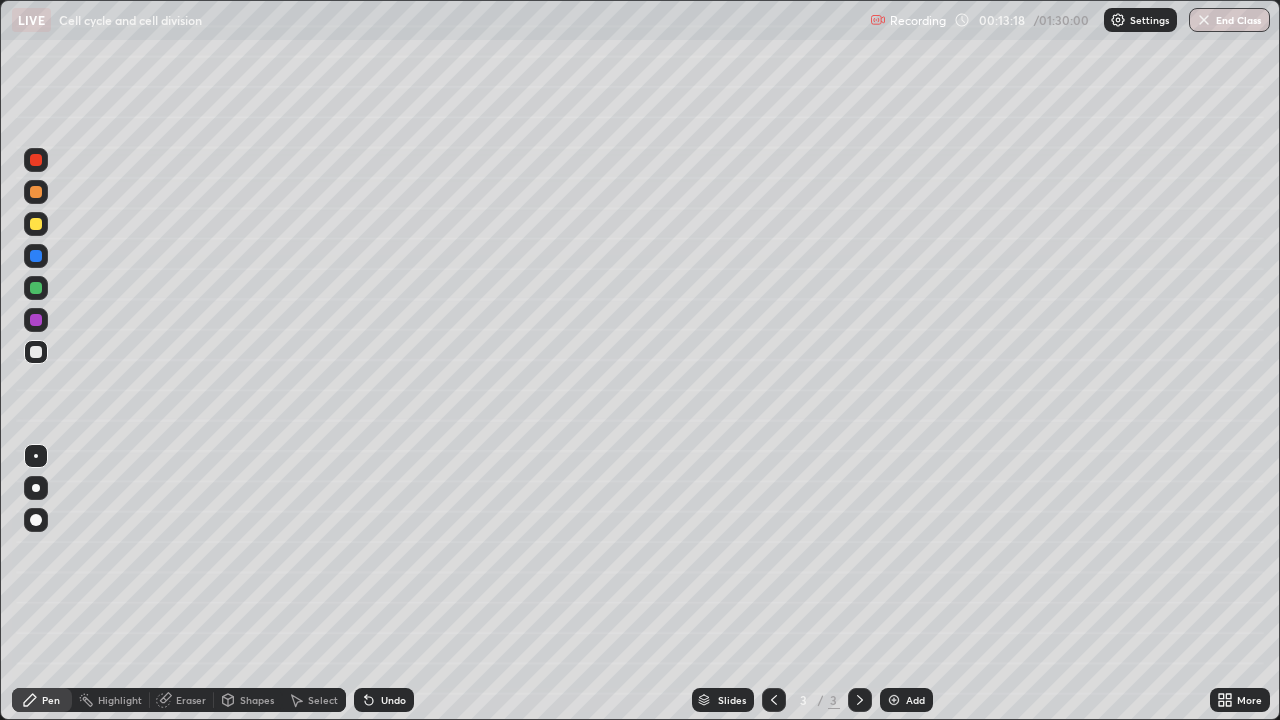 click 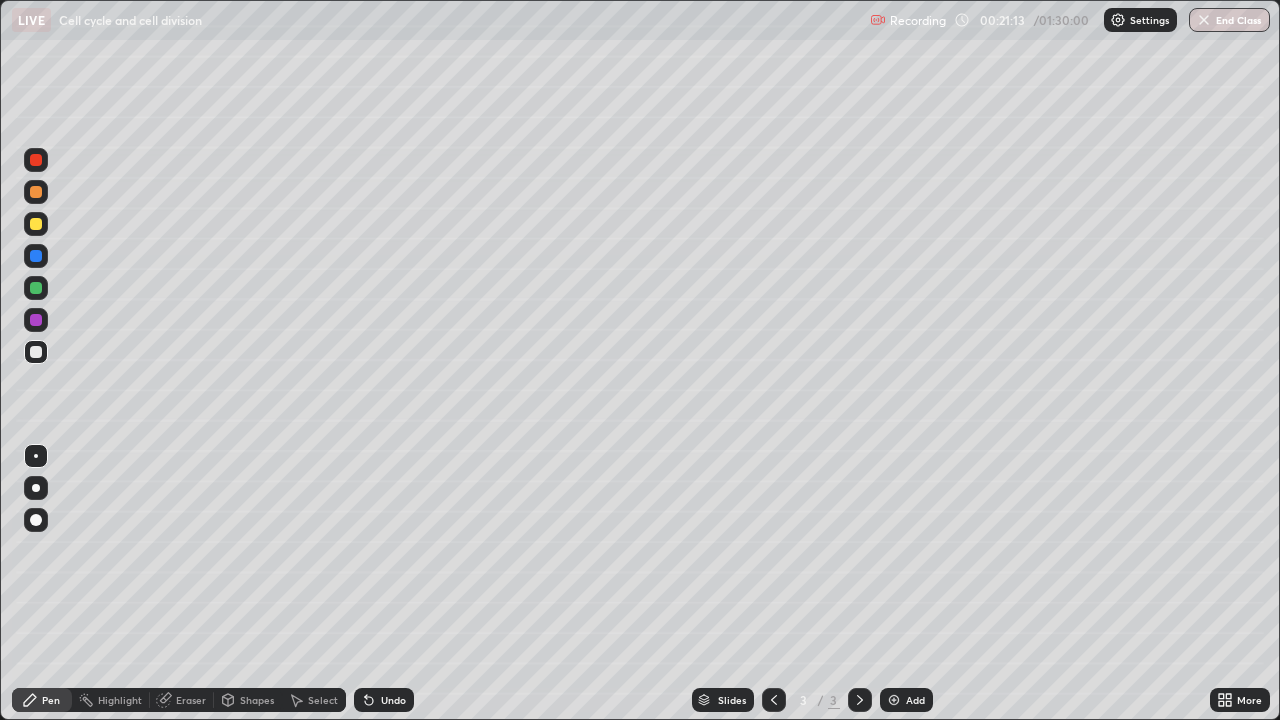 click at bounding box center [36, 288] 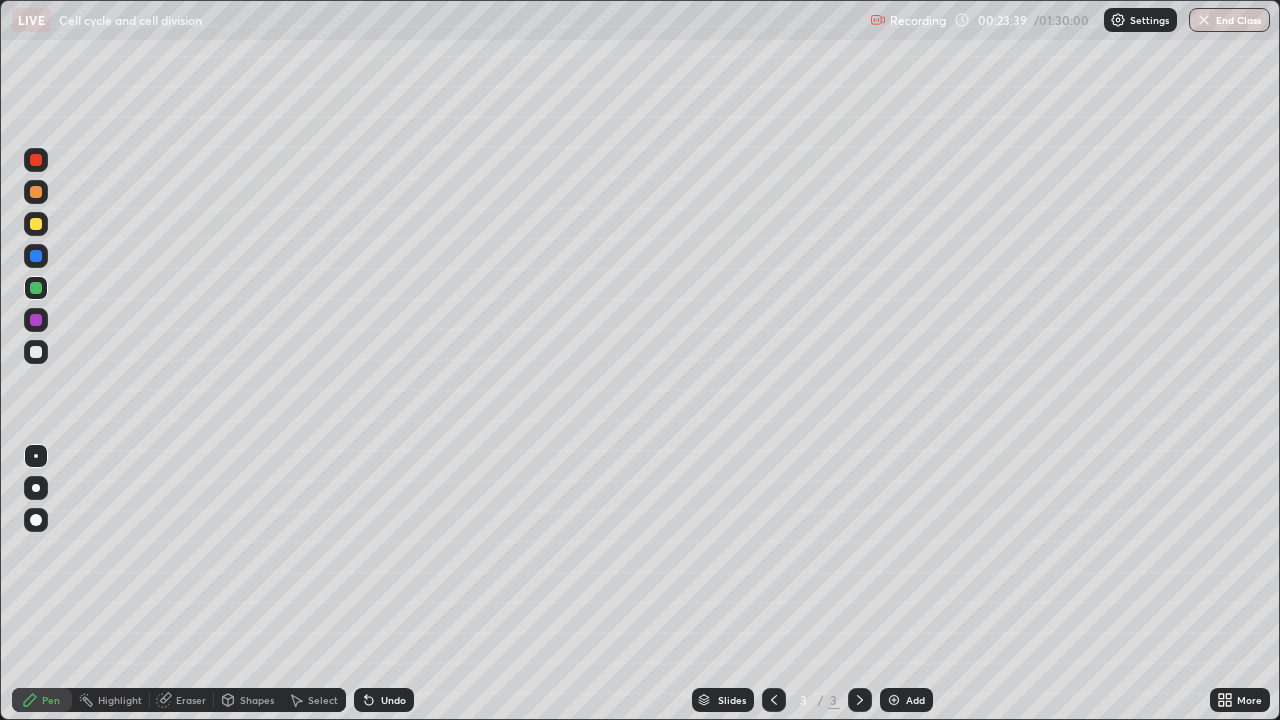 click at bounding box center (894, 700) 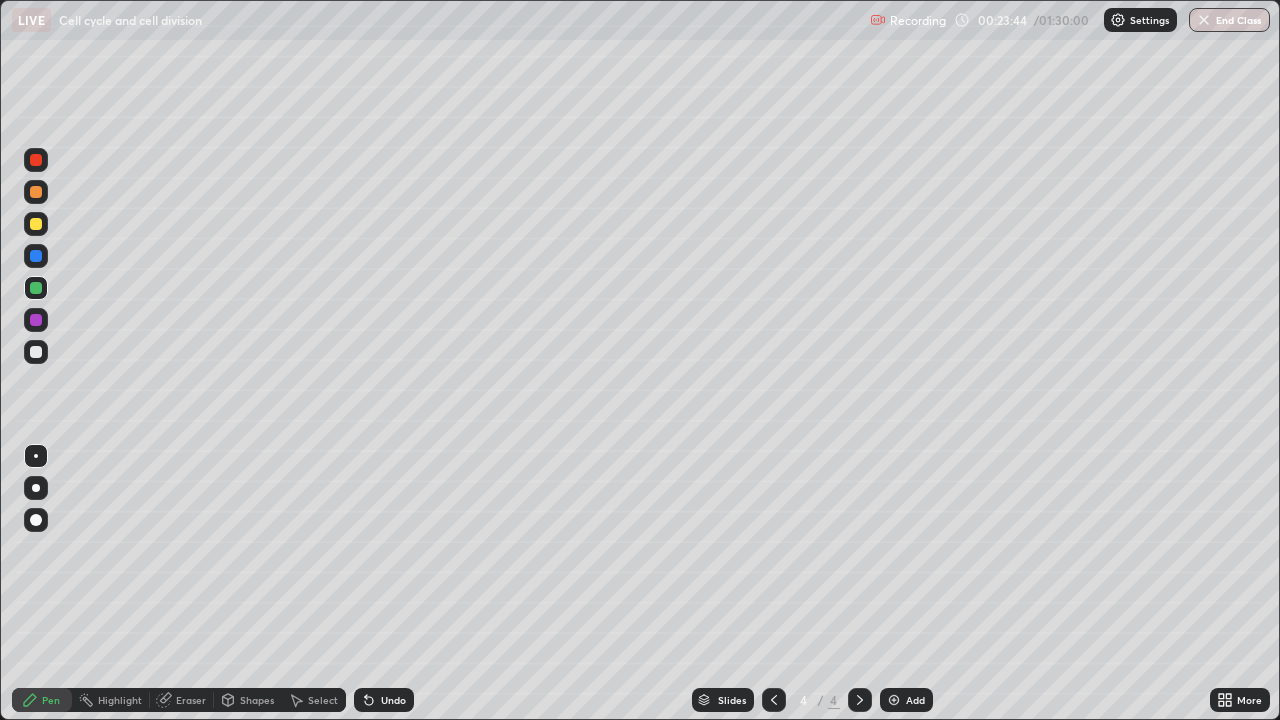 click at bounding box center (36, 352) 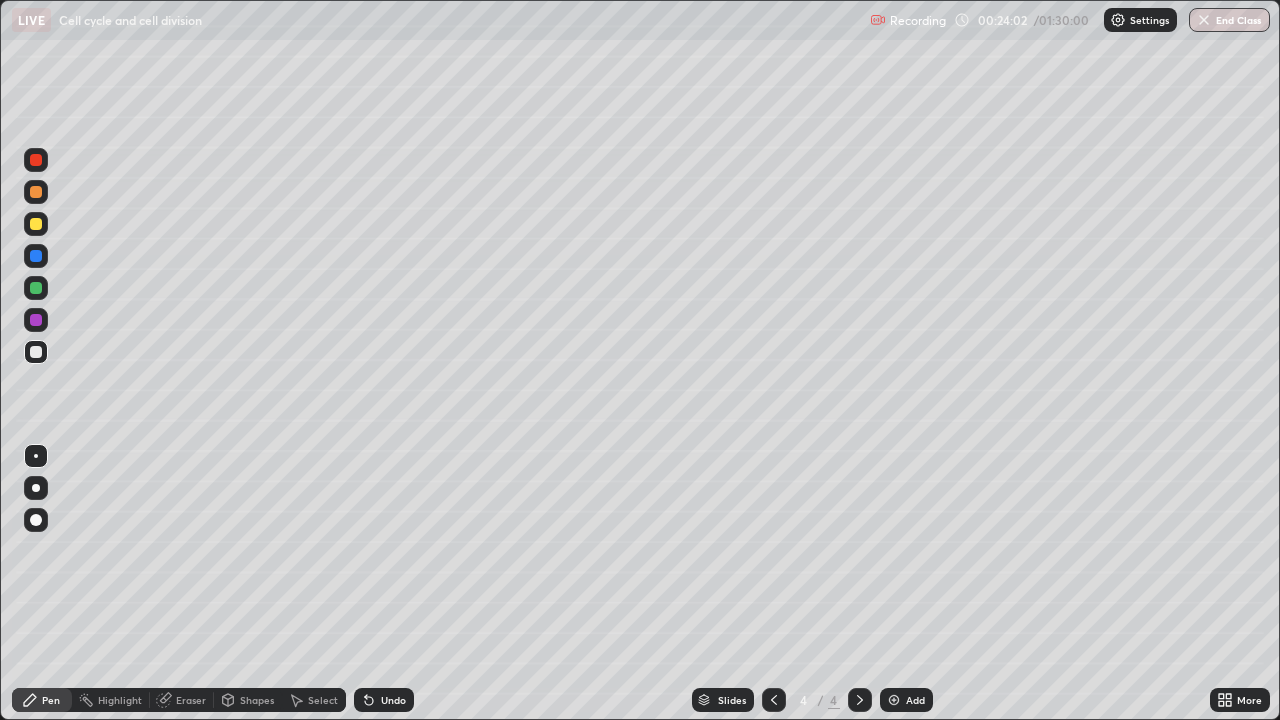 click at bounding box center [36, 224] 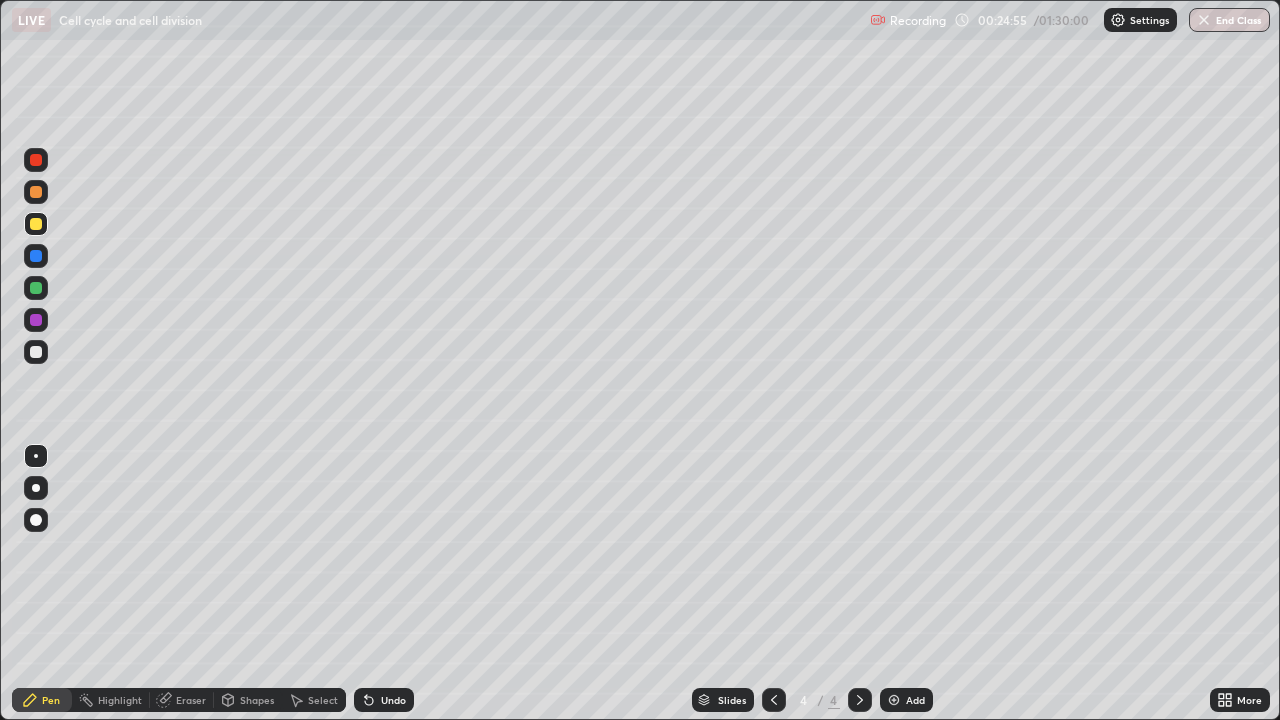 click at bounding box center (36, 288) 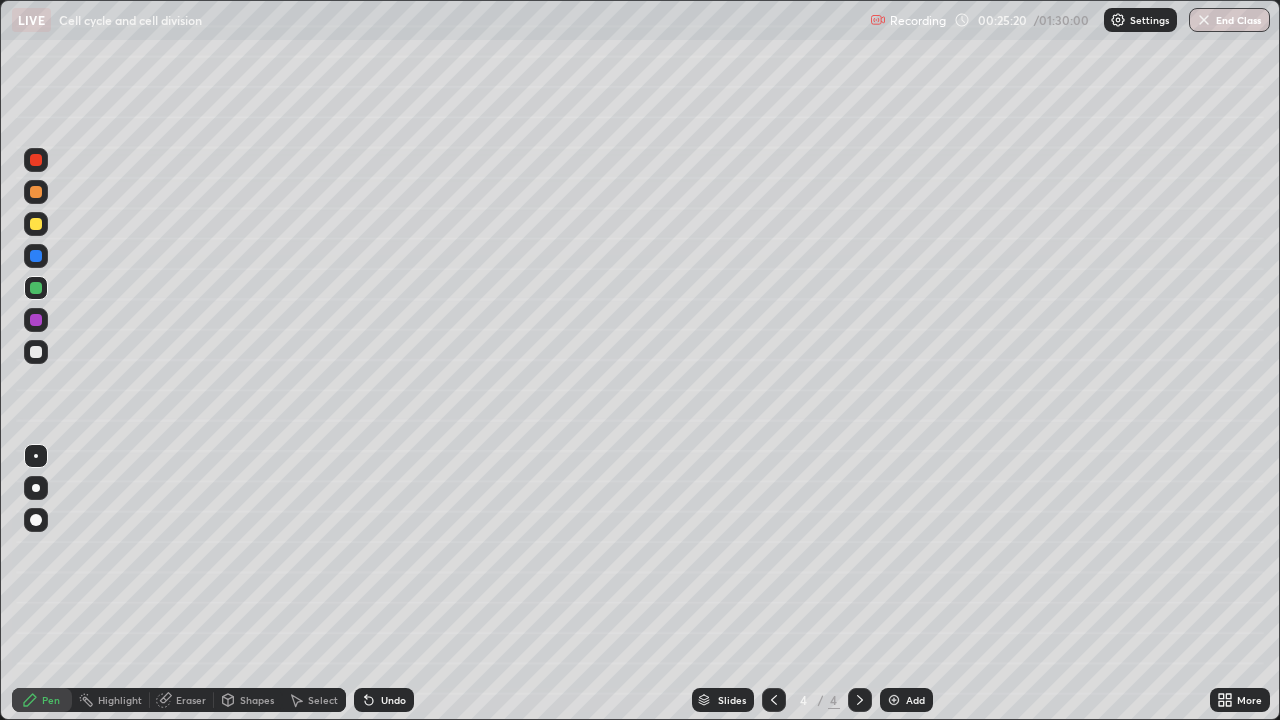 click at bounding box center (36, 352) 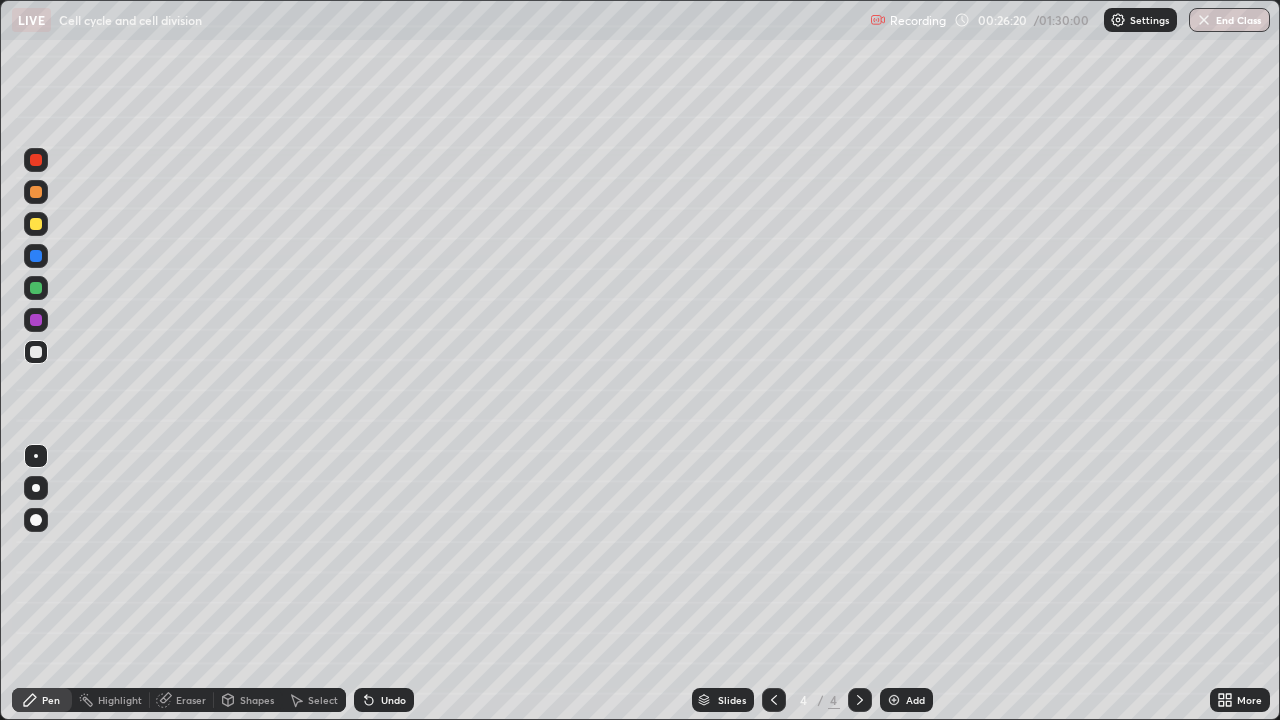 click at bounding box center [36, 224] 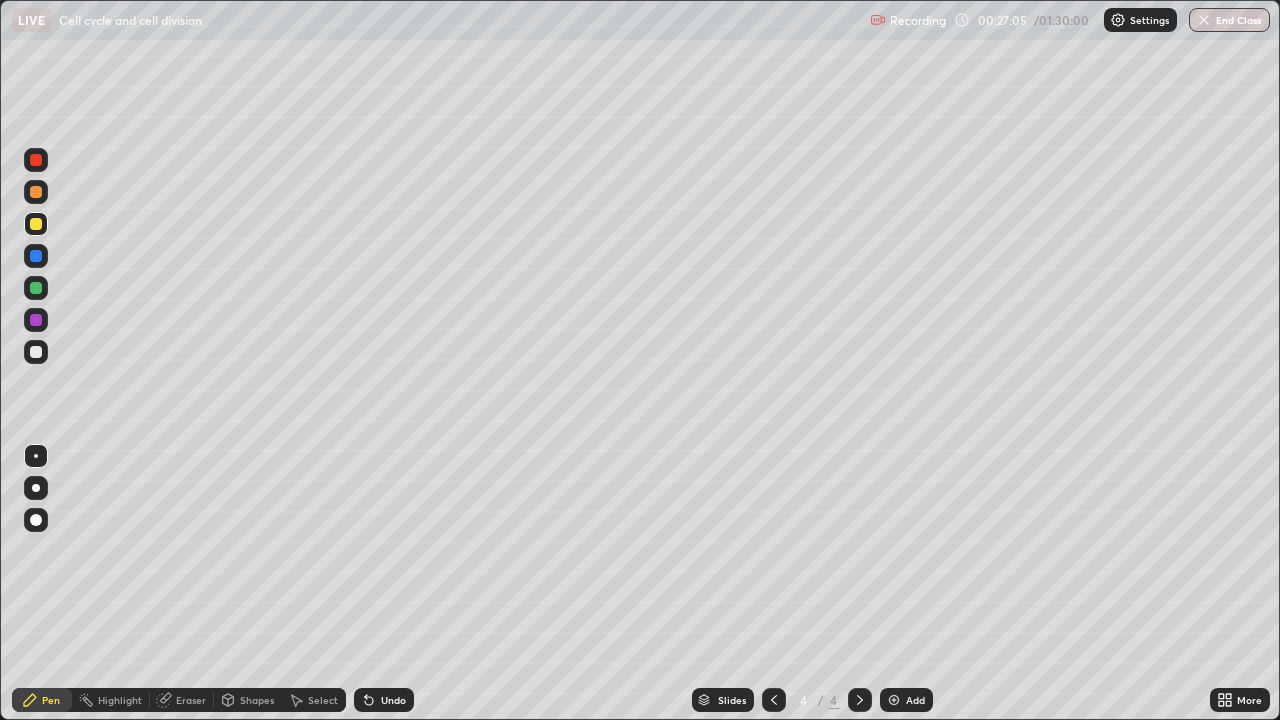 click at bounding box center [36, 352] 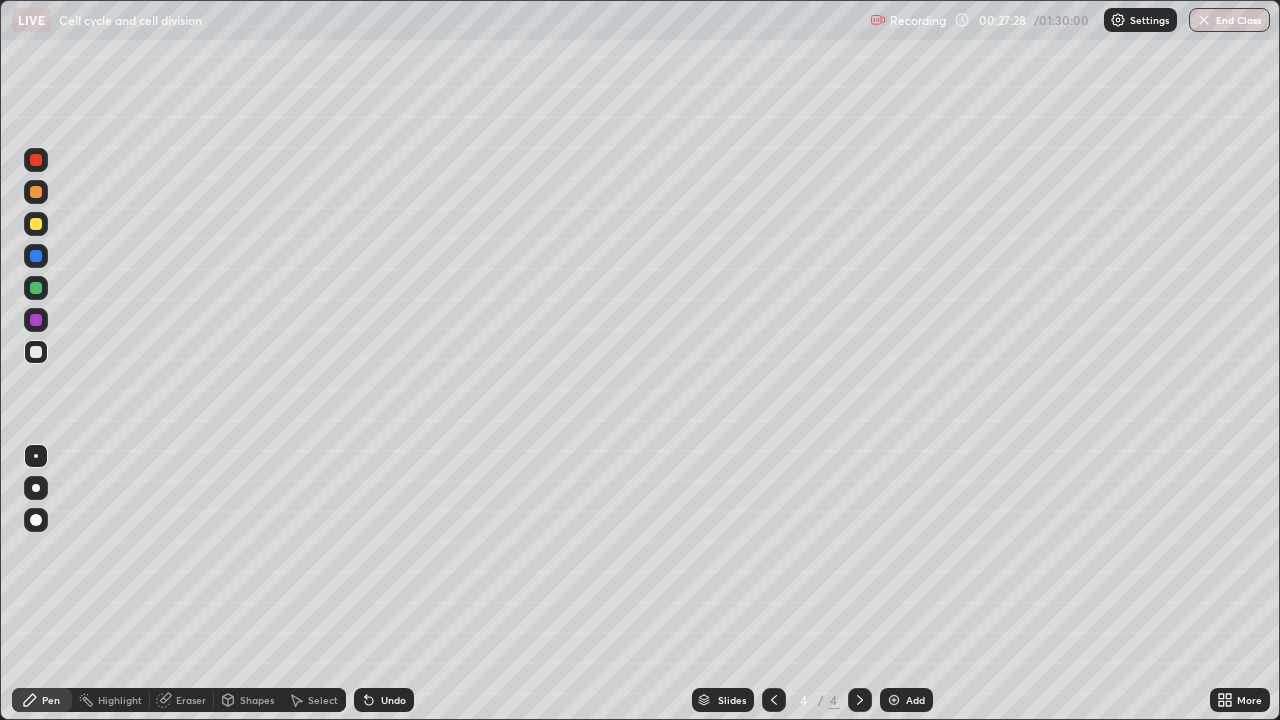 click at bounding box center (36, 320) 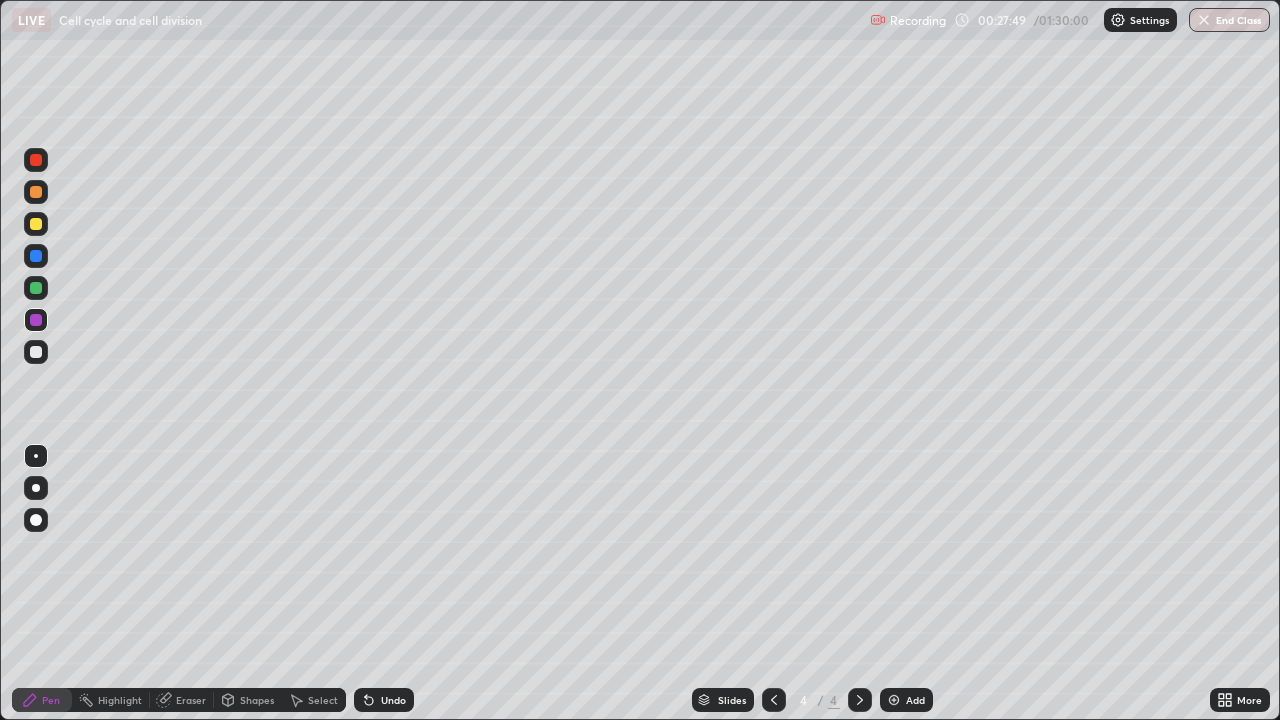 click at bounding box center [36, 456] 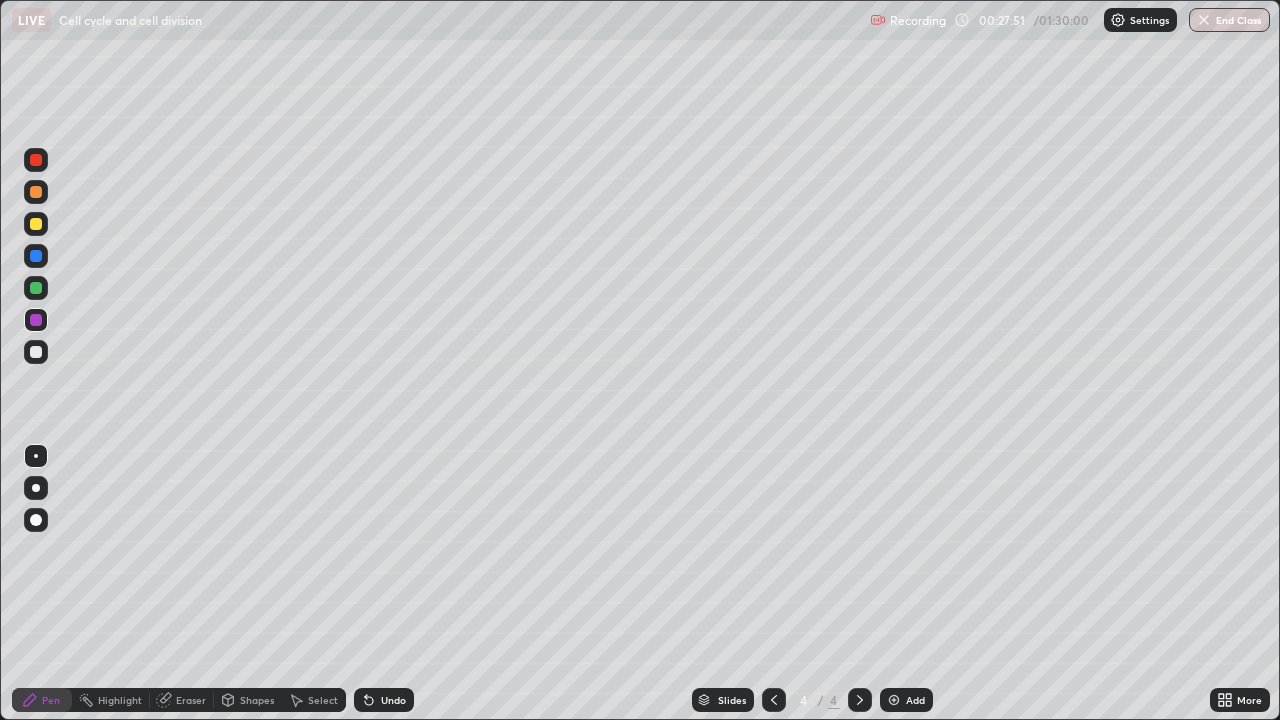 click at bounding box center [36, 288] 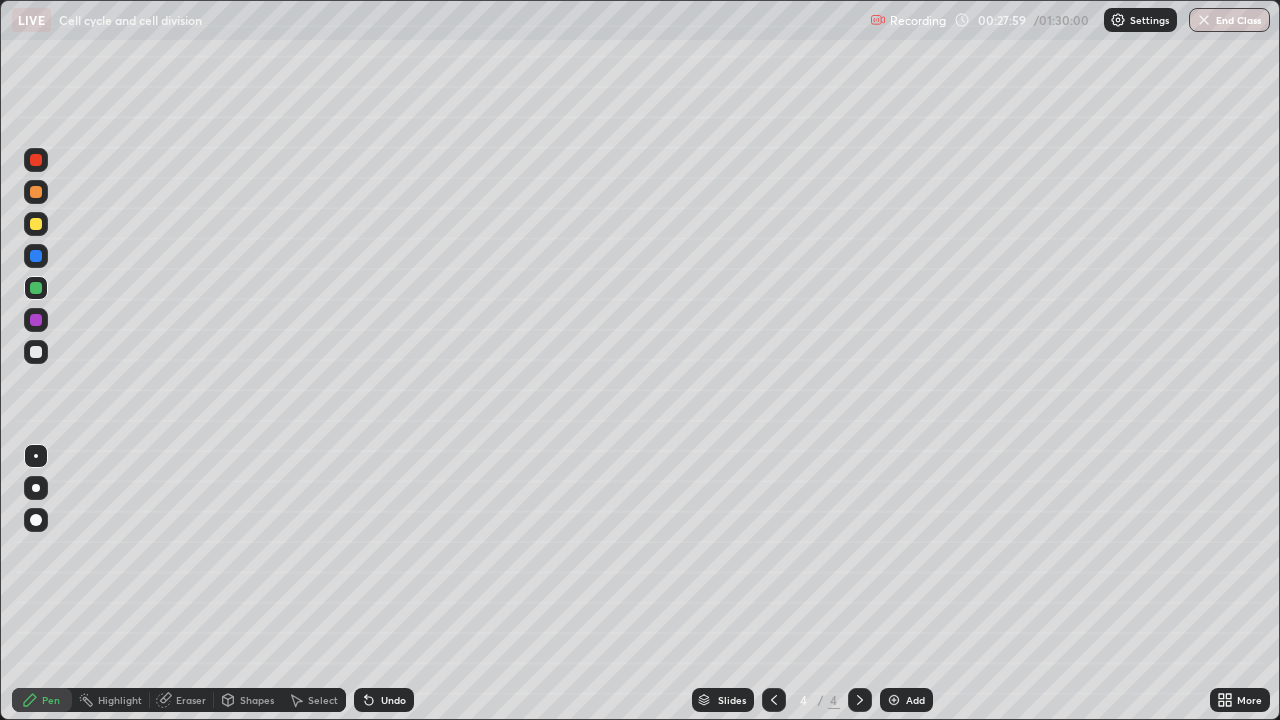 click at bounding box center (36, 352) 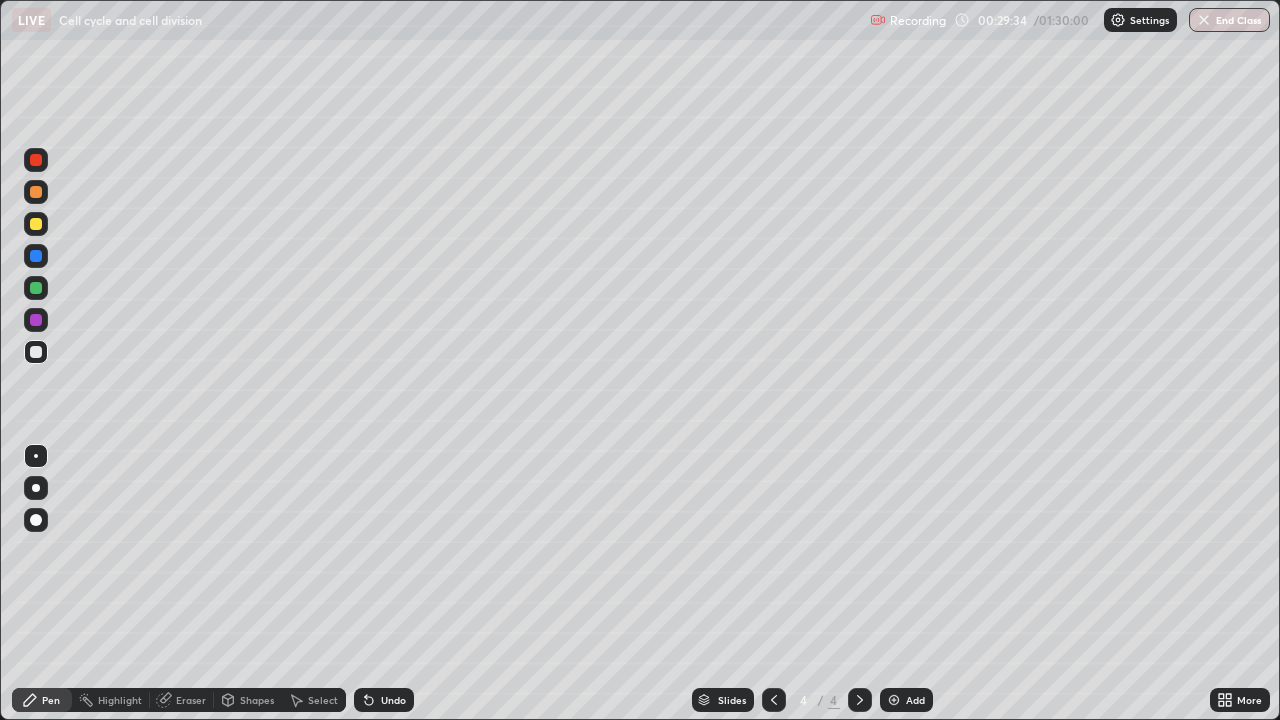click at bounding box center (36, 352) 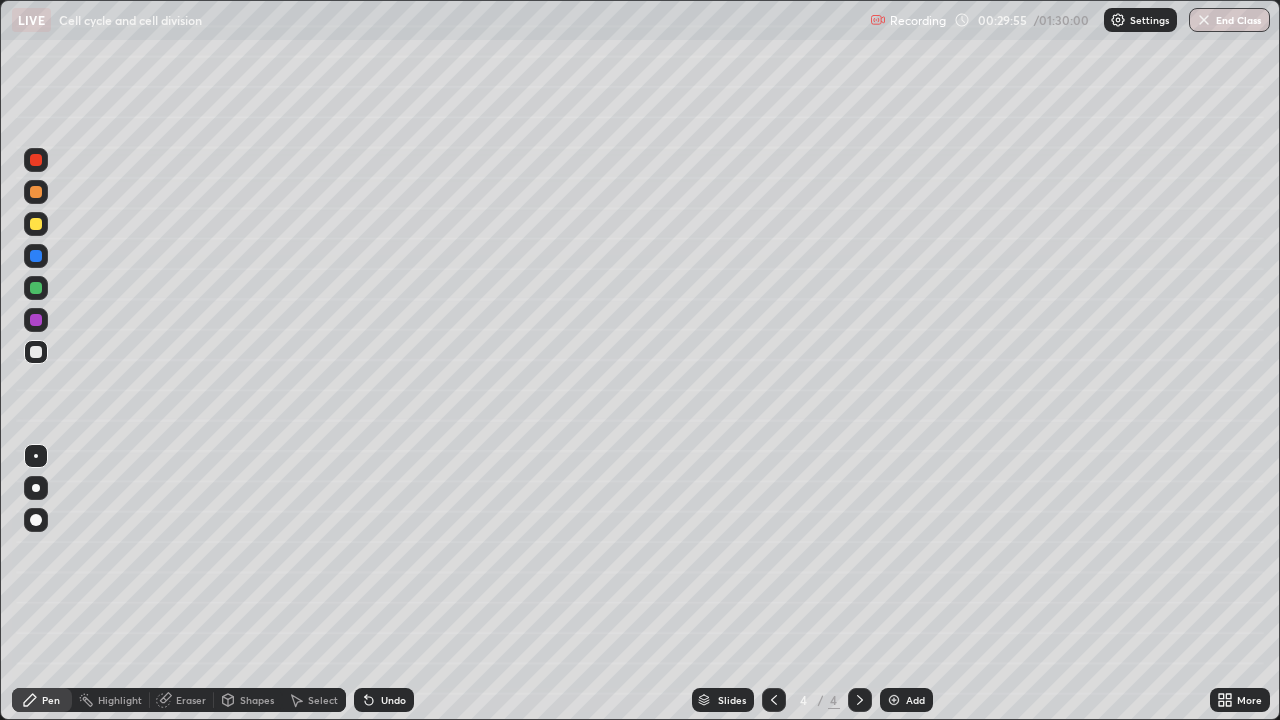 click at bounding box center [36, 320] 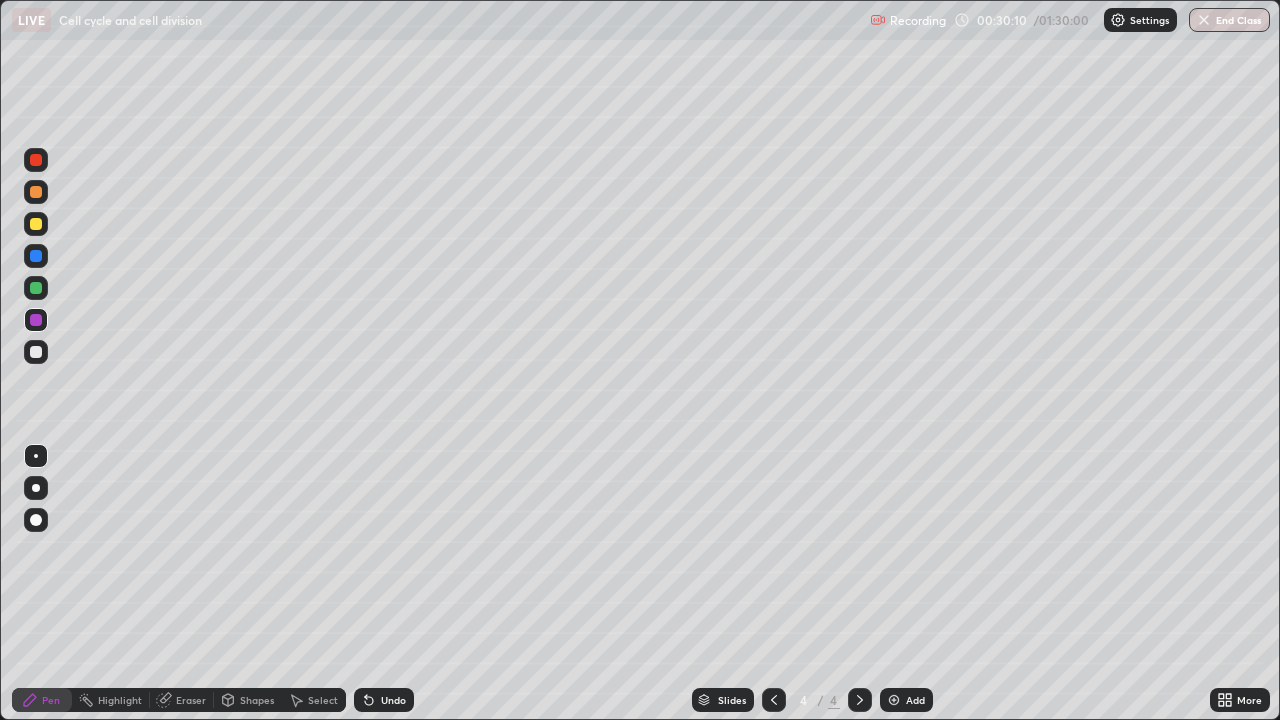 click at bounding box center [36, 352] 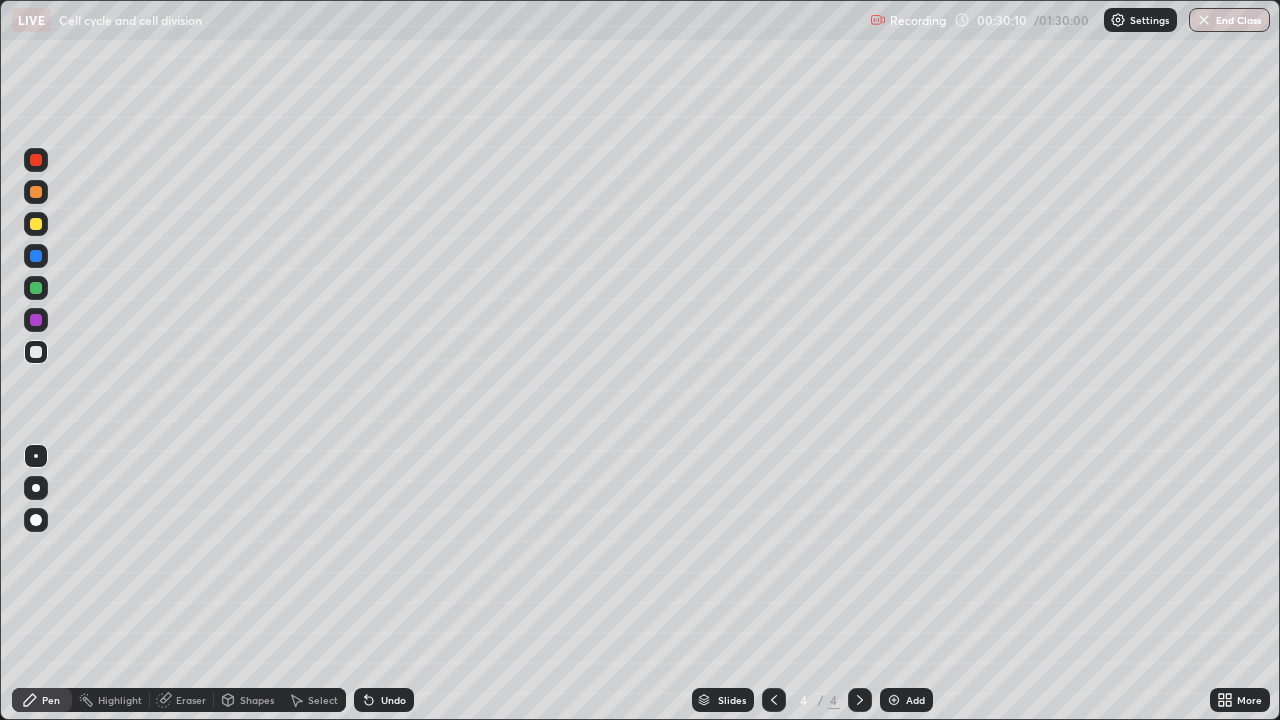 click at bounding box center (36, 224) 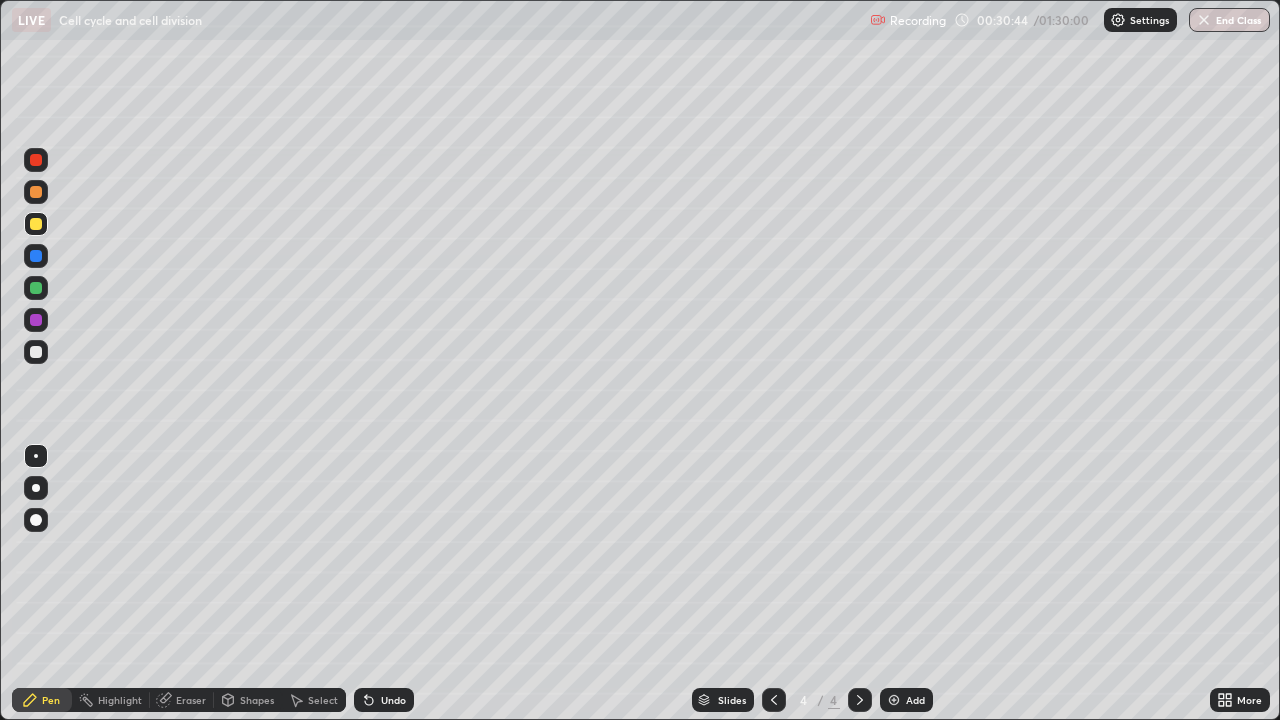 click on "Highlight" at bounding box center (111, 700) 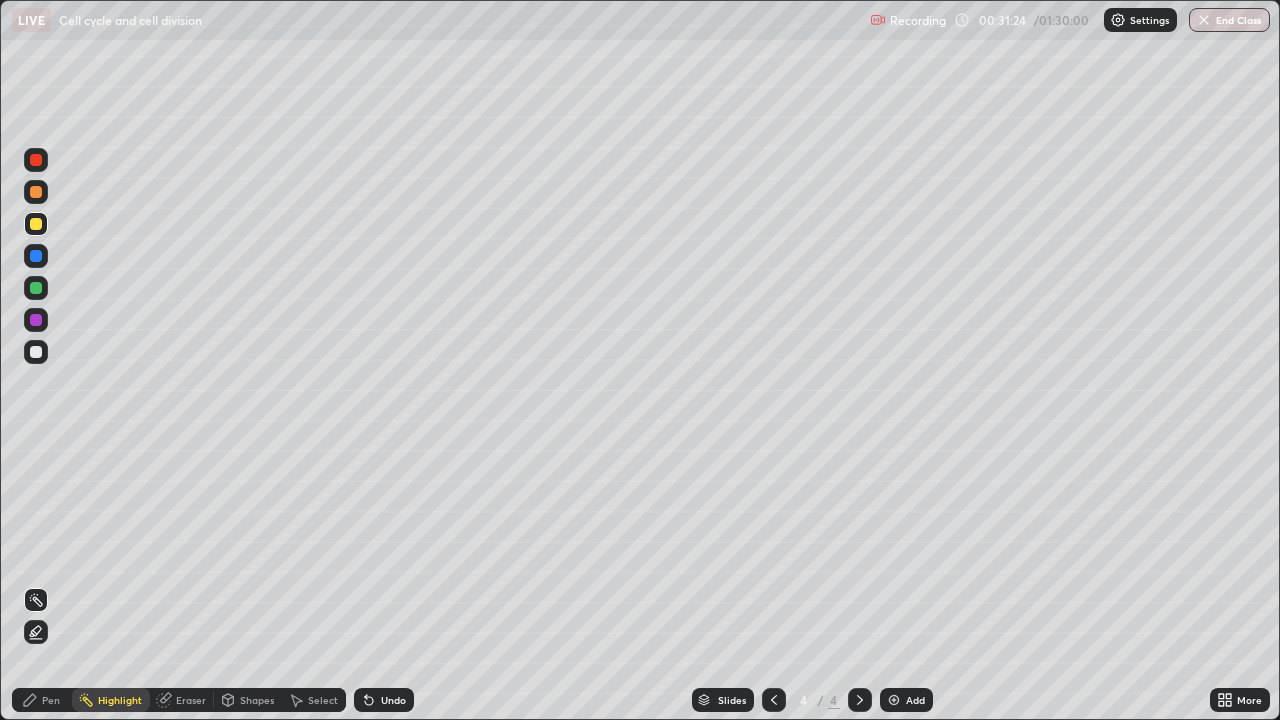 click at bounding box center (36, 224) 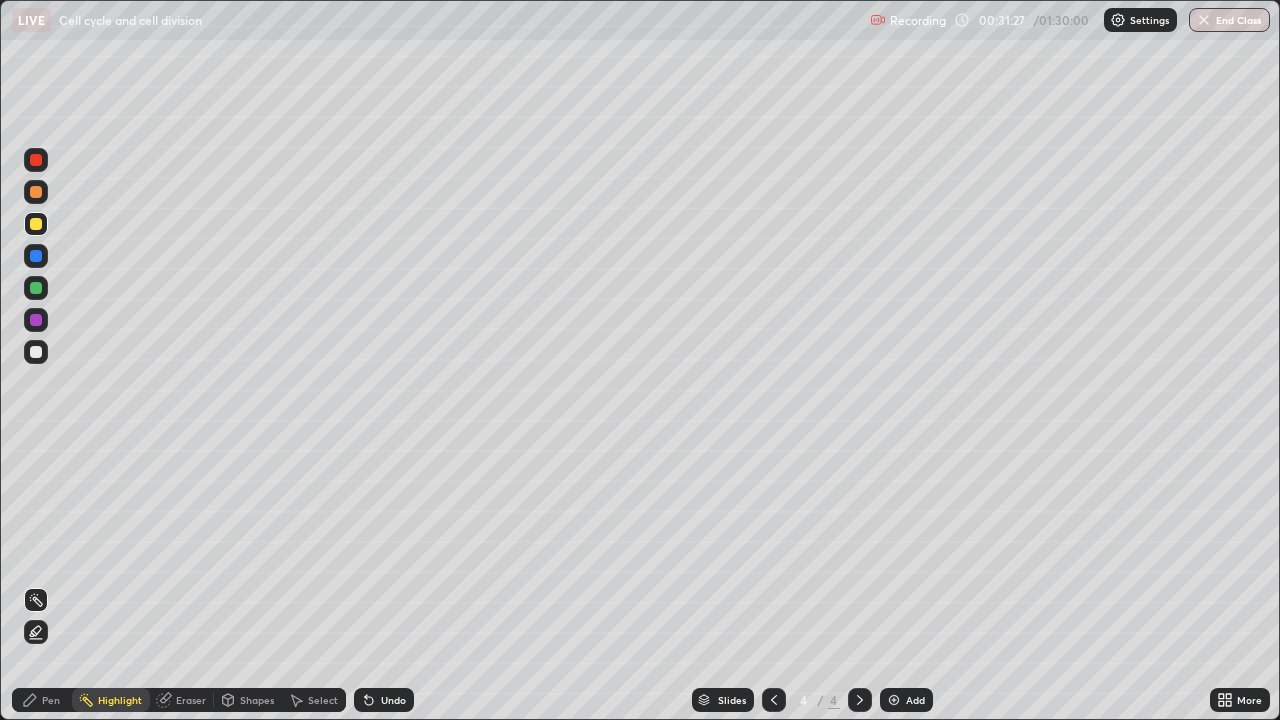 click 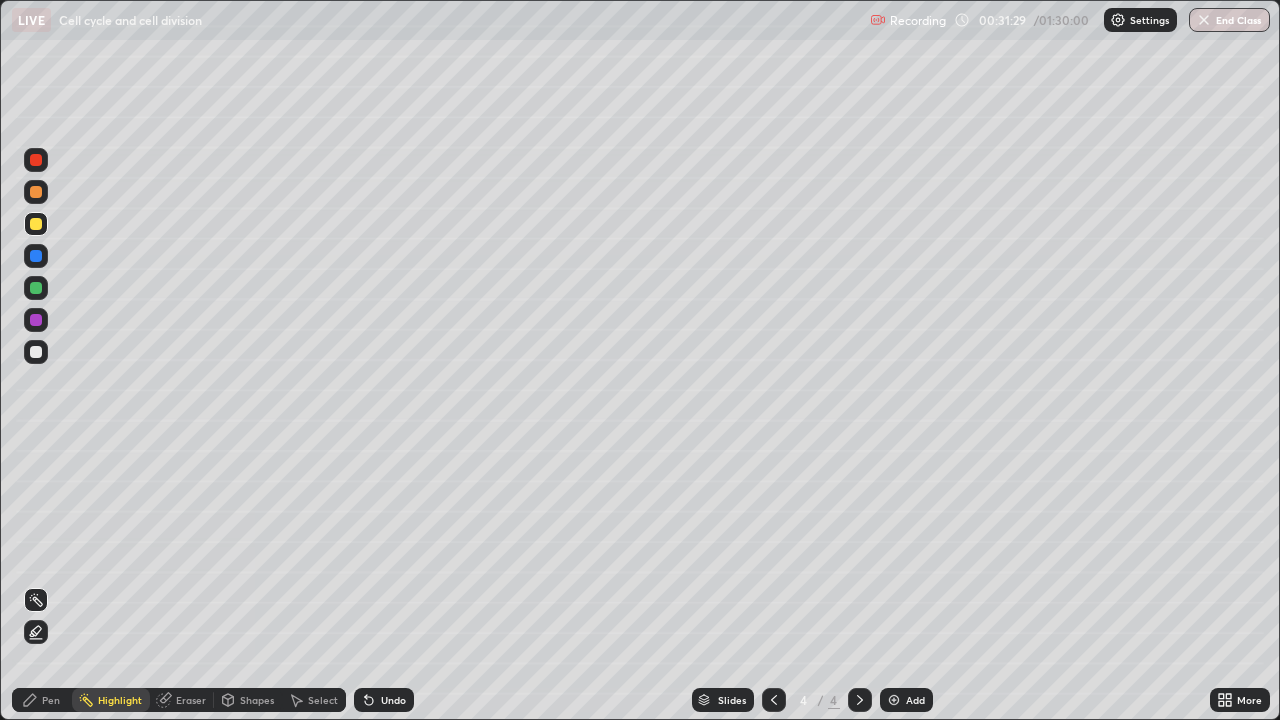 click on "Pen" at bounding box center [42, 700] 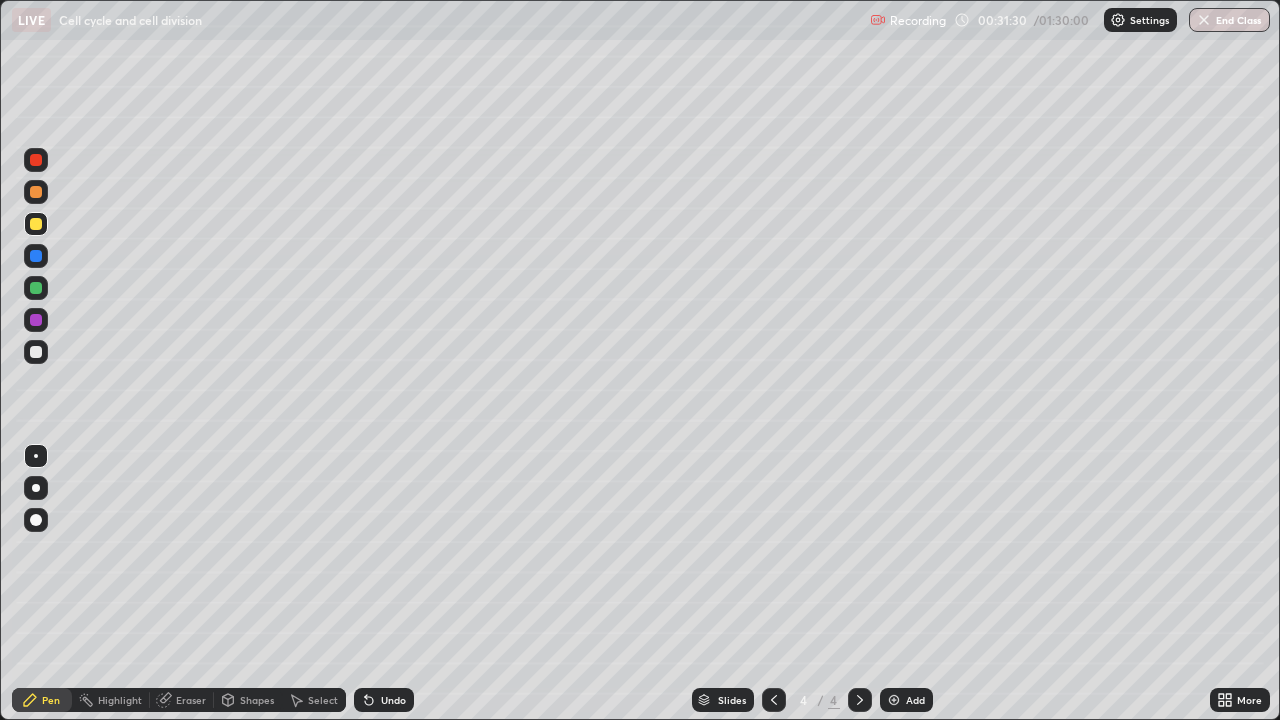 click at bounding box center [36, 456] 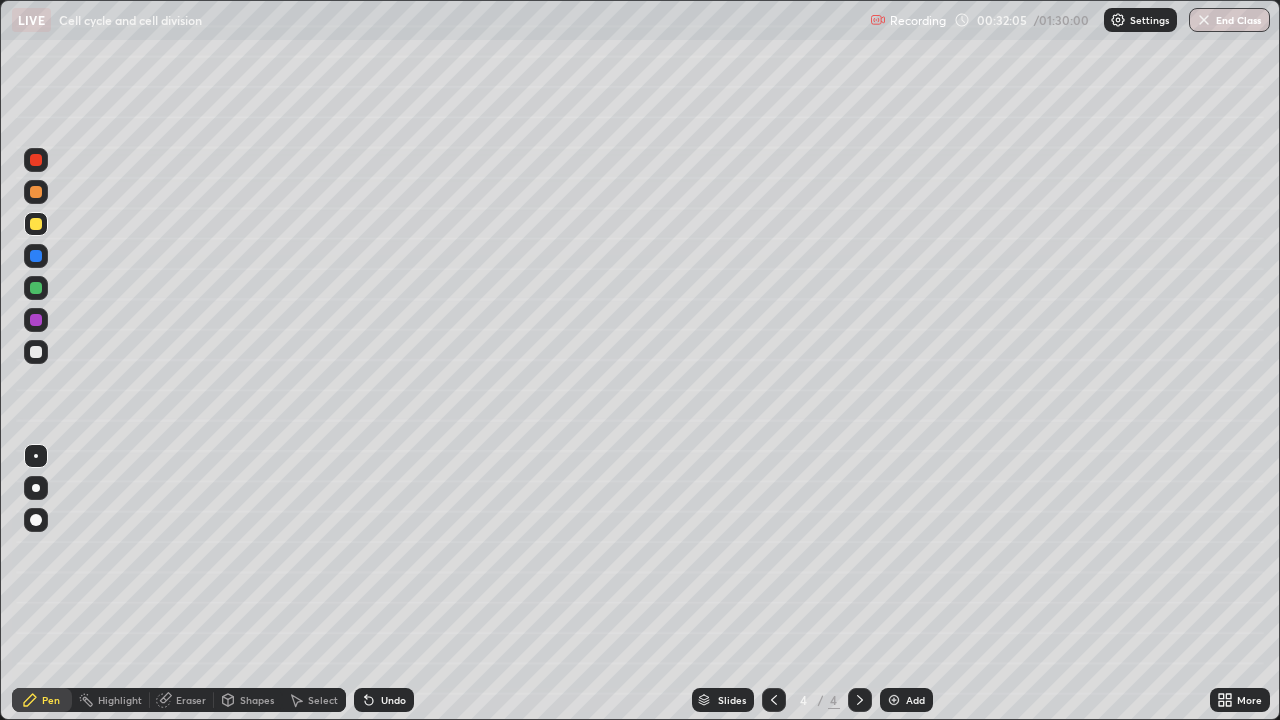 click 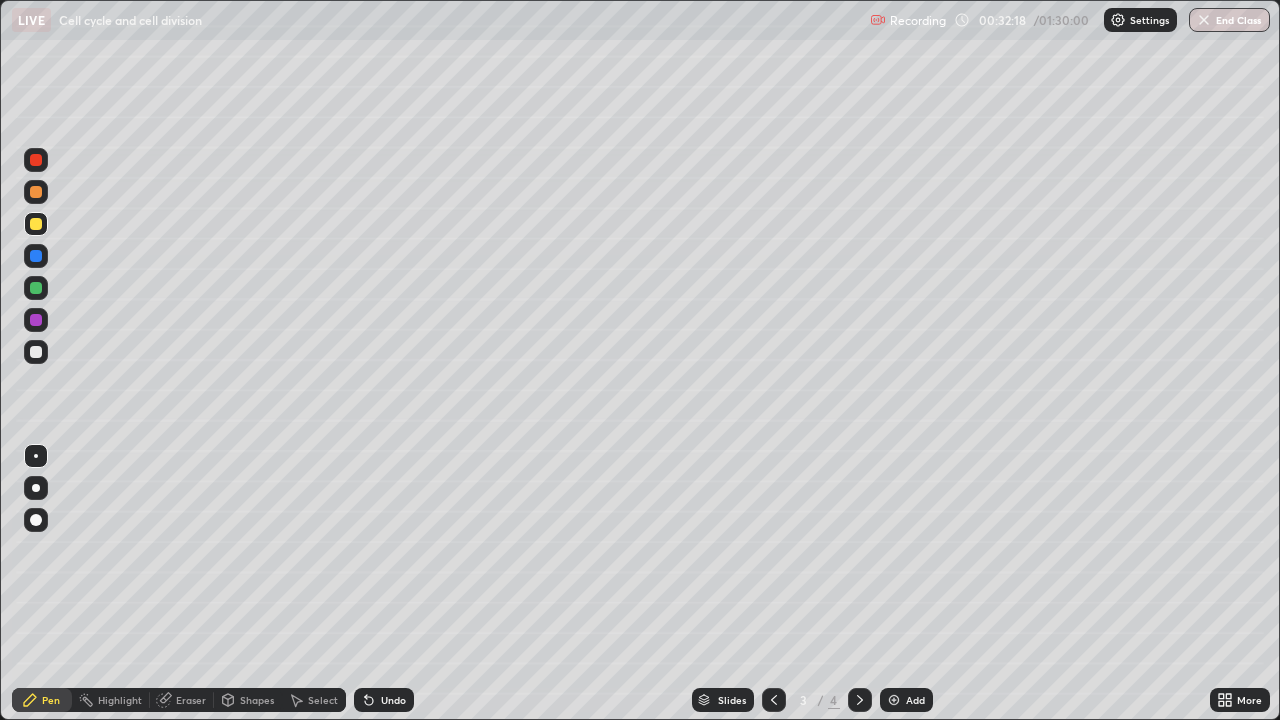 click 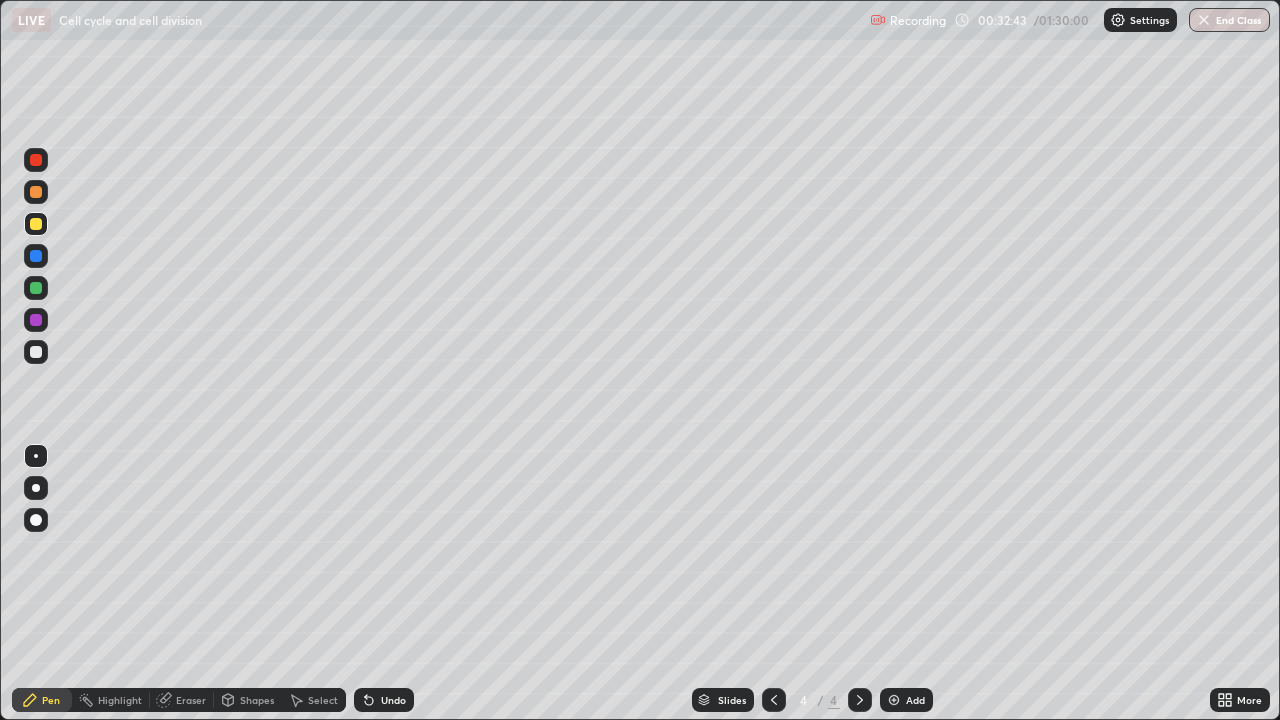 click at bounding box center (36, 352) 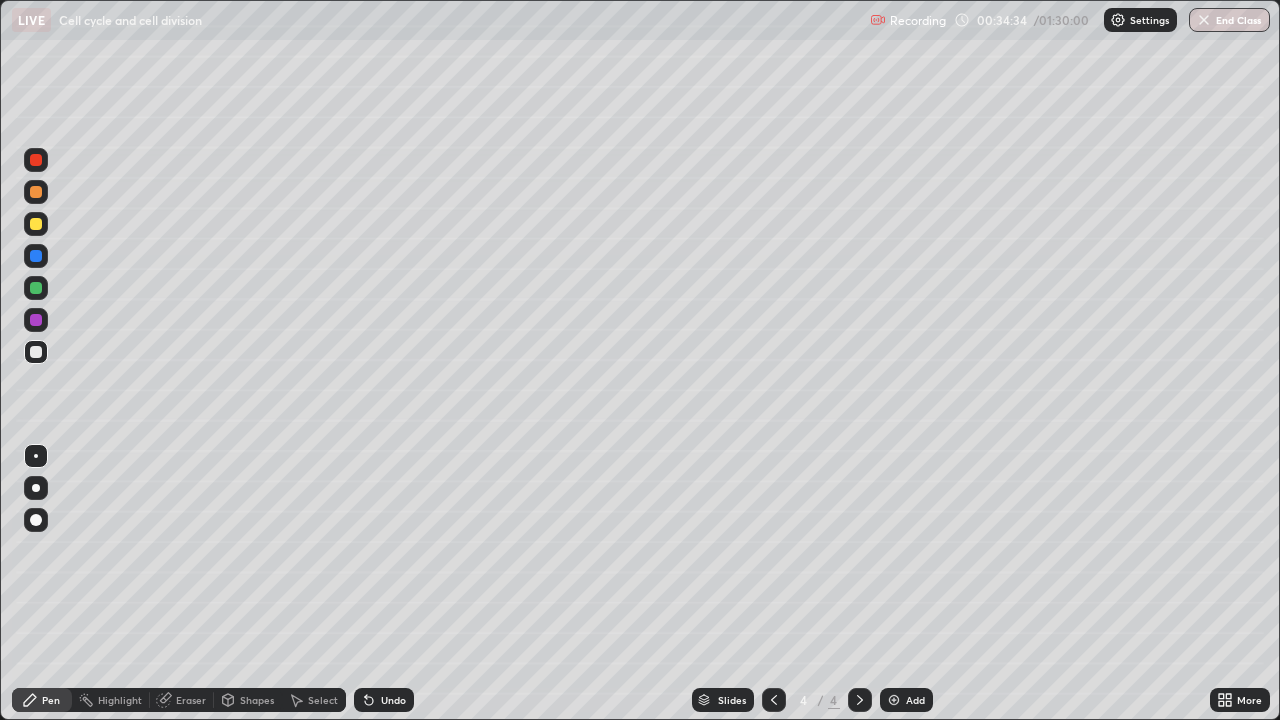 click at bounding box center (36, 288) 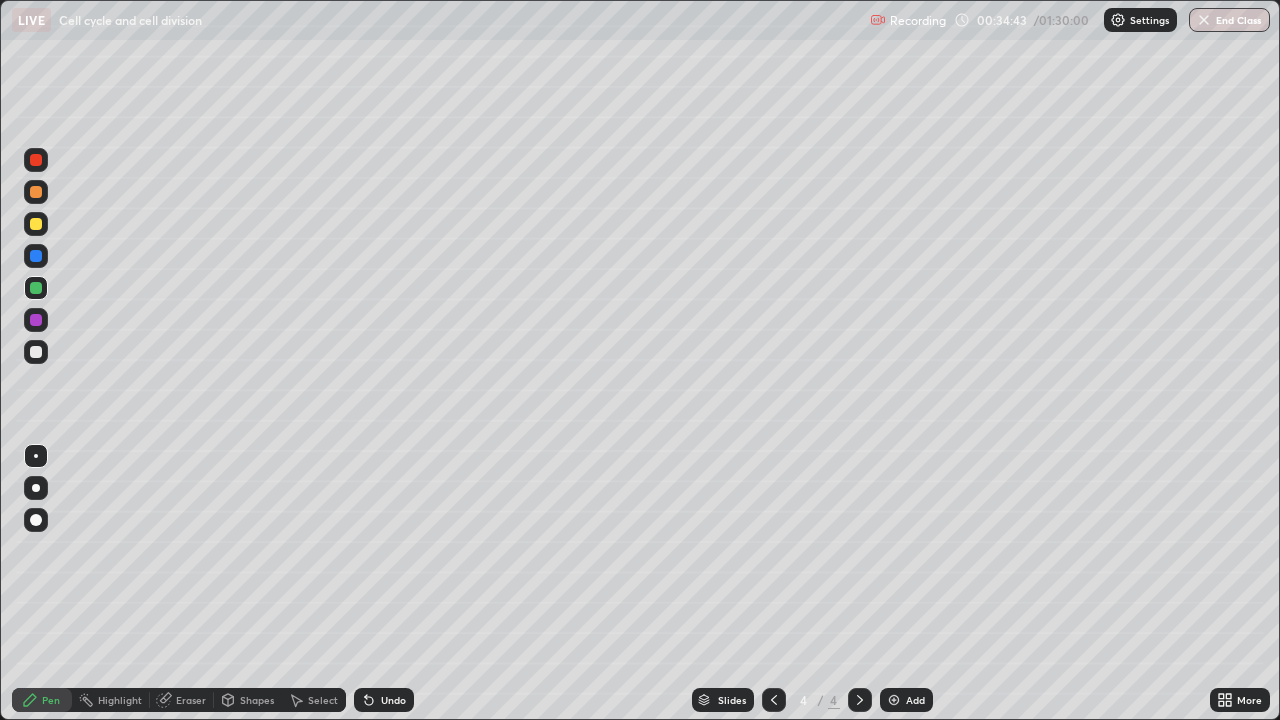 click 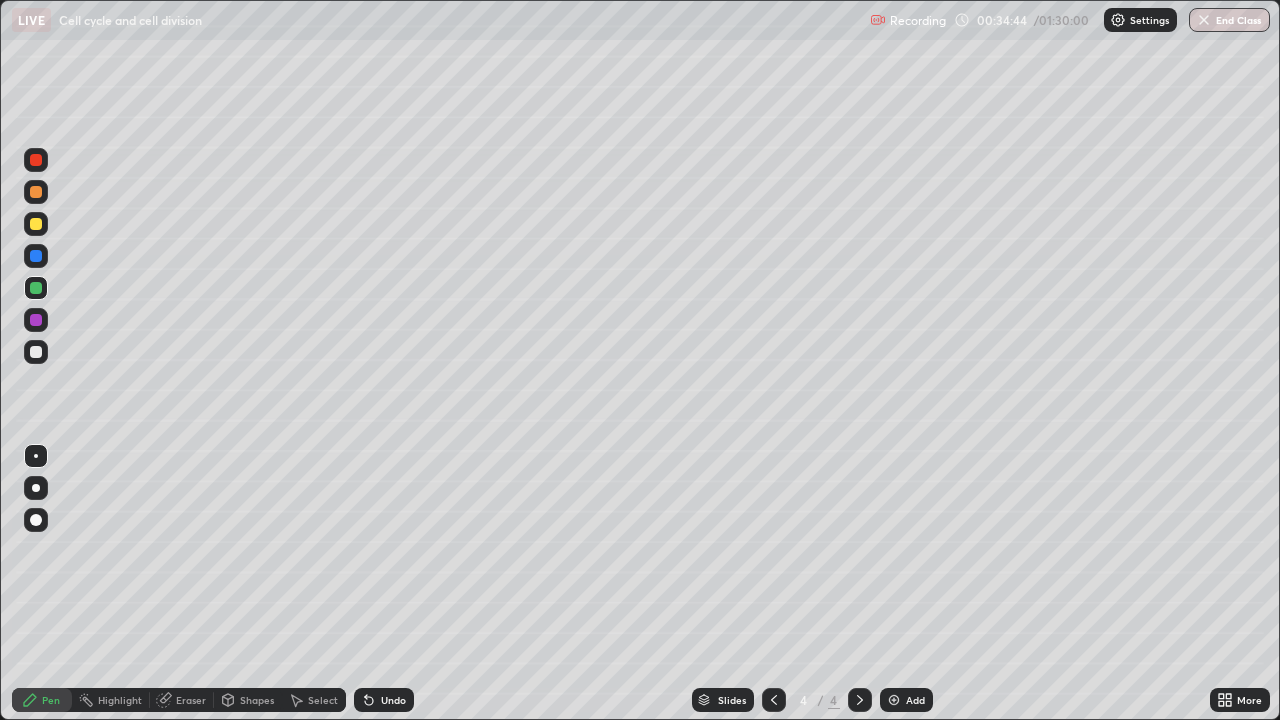 click 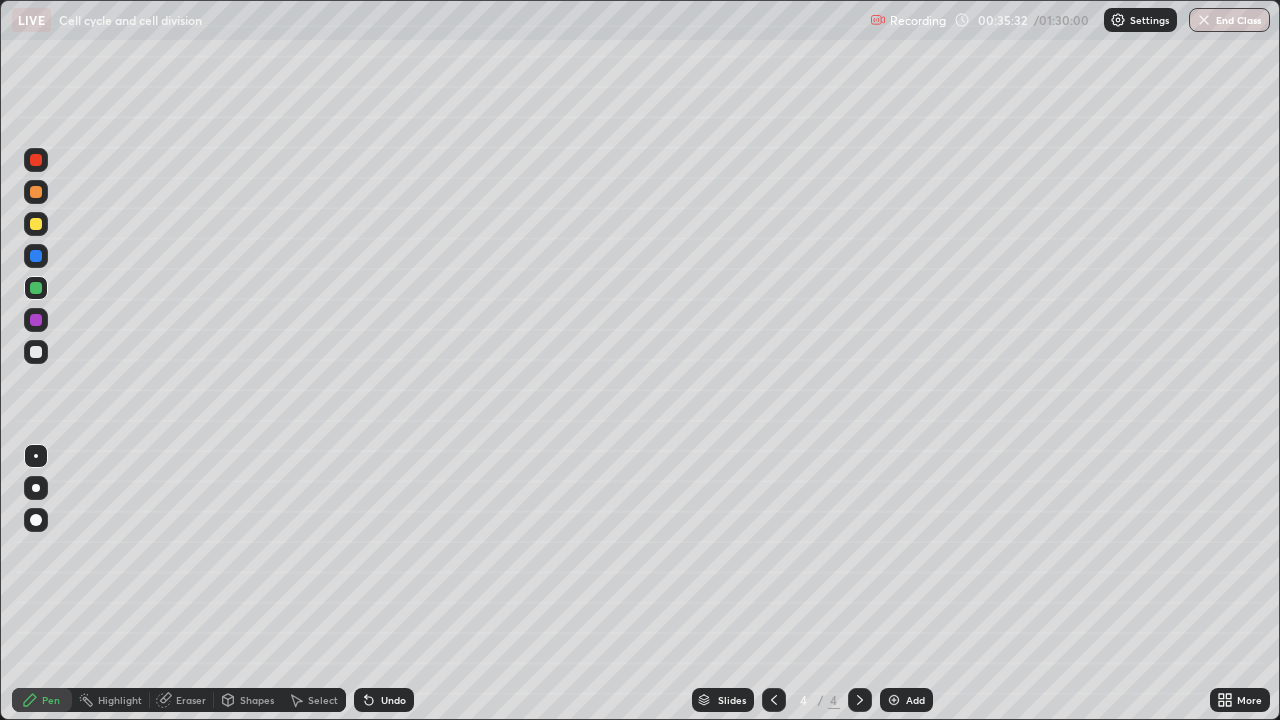 click at bounding box center (36, 256) 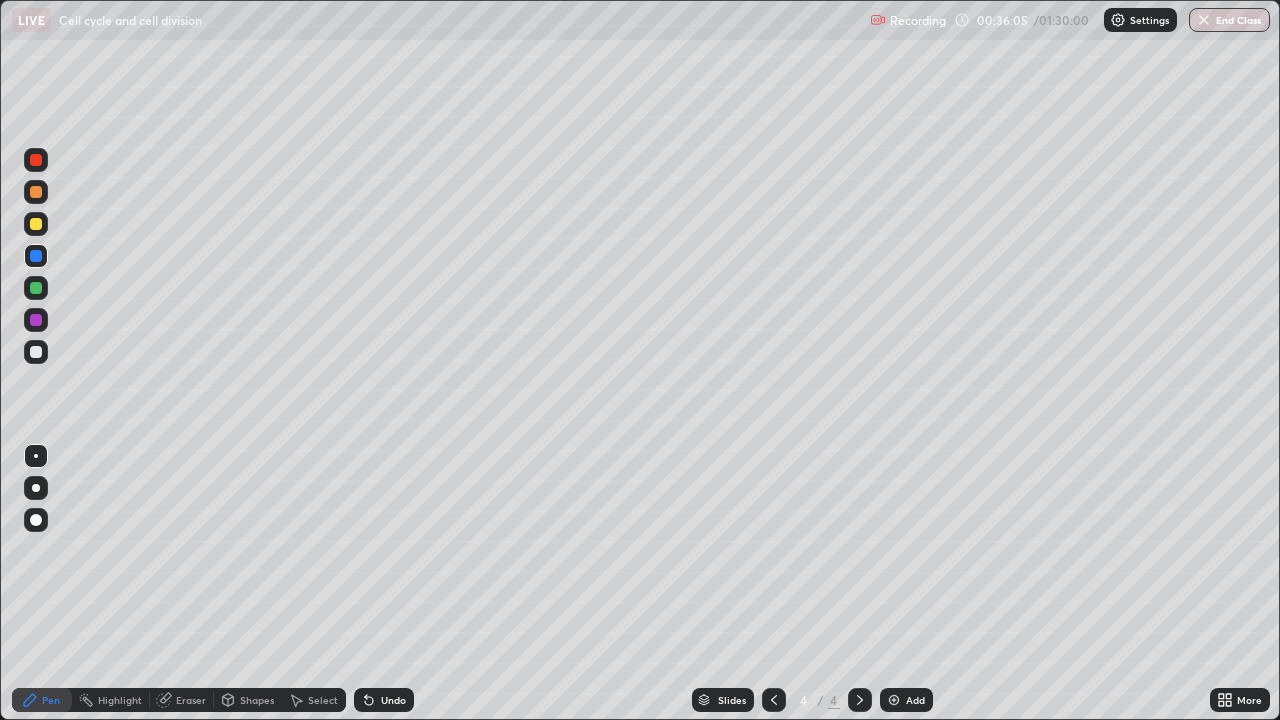 click at bounding box center [36, 320] 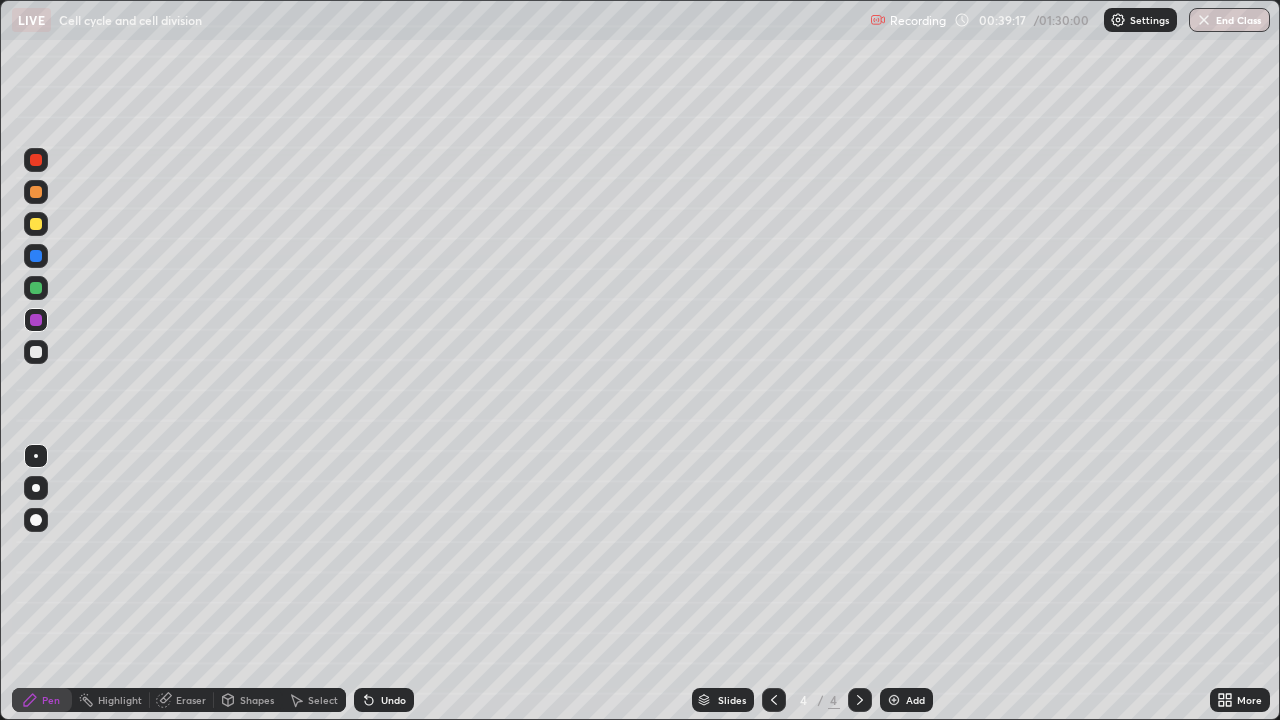click at bounding box center [894, 700] 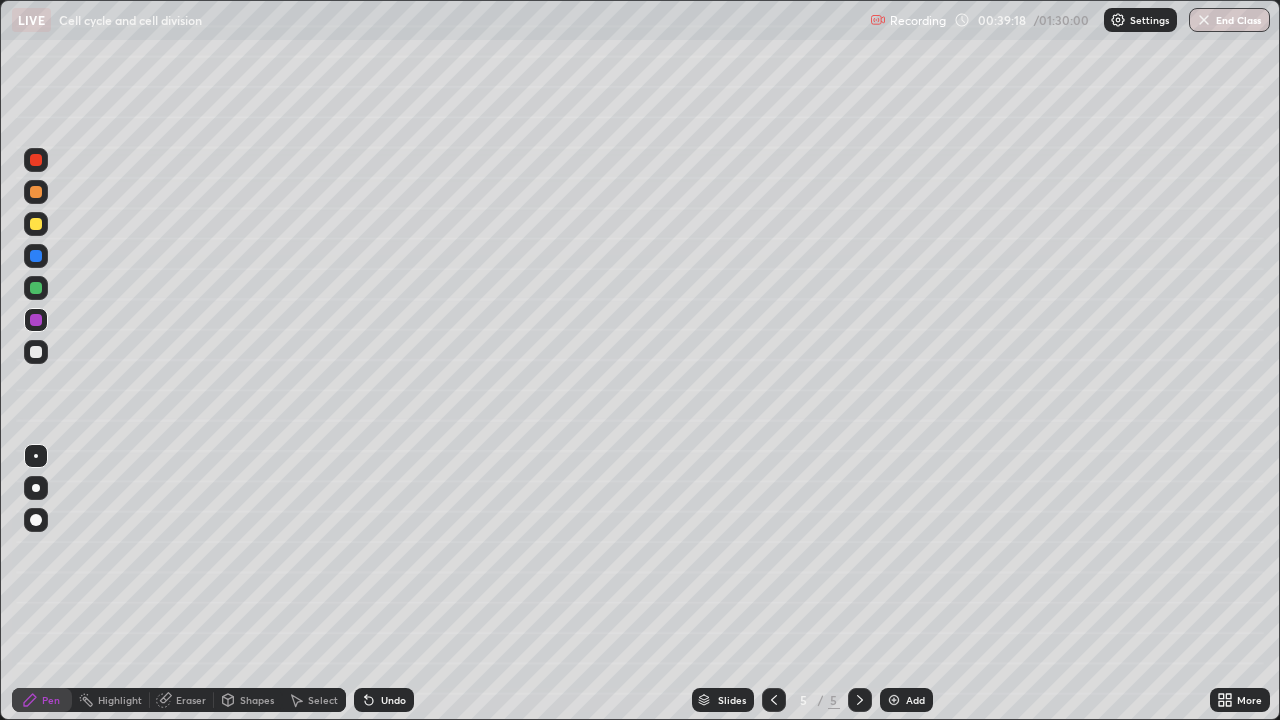 click at bounding box center [36, 224] 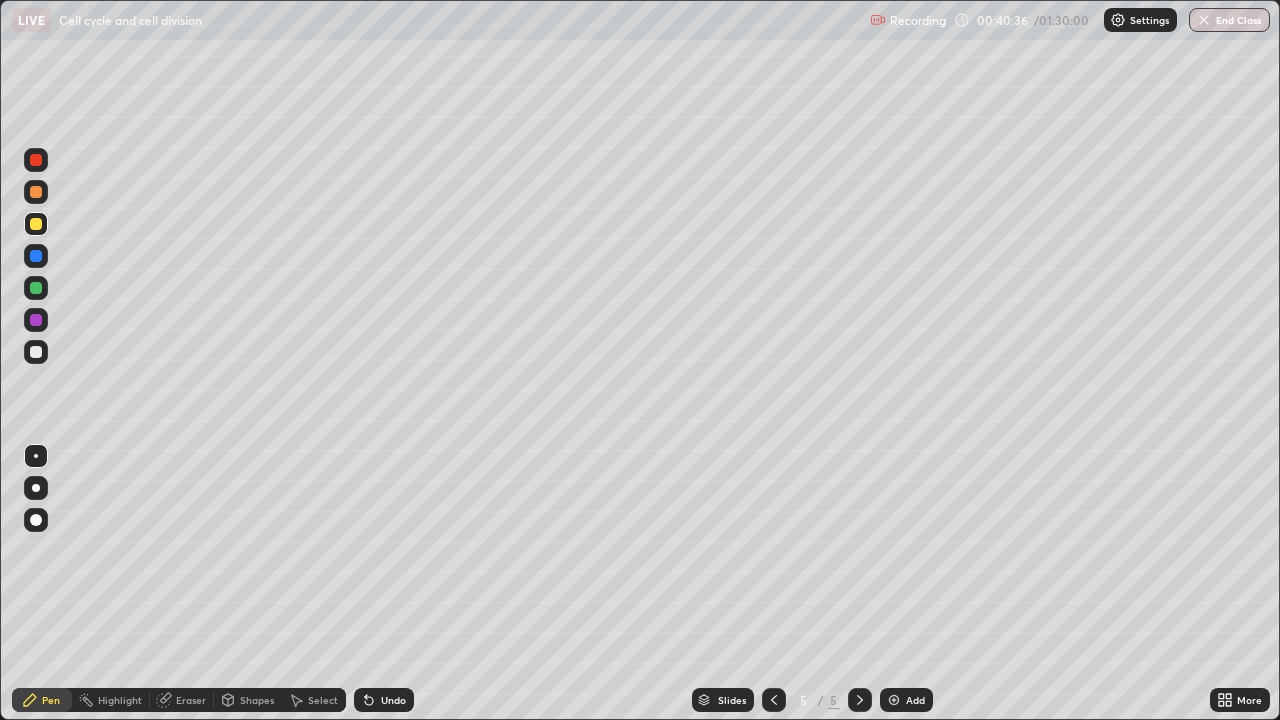 click at bounding box center [36, 352] 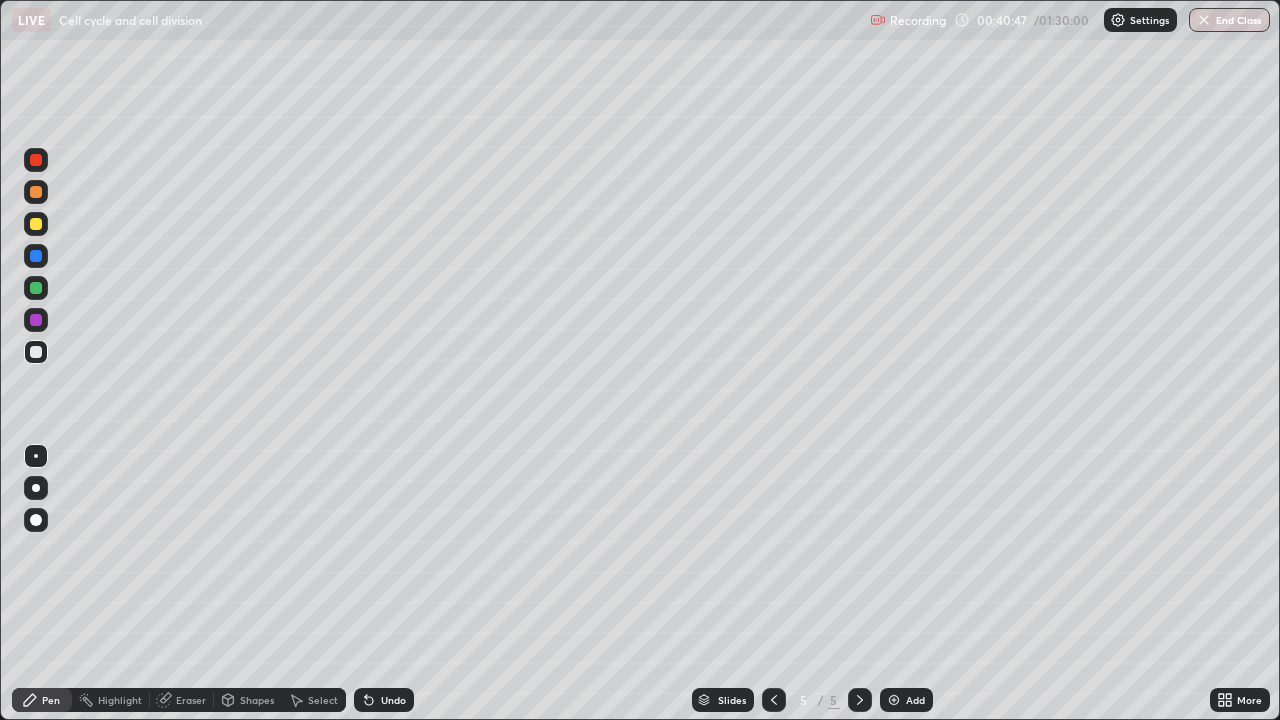 click at bounding box center [36, 352] 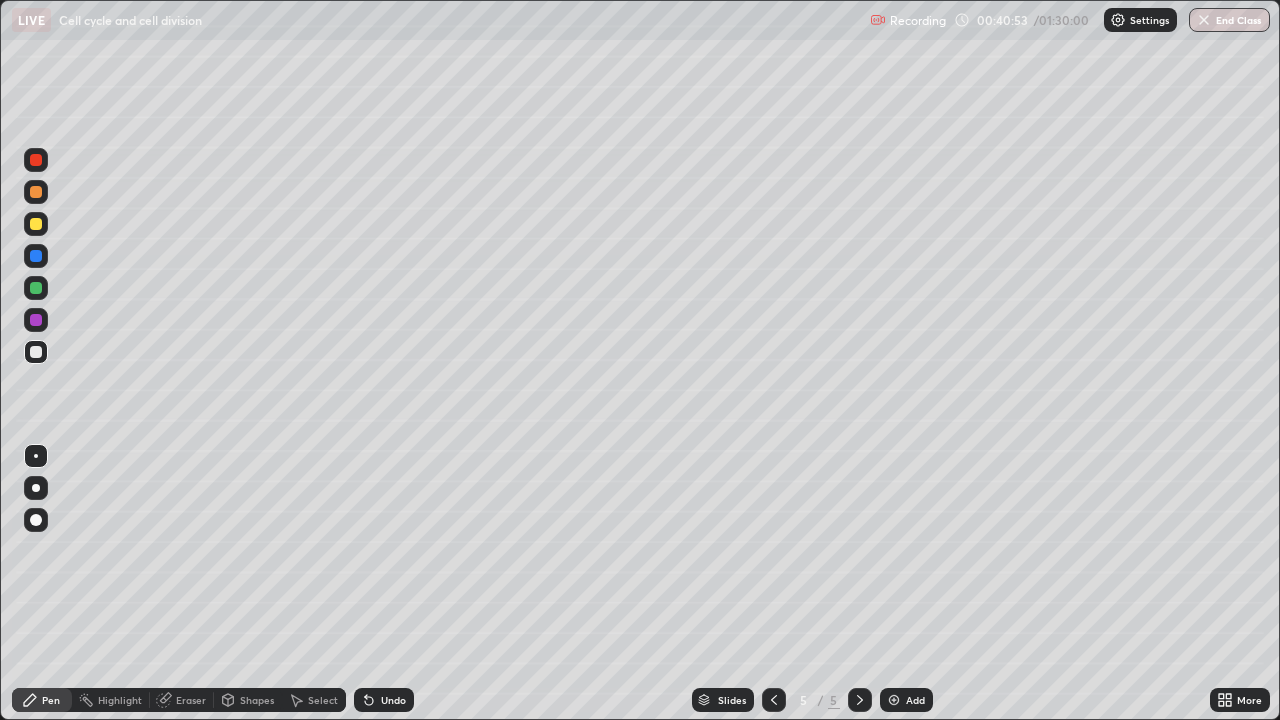 click 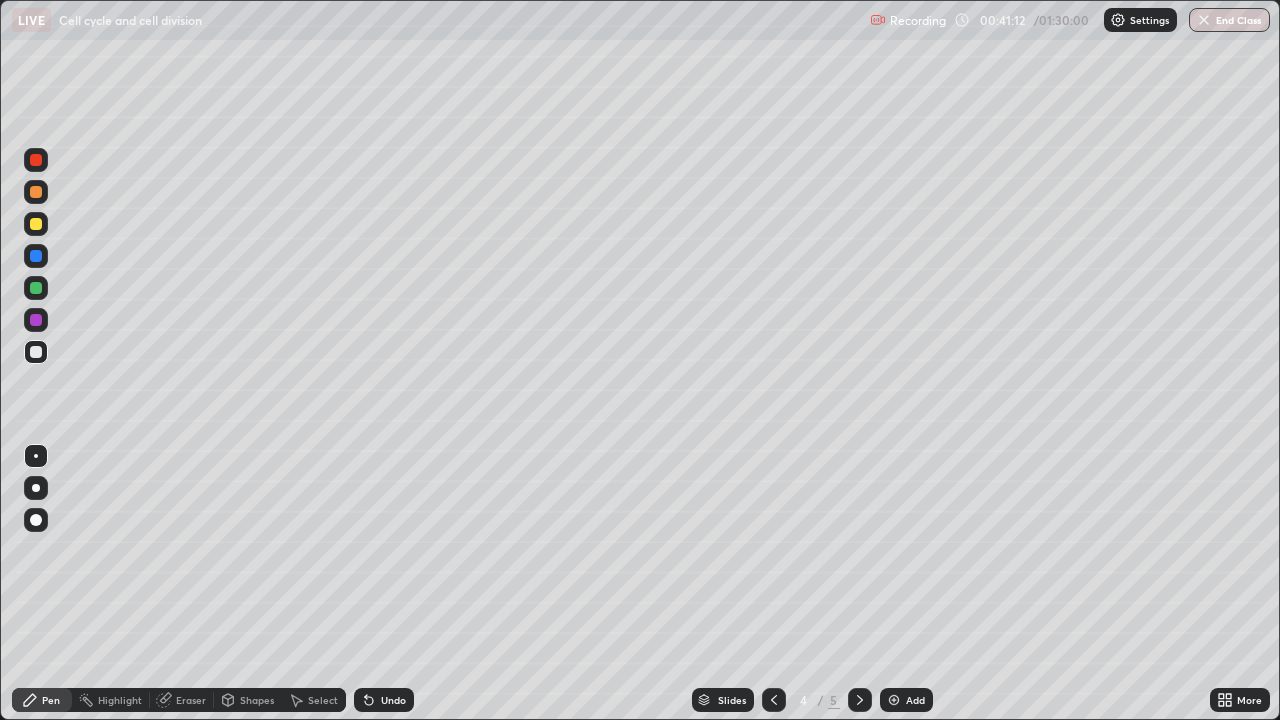 click 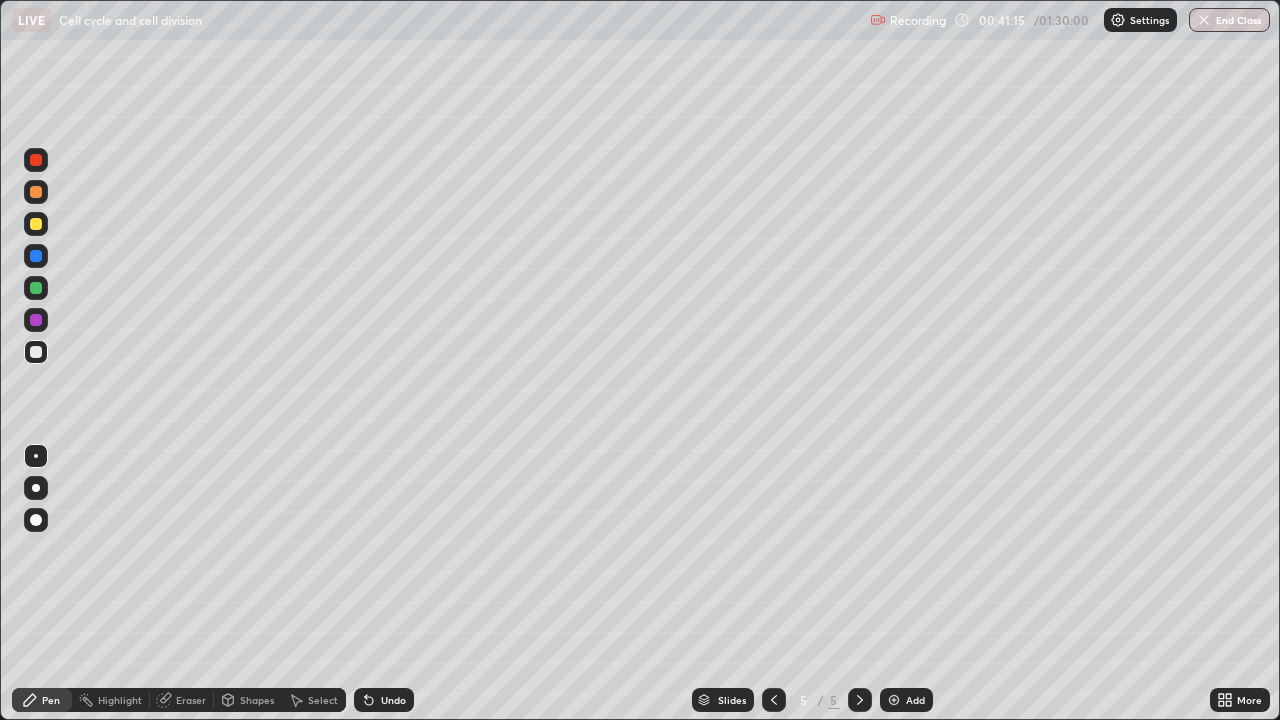 click 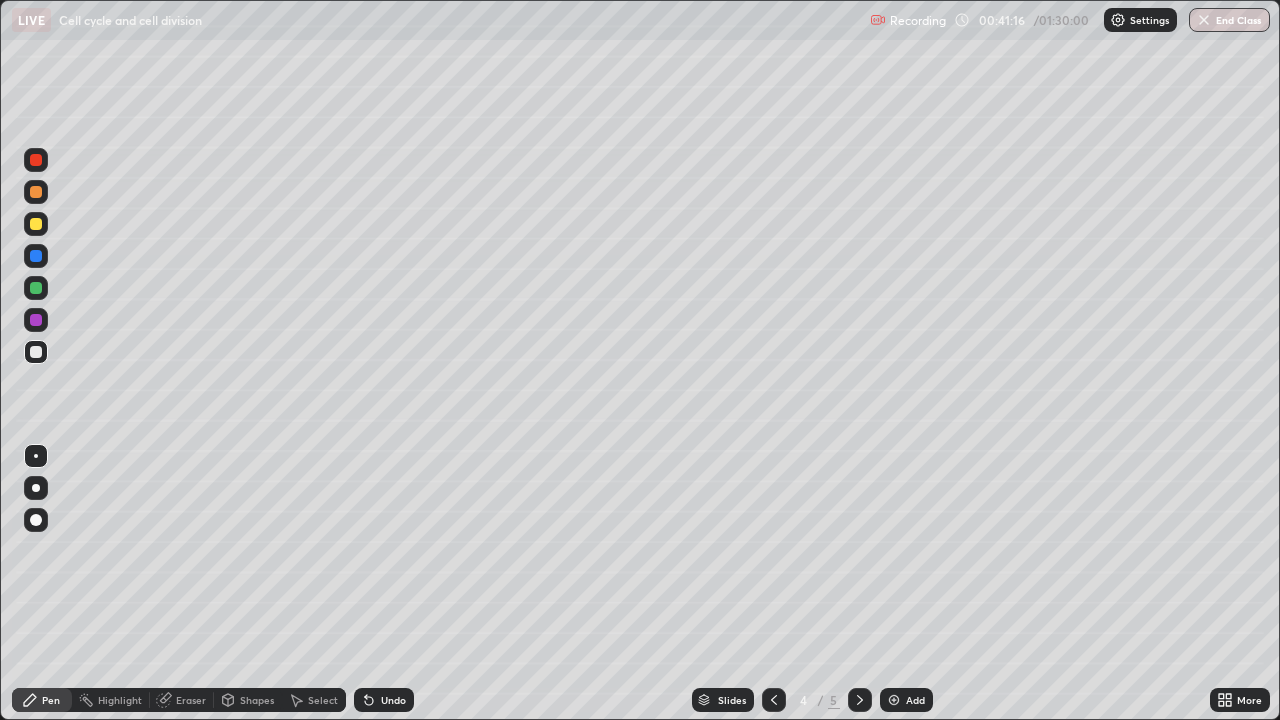 click on "Shapes" at bounding box center (248, 700) 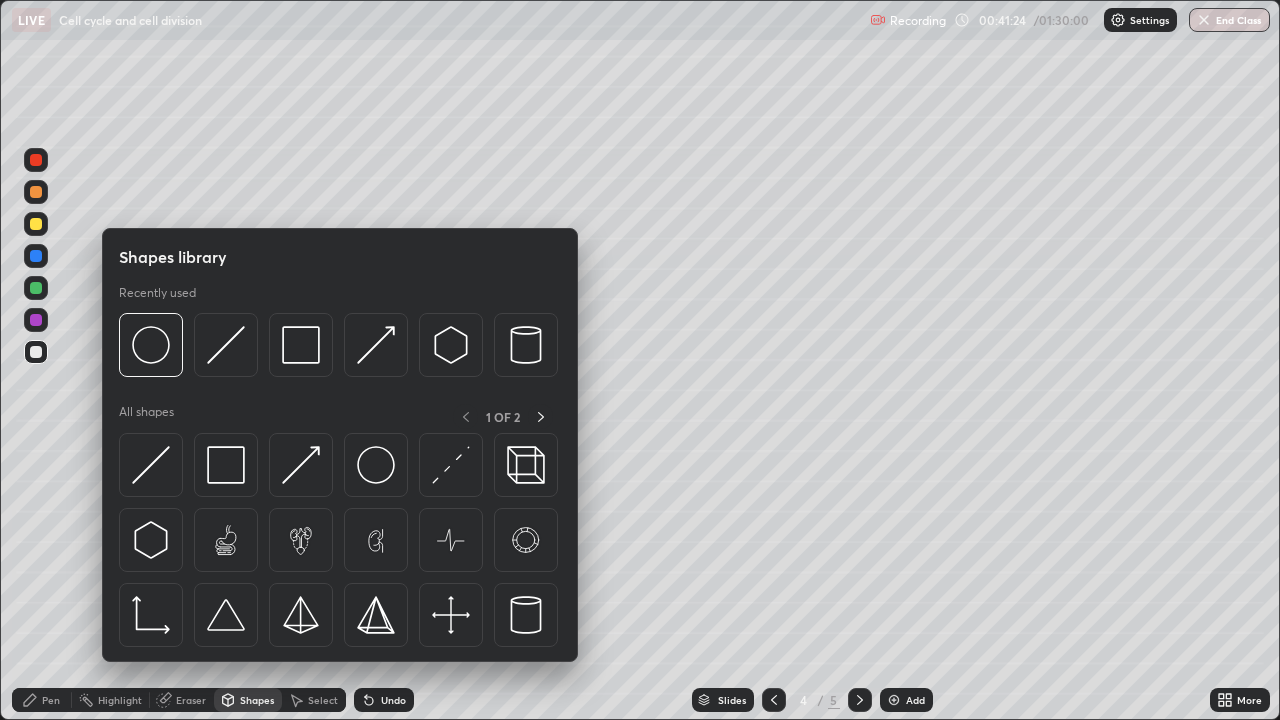 click 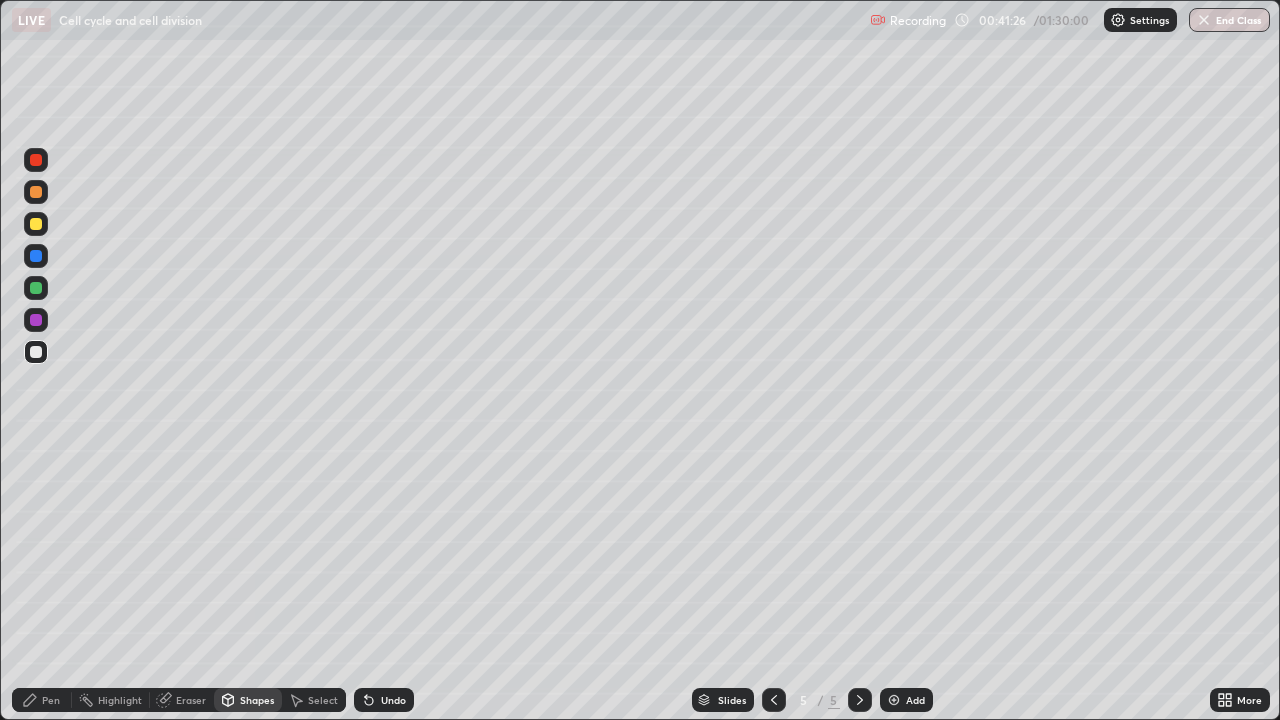 click at bounding box center (36, 352) 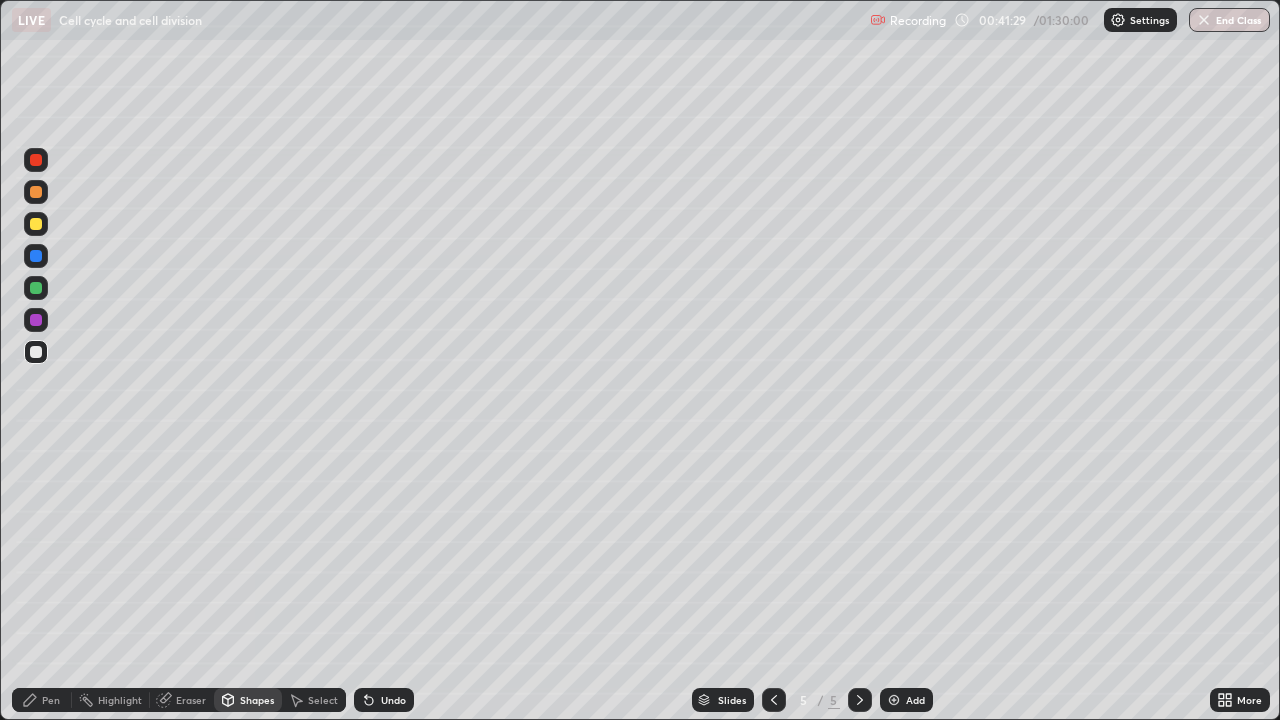 click 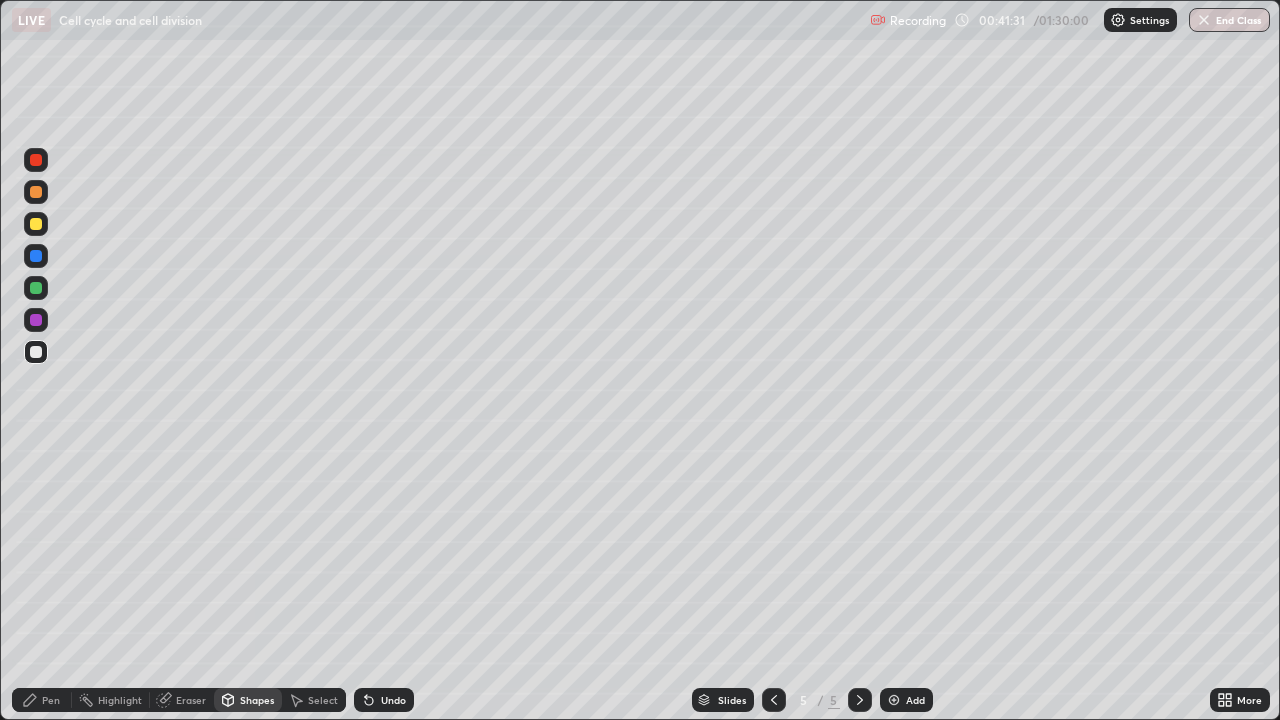 click on "Pen" at bounding box center (51, 700) 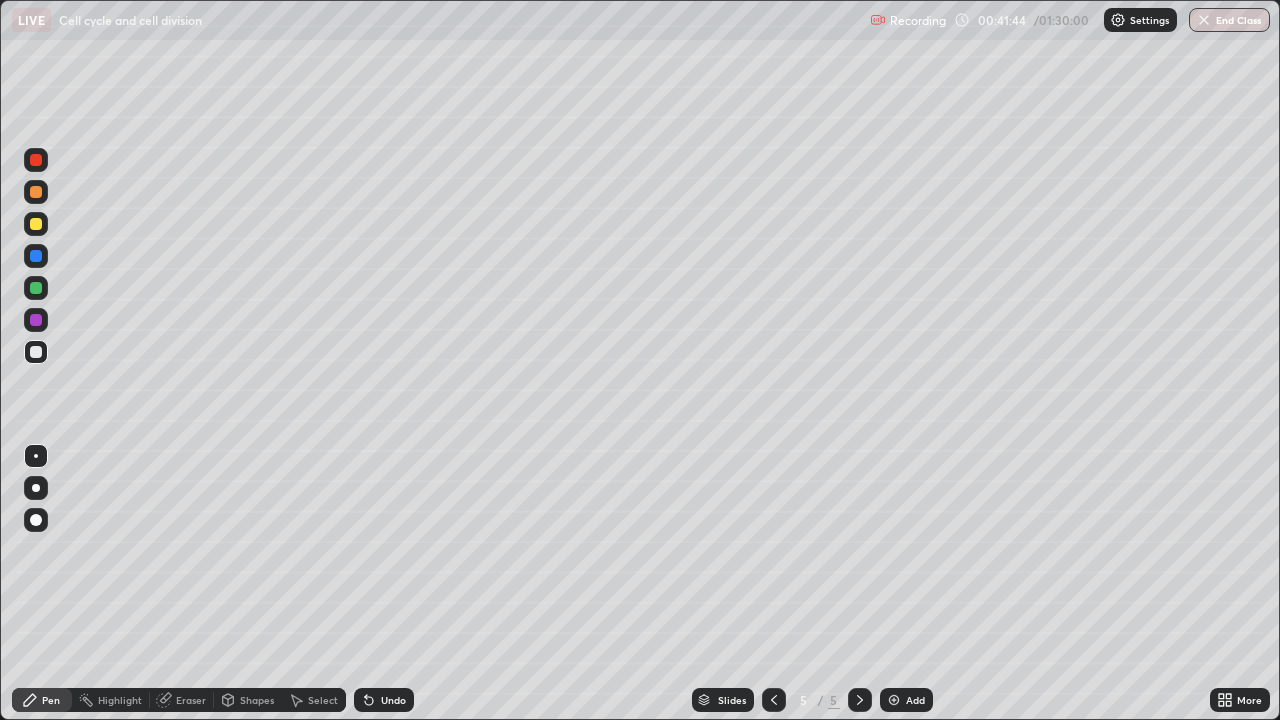 click 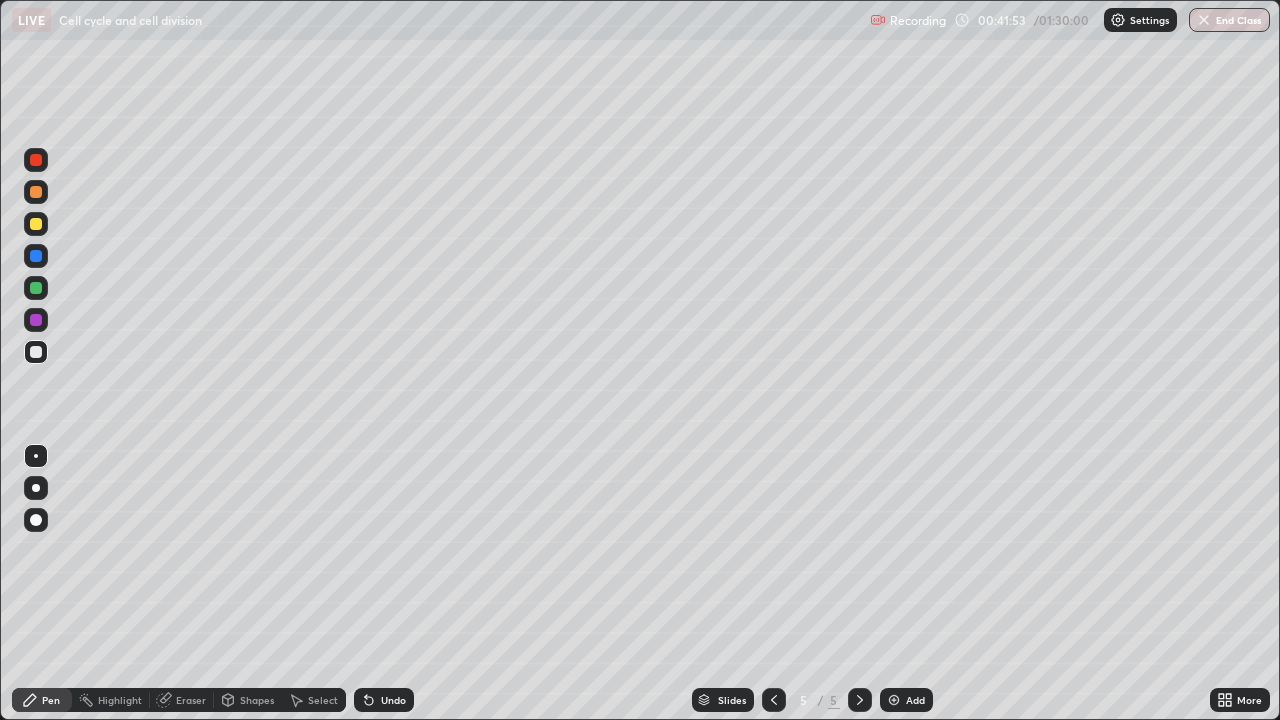 click 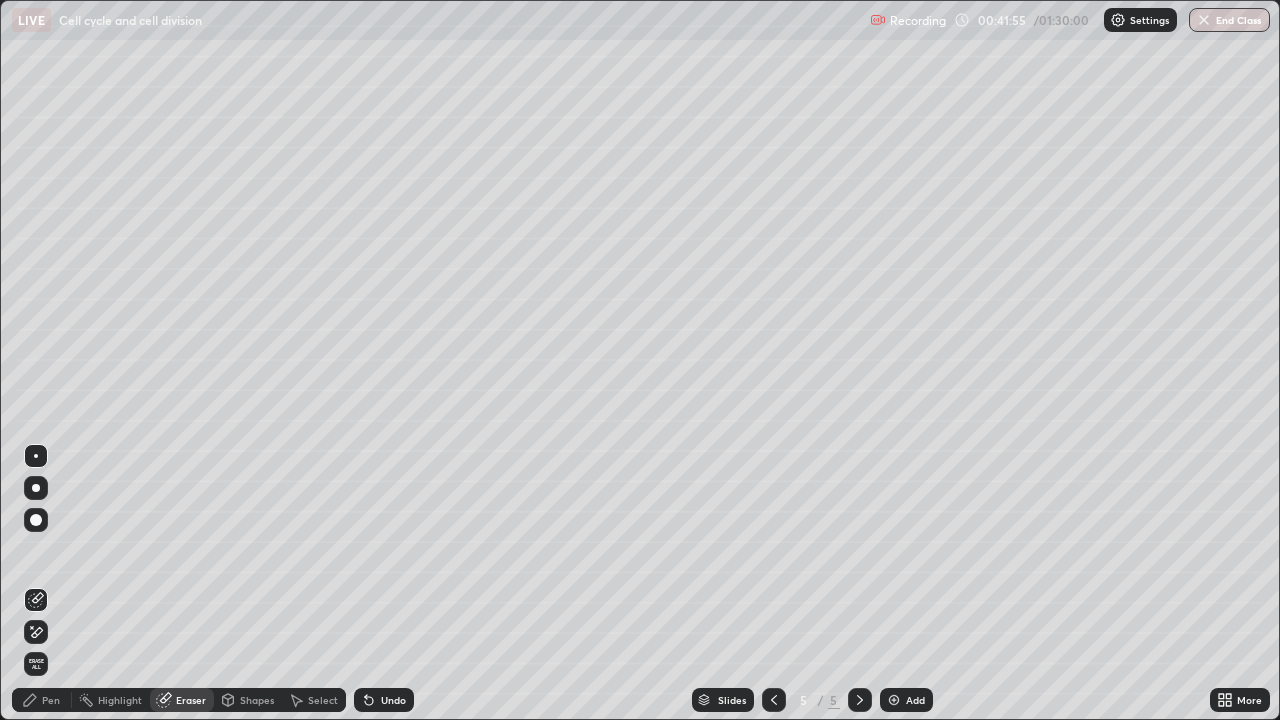 click on "Pen" at bounding box center (51, 700) 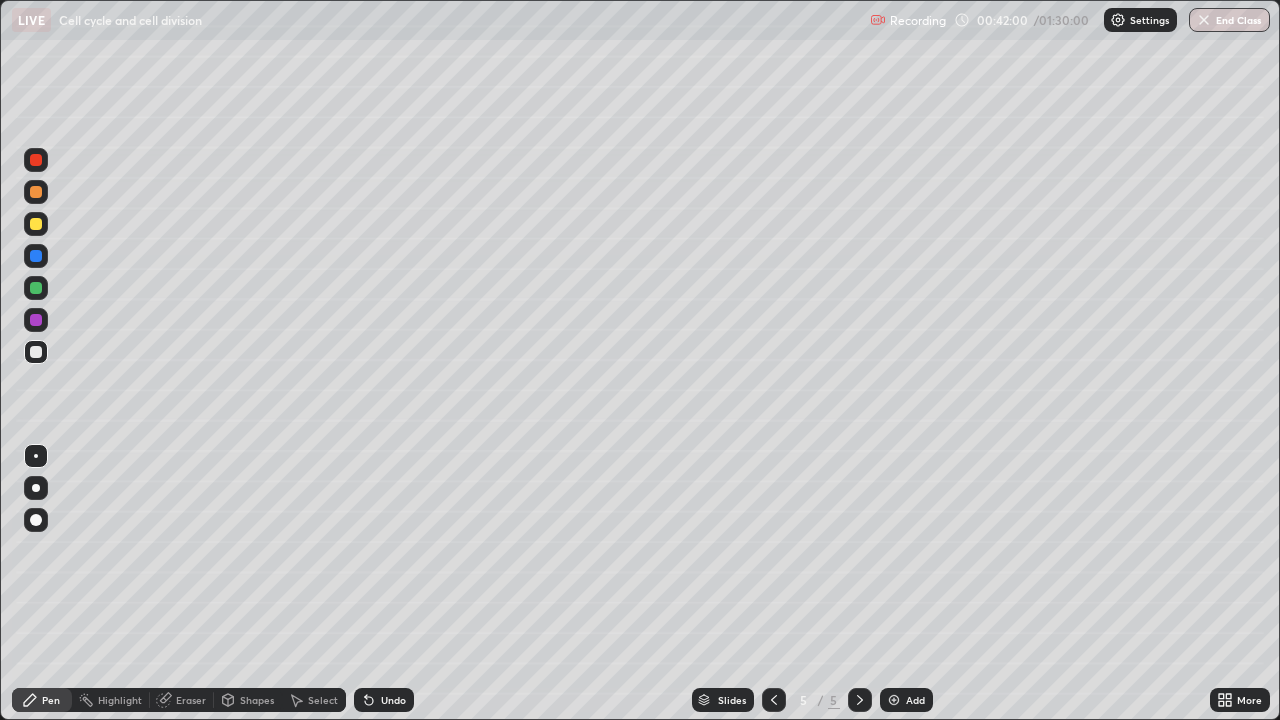 click 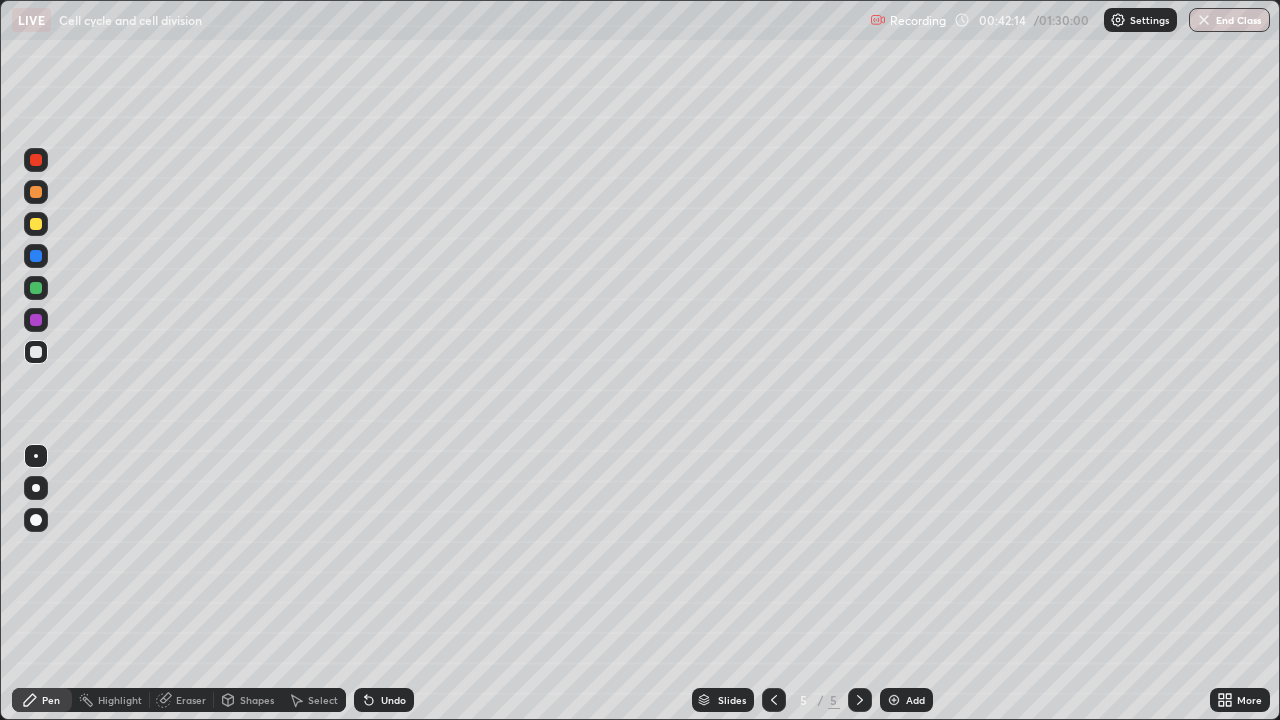 click 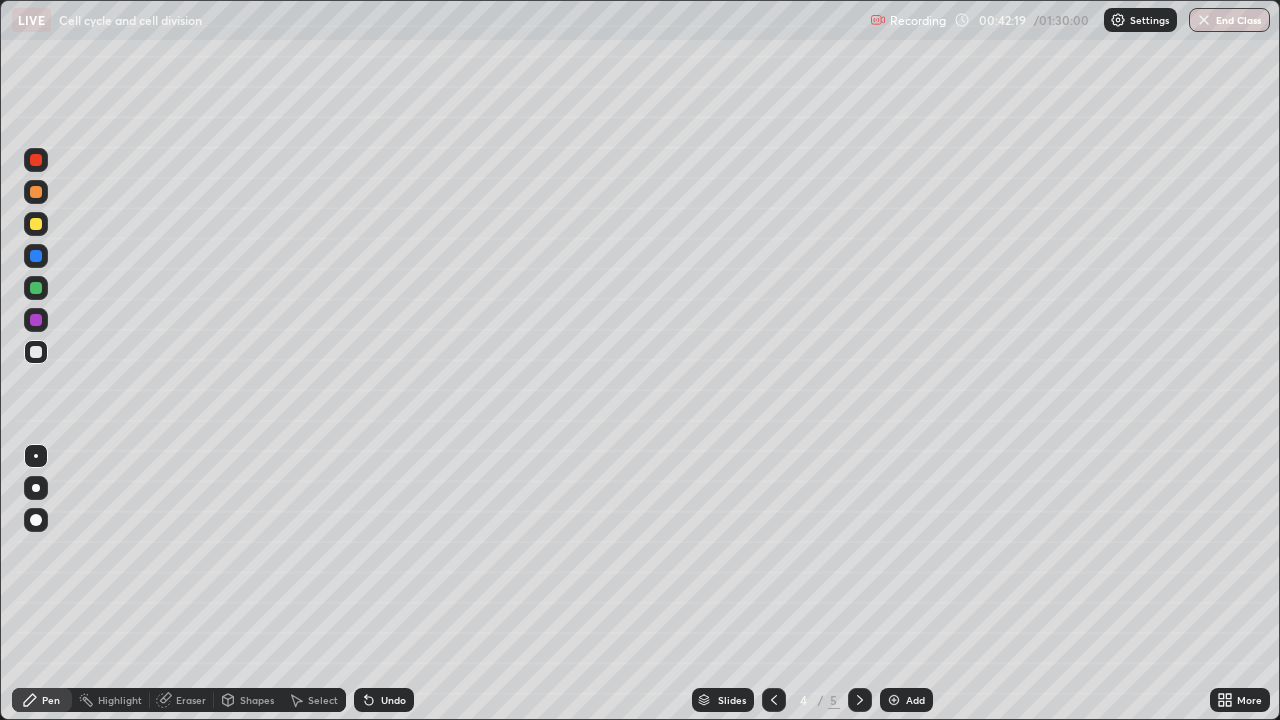 click 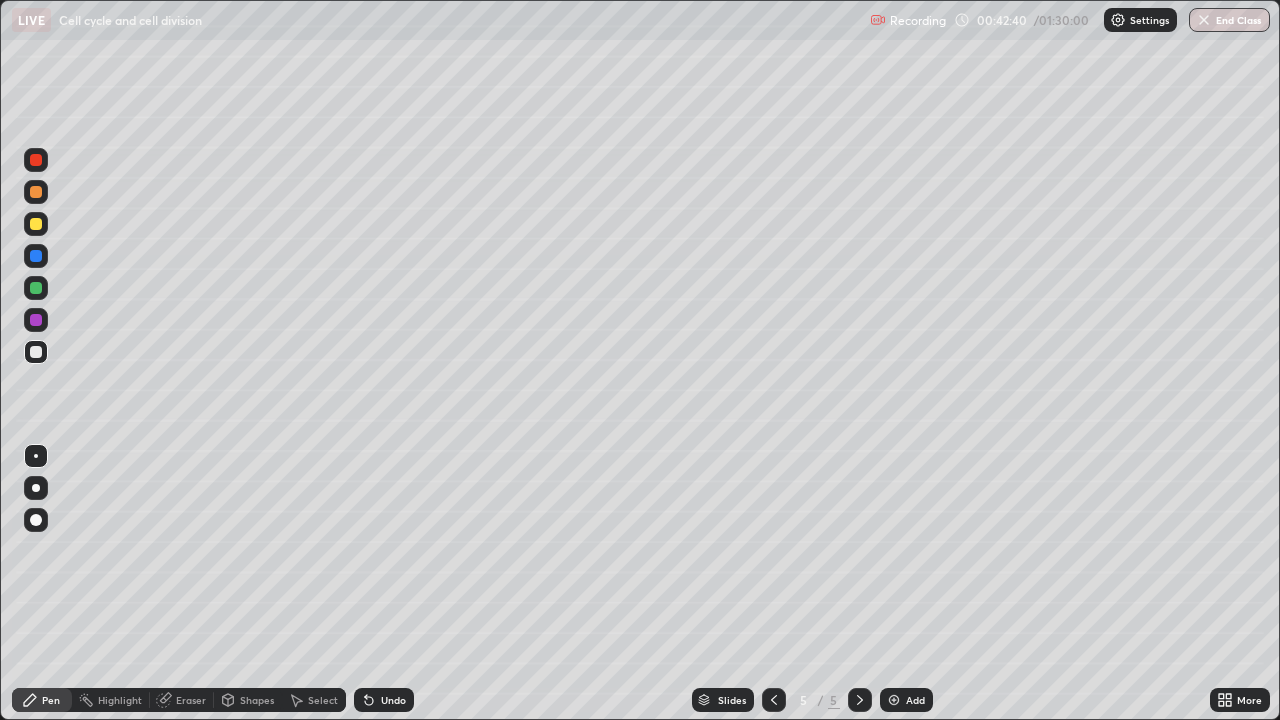 click at bounding box center [36, 320] 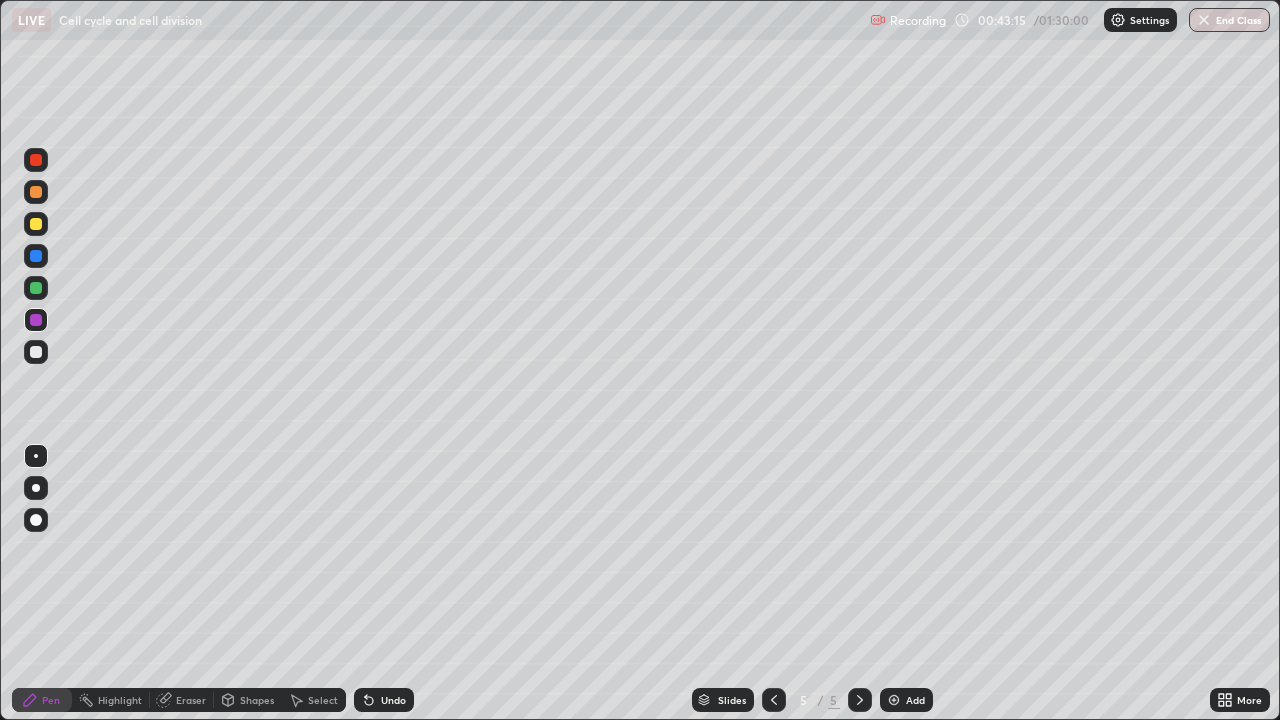click at bounding box center (36, 224) 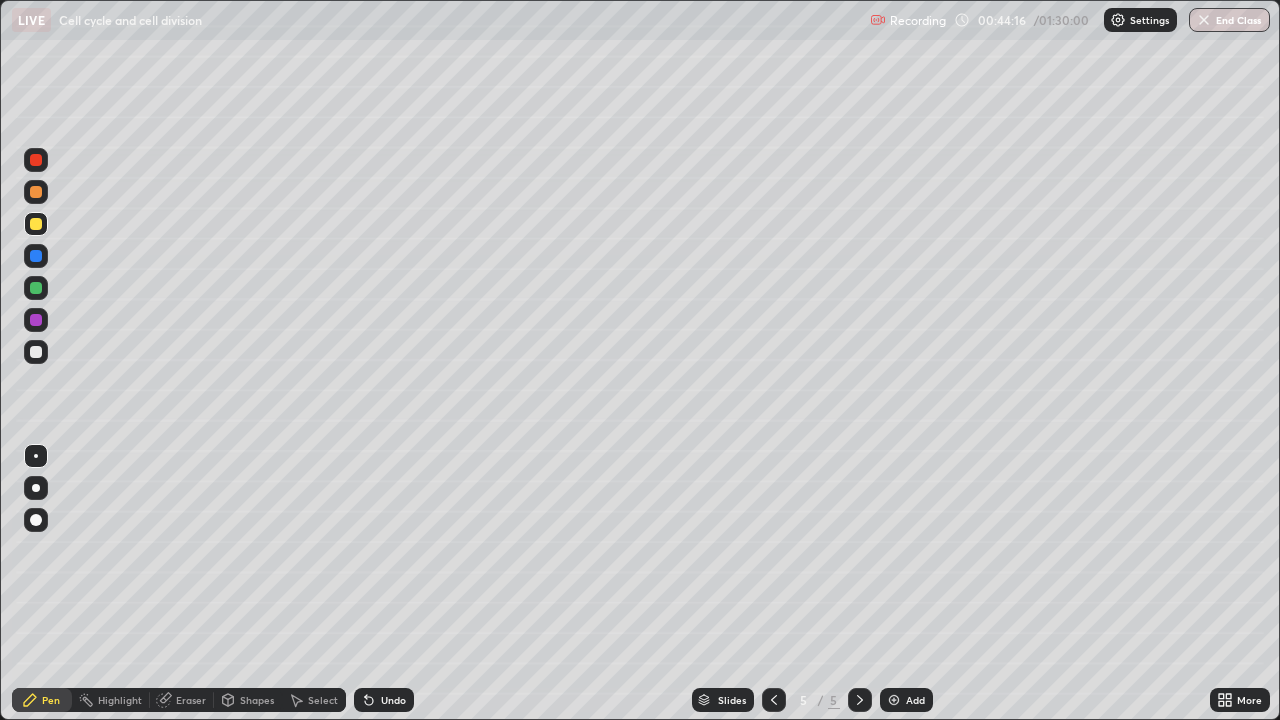 click at bounding box center (36, 352) 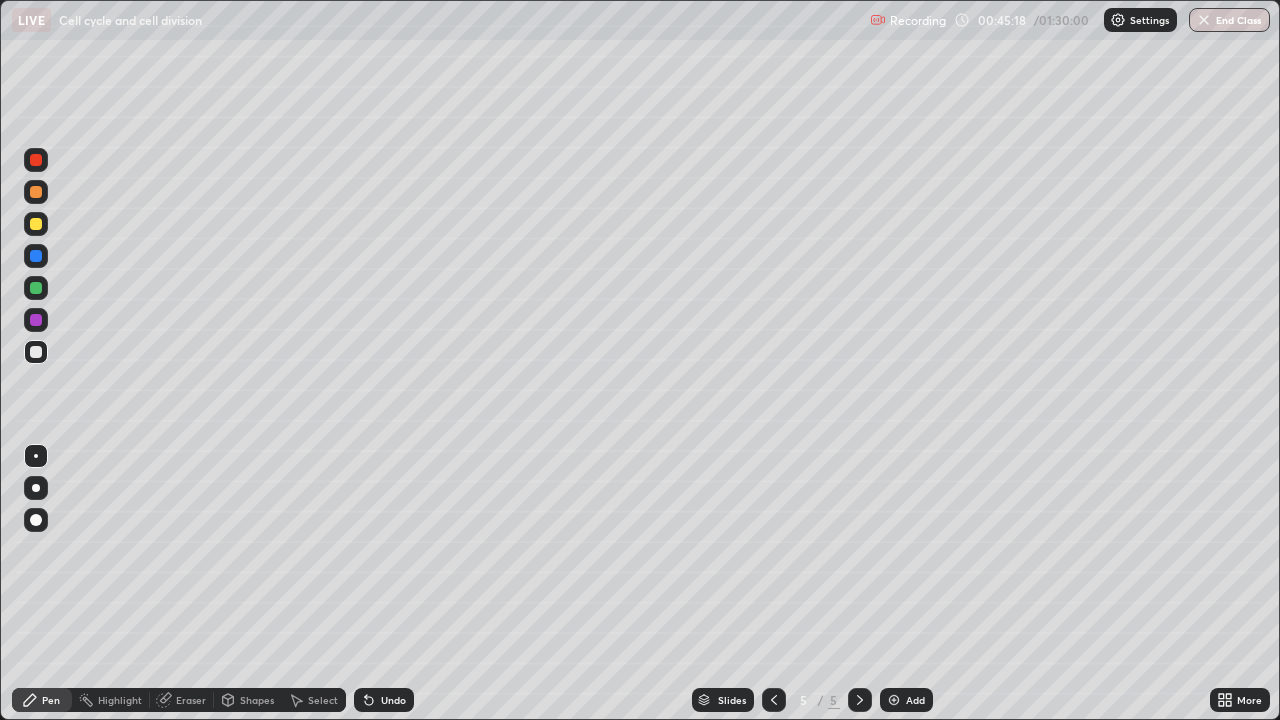 click 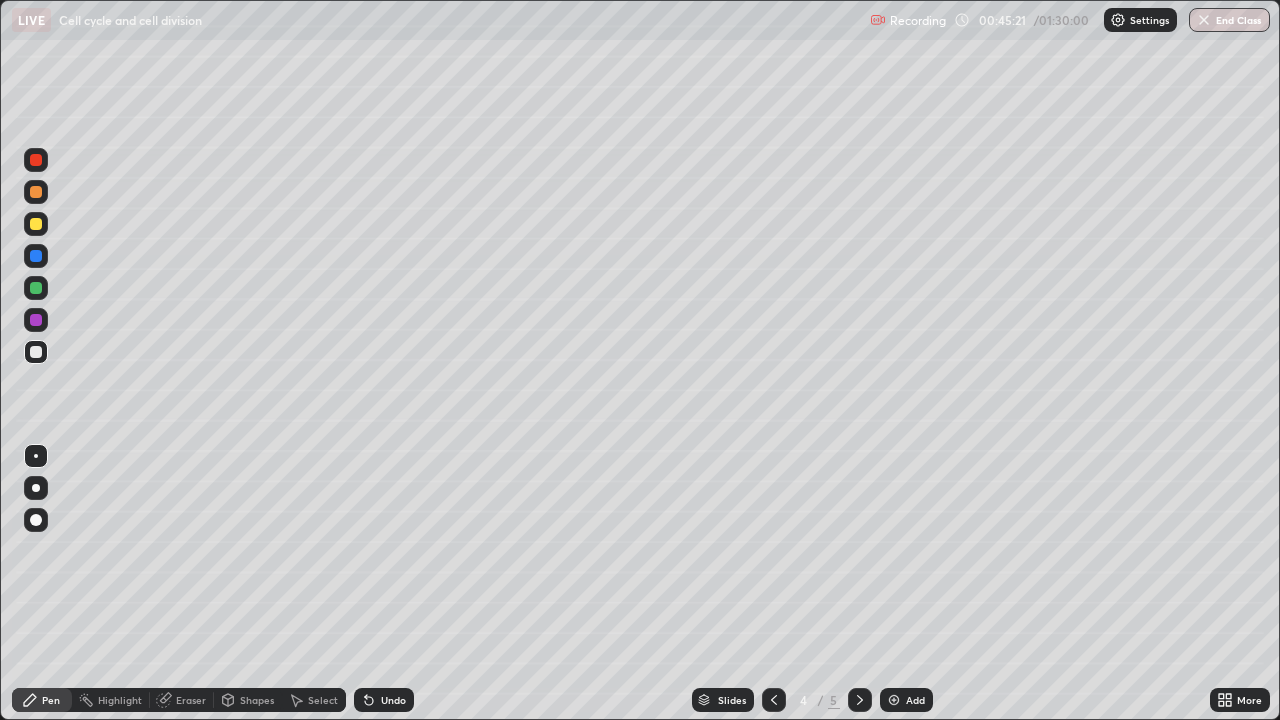 click 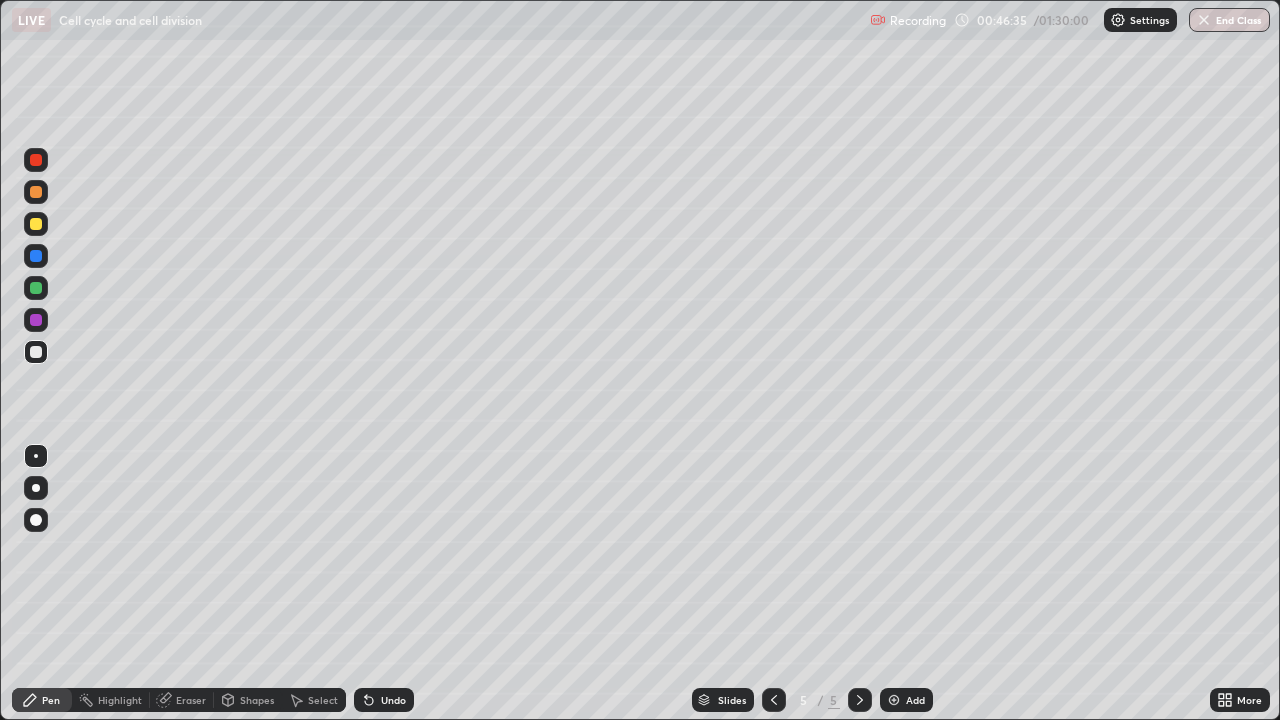 click at bounding box center (36, 352) 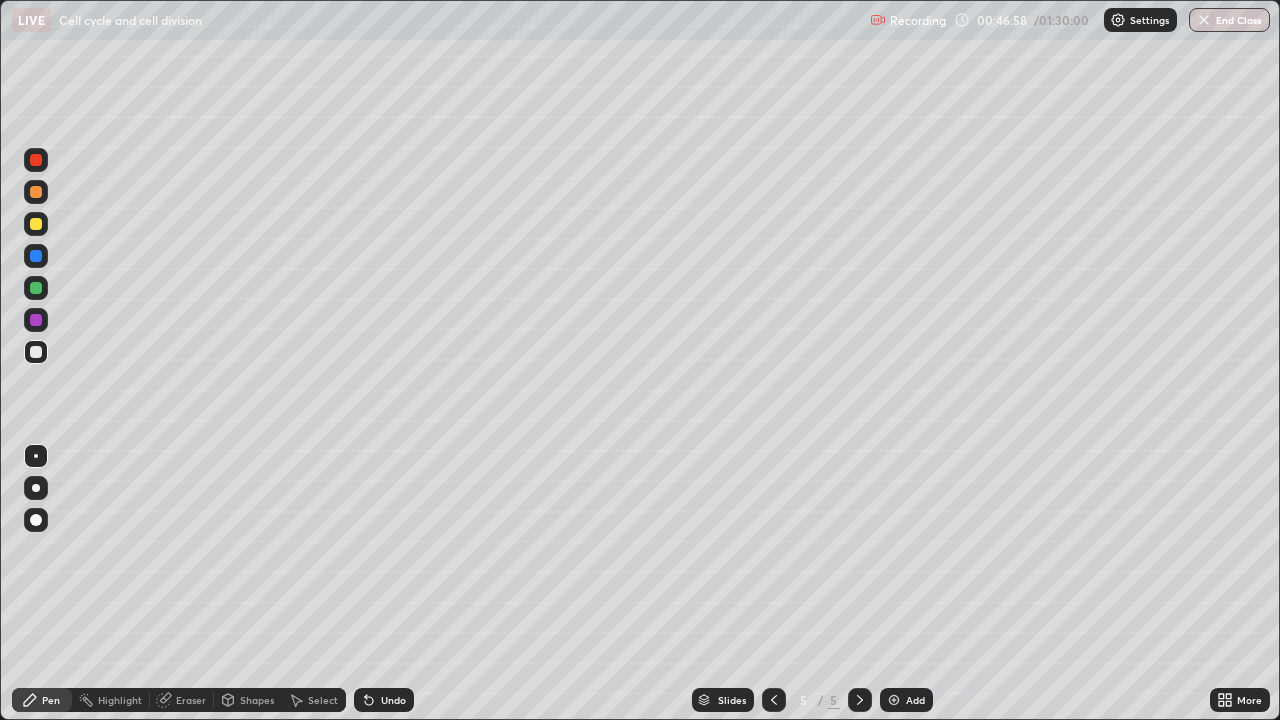 click 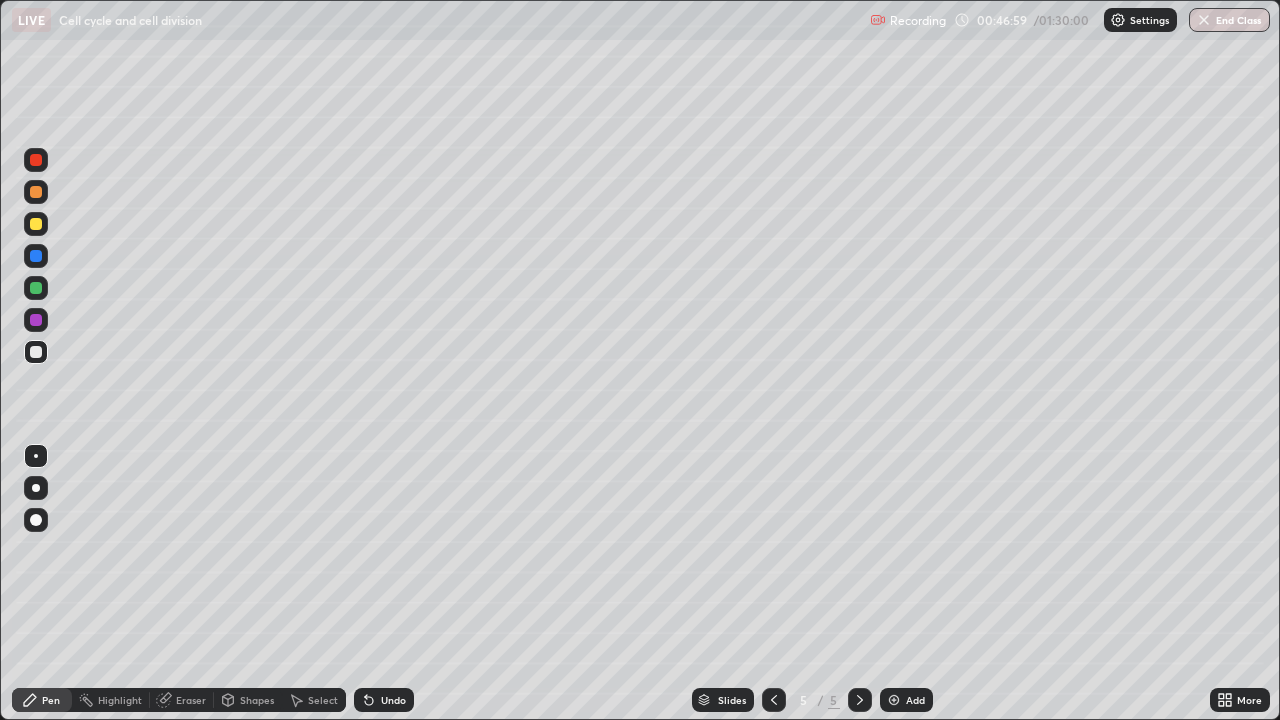 click 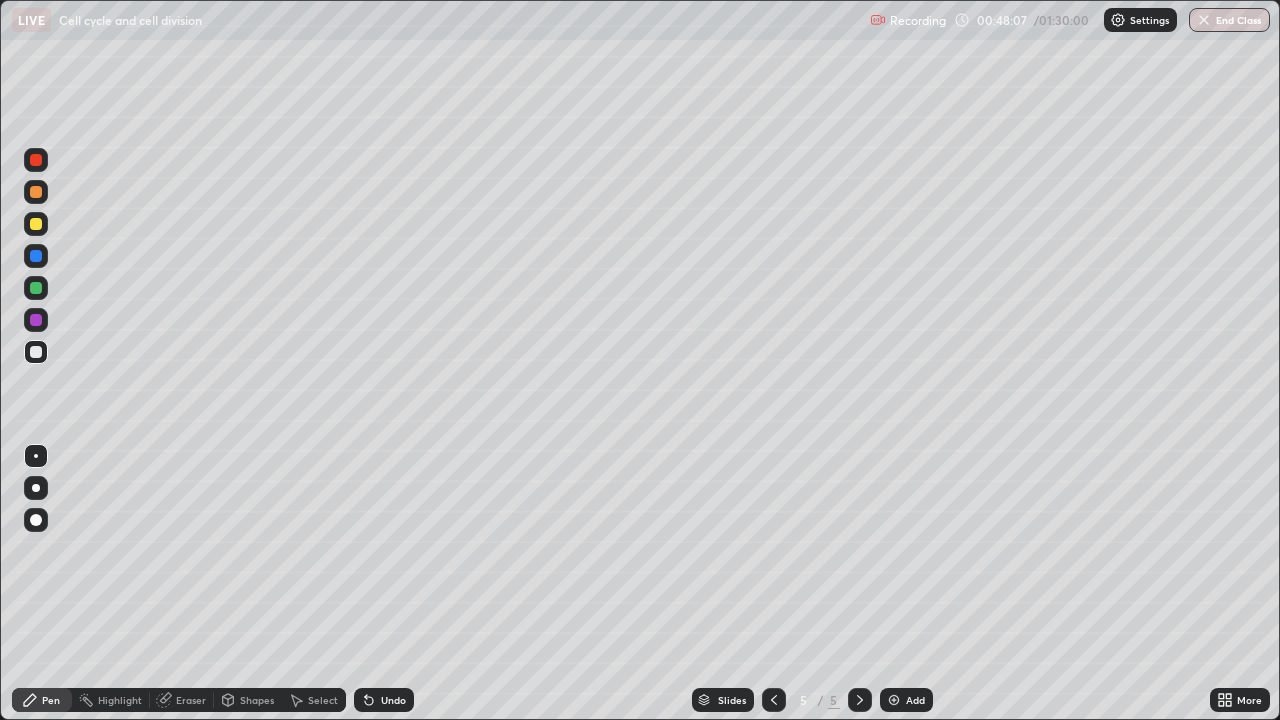 click at bounding box center [36, 224] 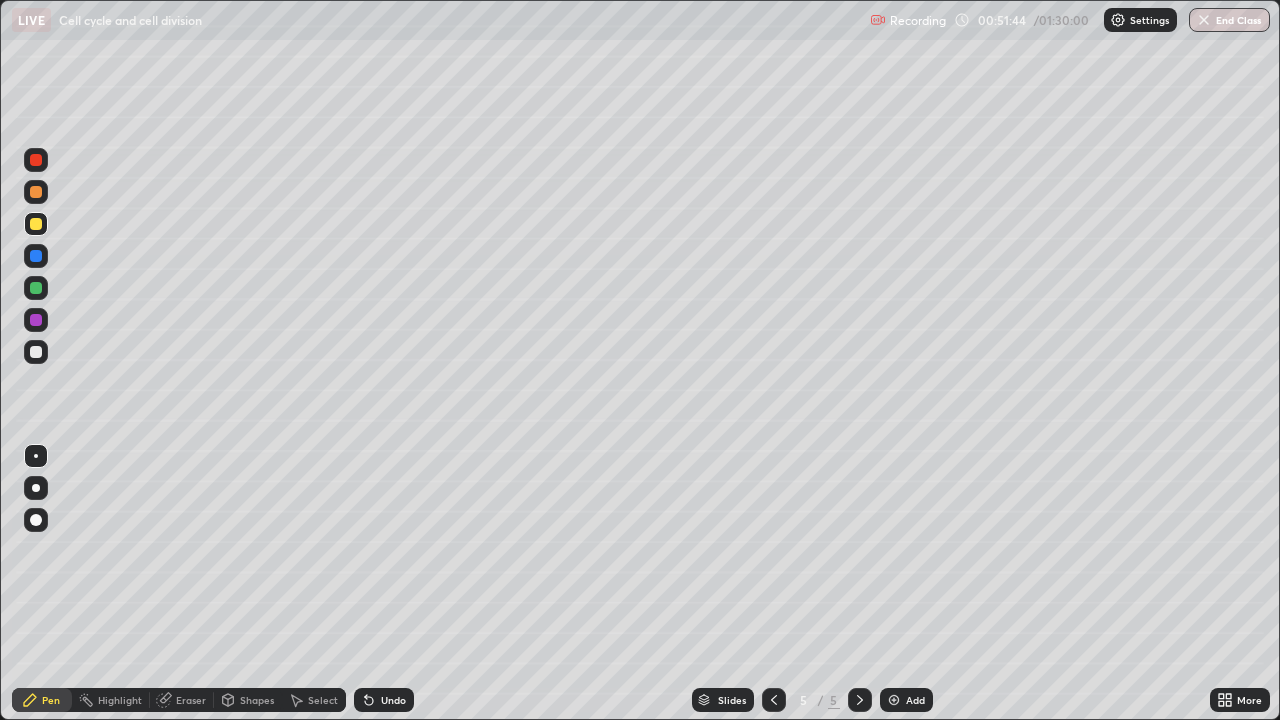 click at bounding box center (36, 352) 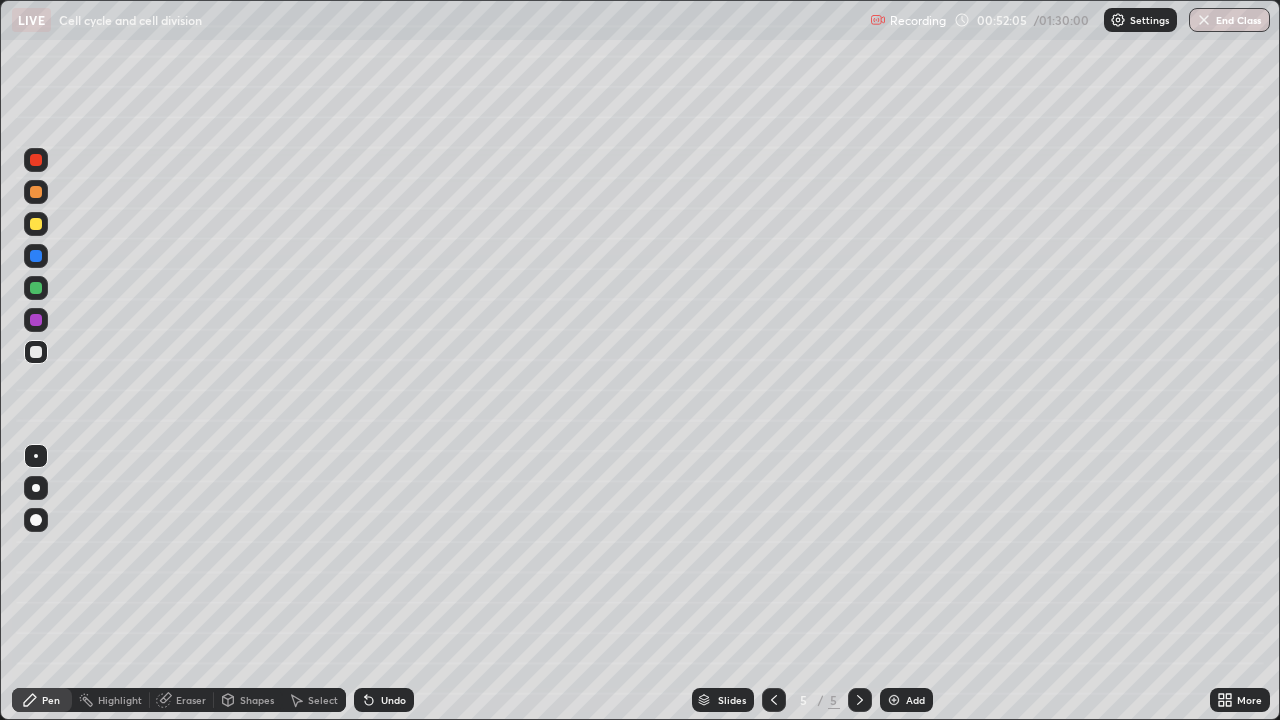 click on "Undo" at bounding box center (384, 700) 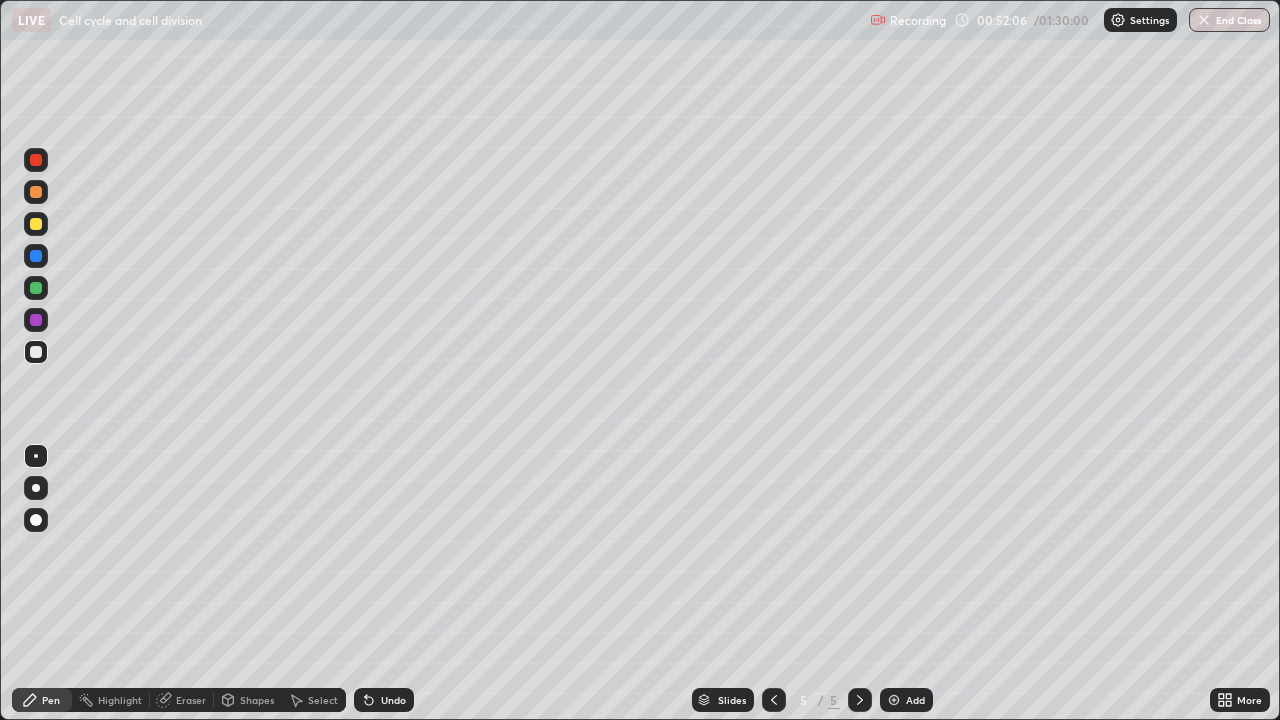 click 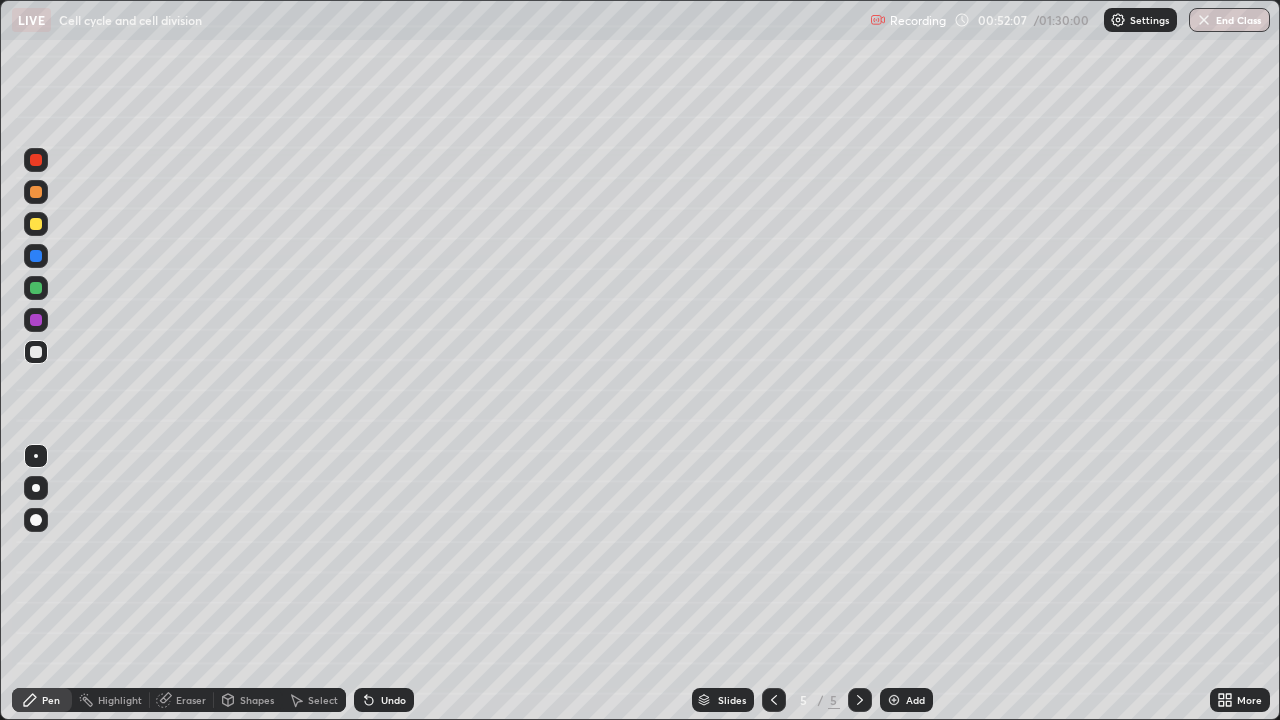 click 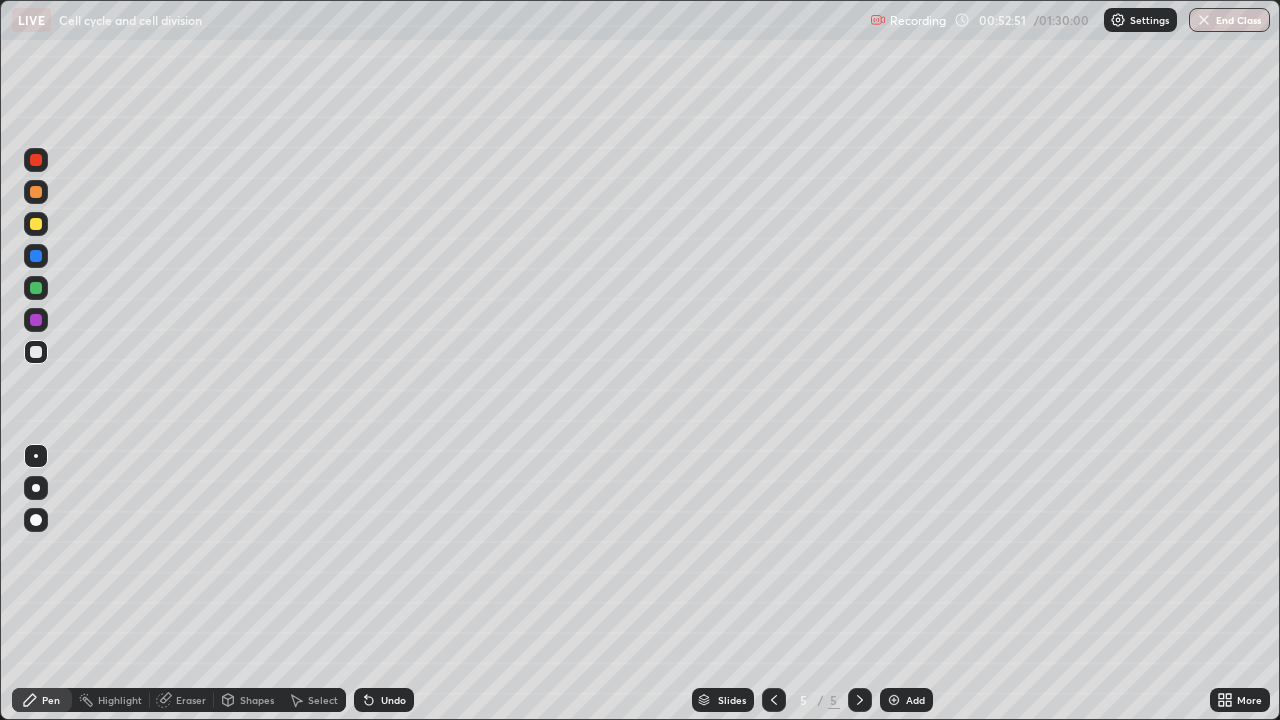 click at bounding box center (36, 456) 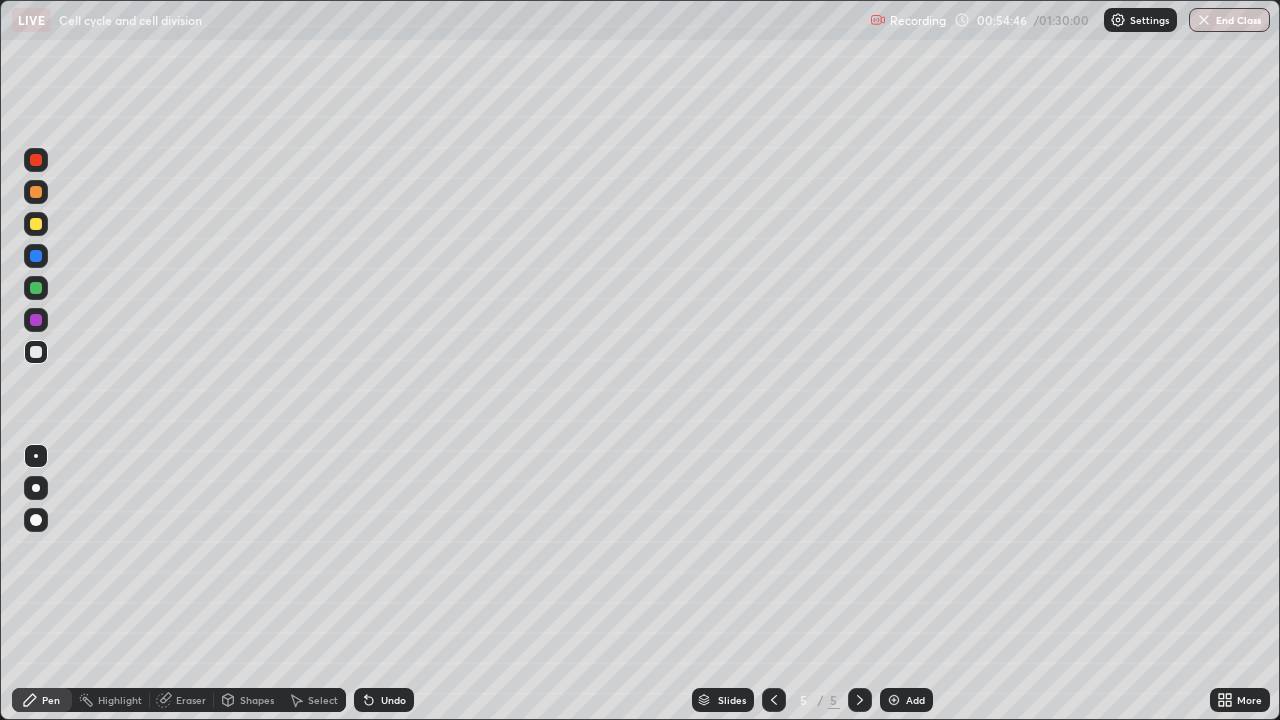 click at bounding box center [36, 224] 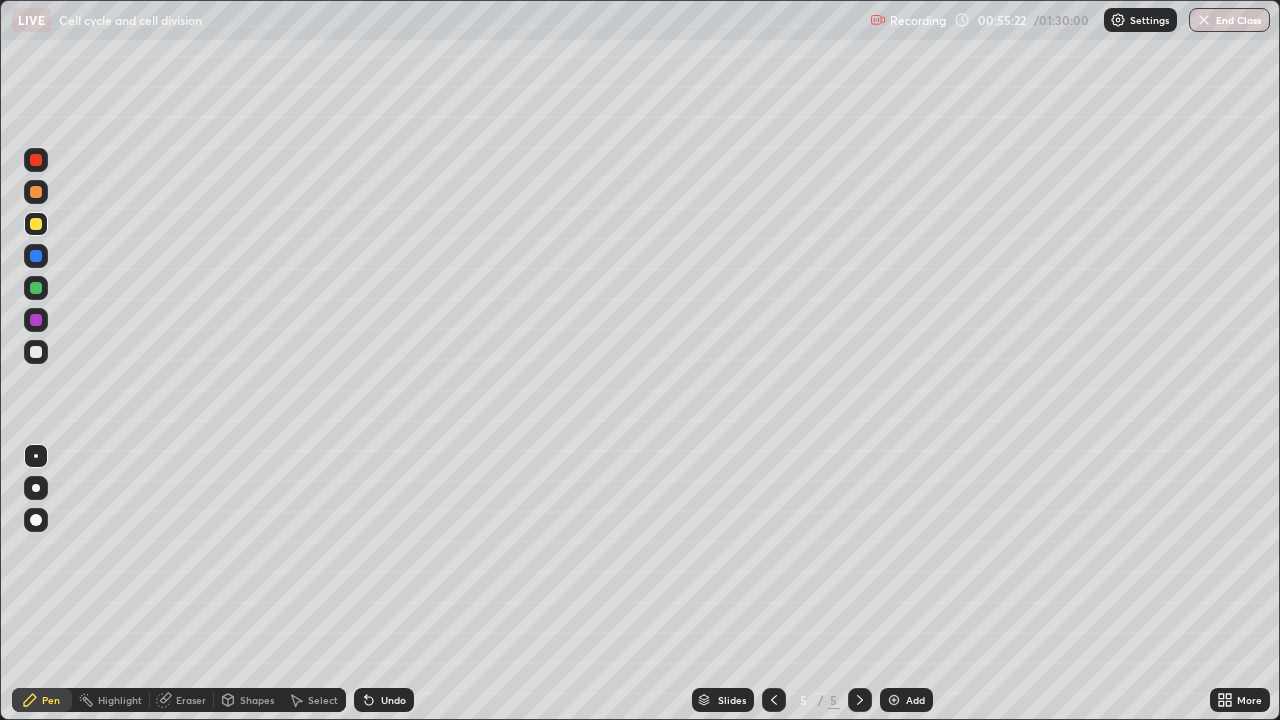 click at bounding box center [36, 352] 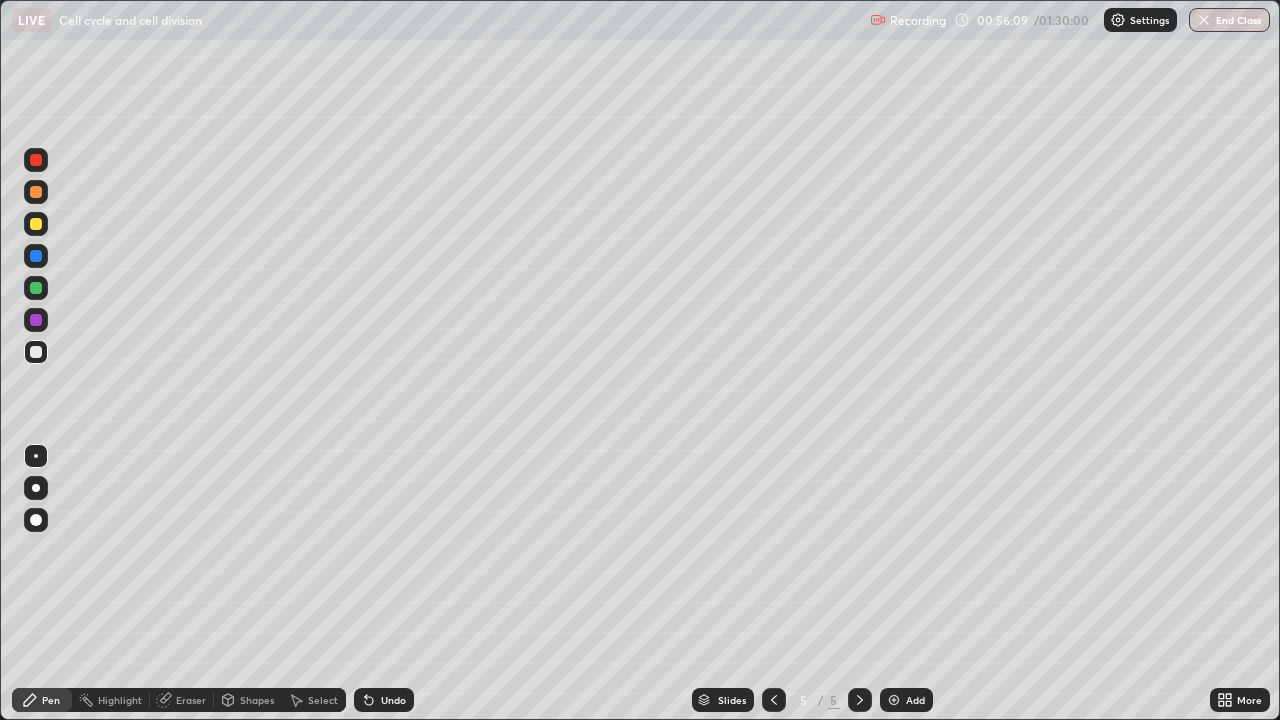 click at bounding box center [36, 320] 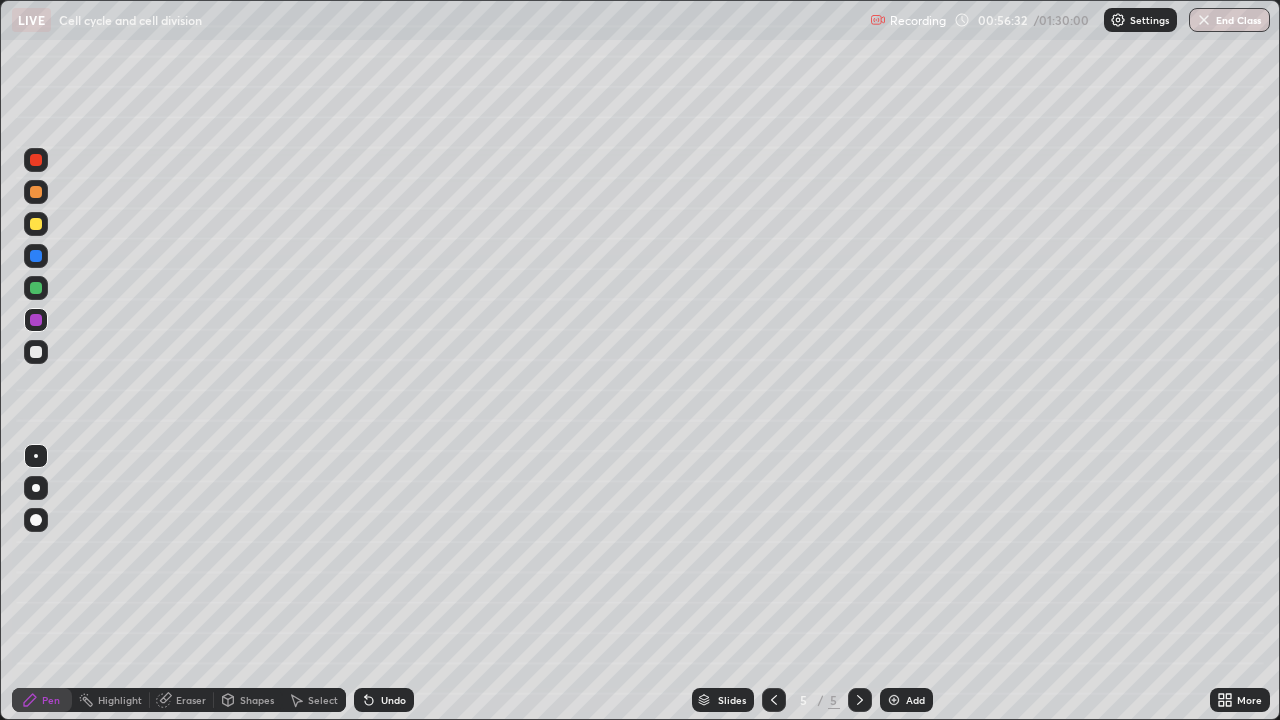 click 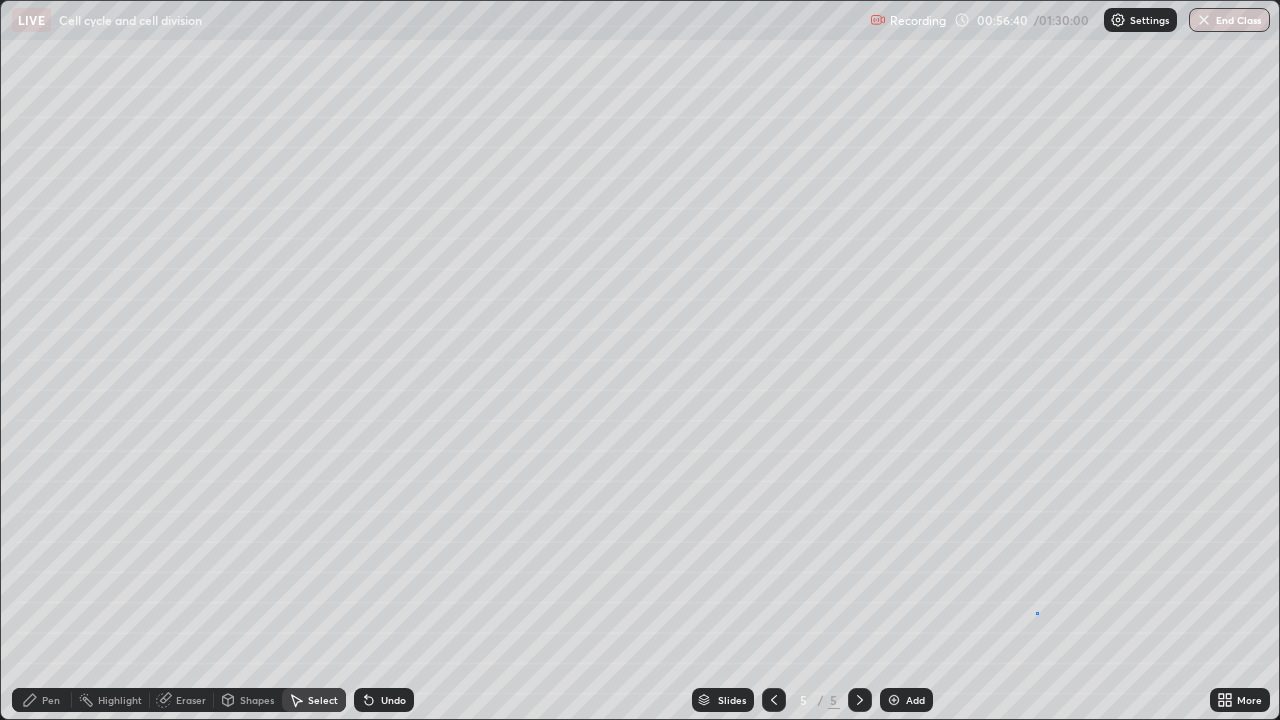 click on "0 ° Undo Copy Duplicate Duplicate to new slide Delete" at bounding box center (640, 360) 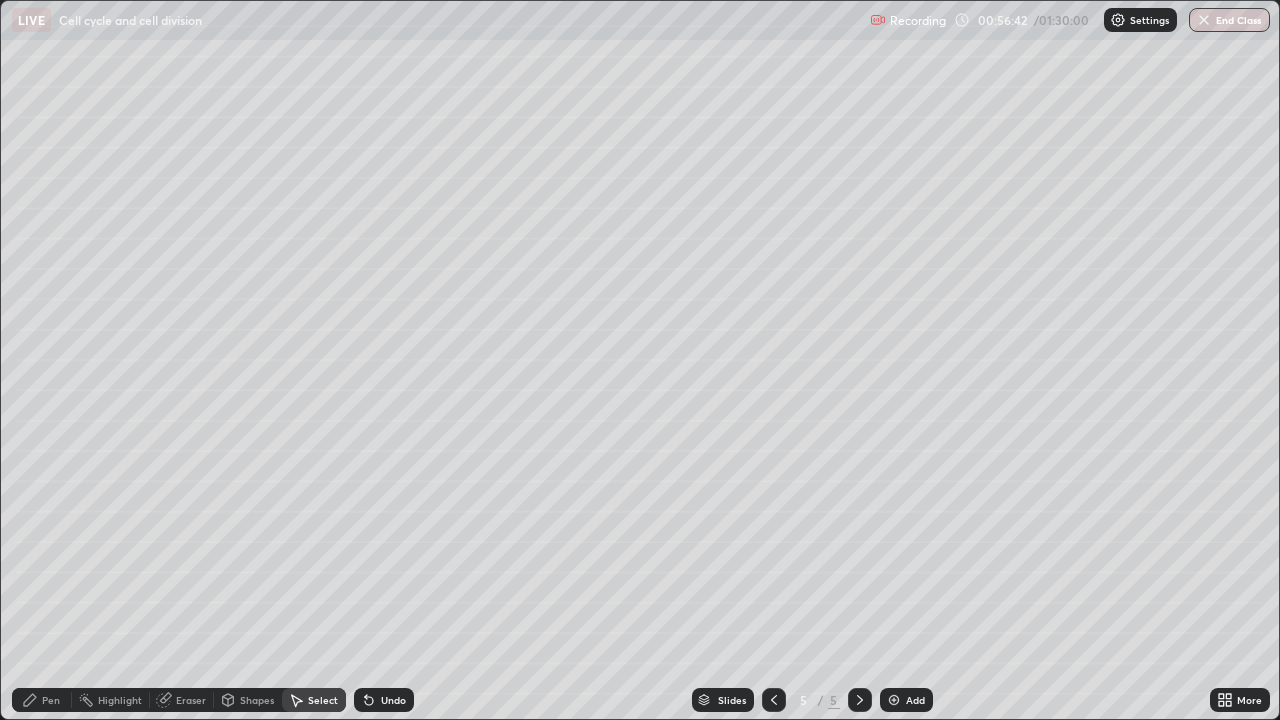 click on "Pen" at bounding box center [42, 700] 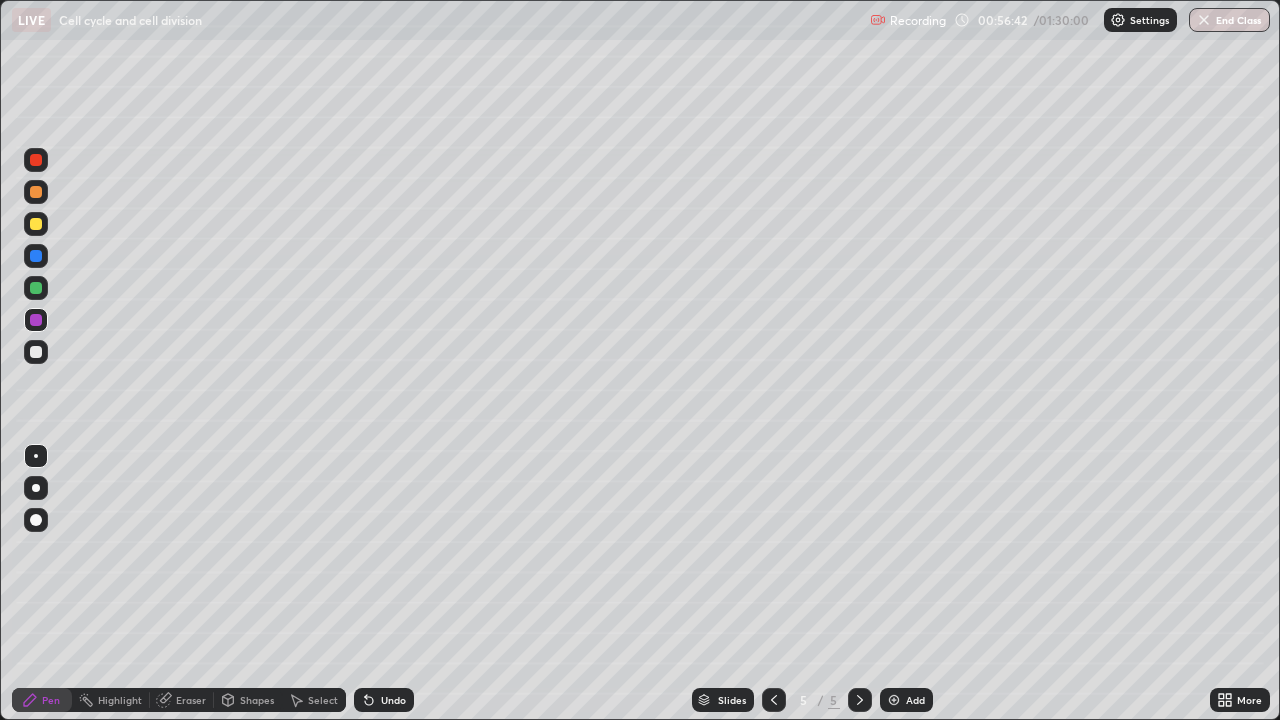 click at bounding box center [36, 352] 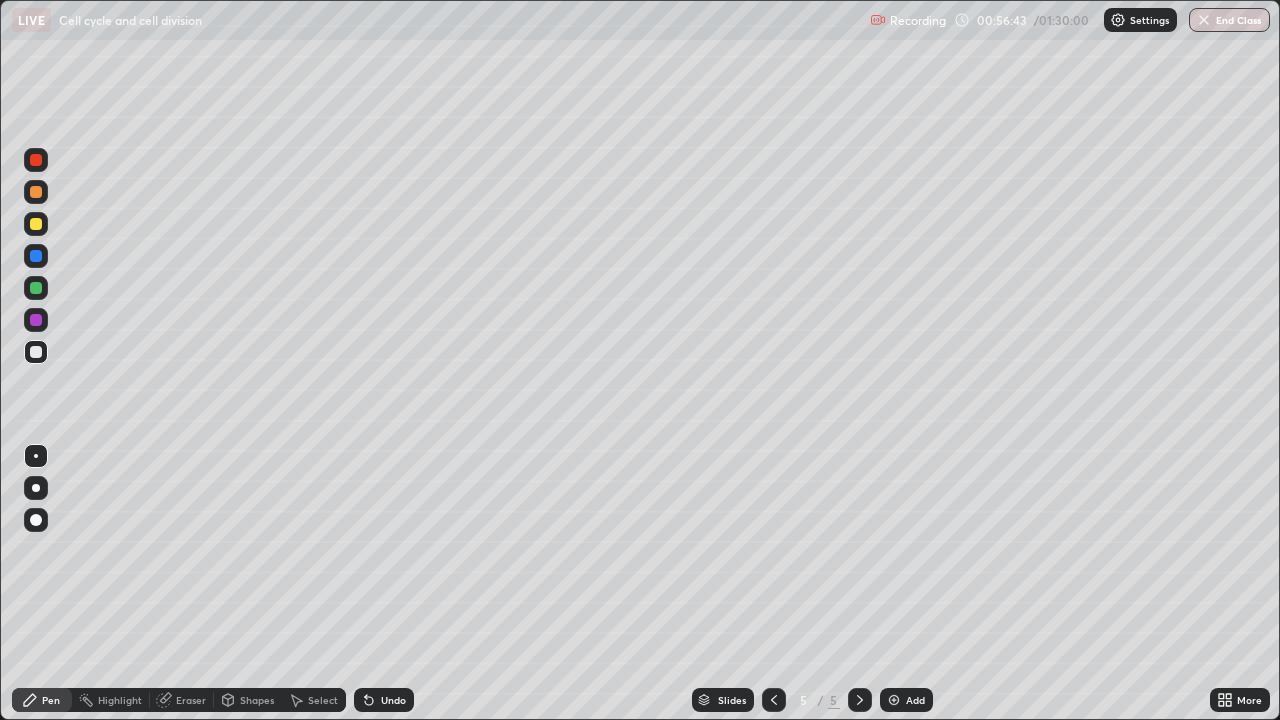 click at bounding box center (36, 224) 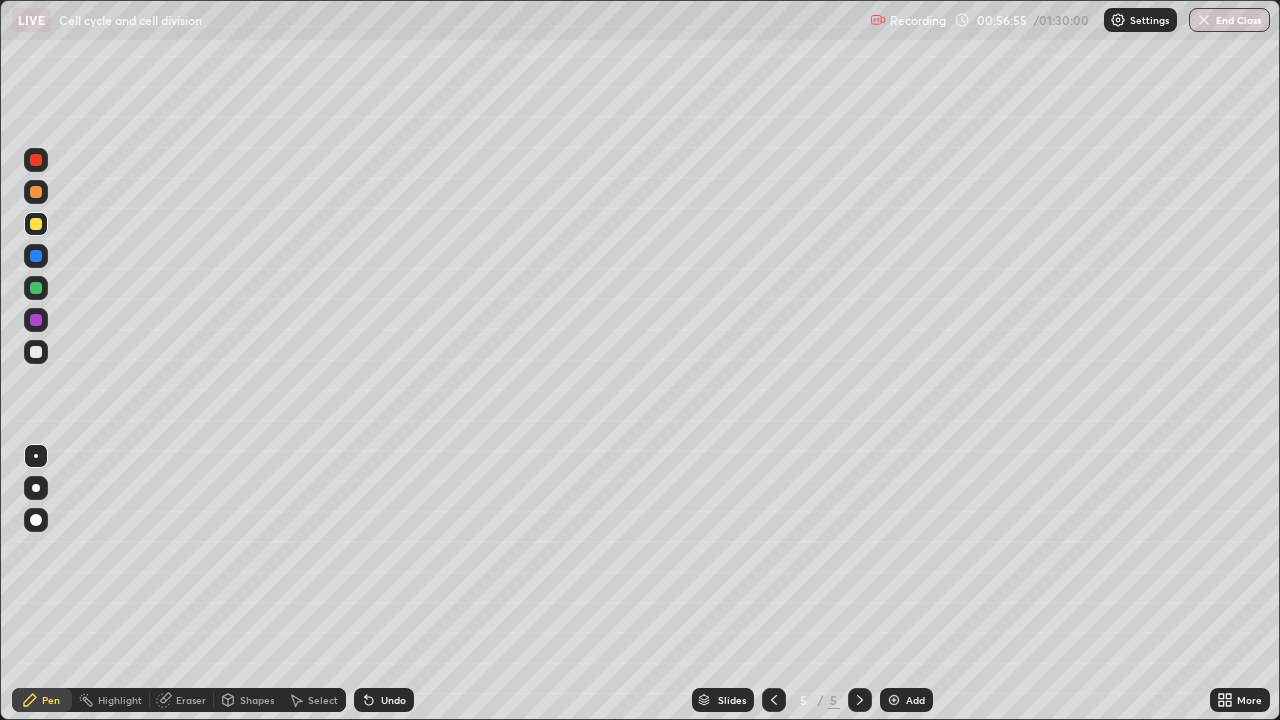 click 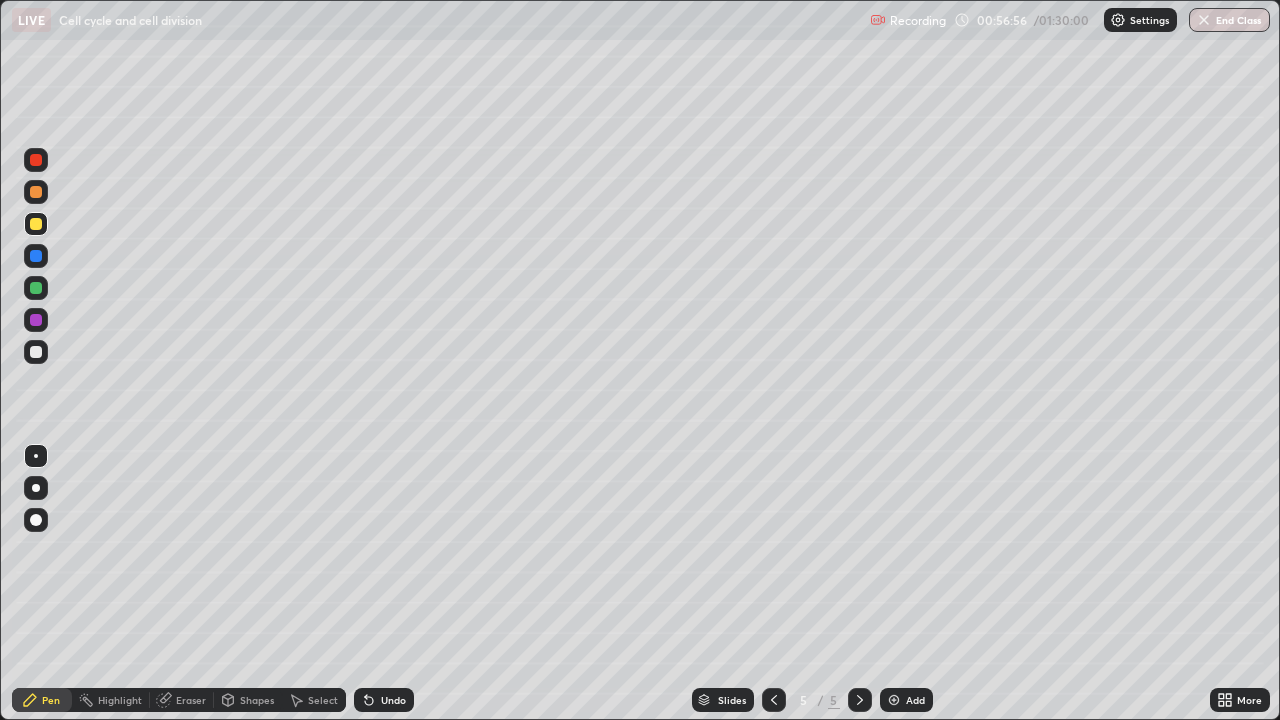 click 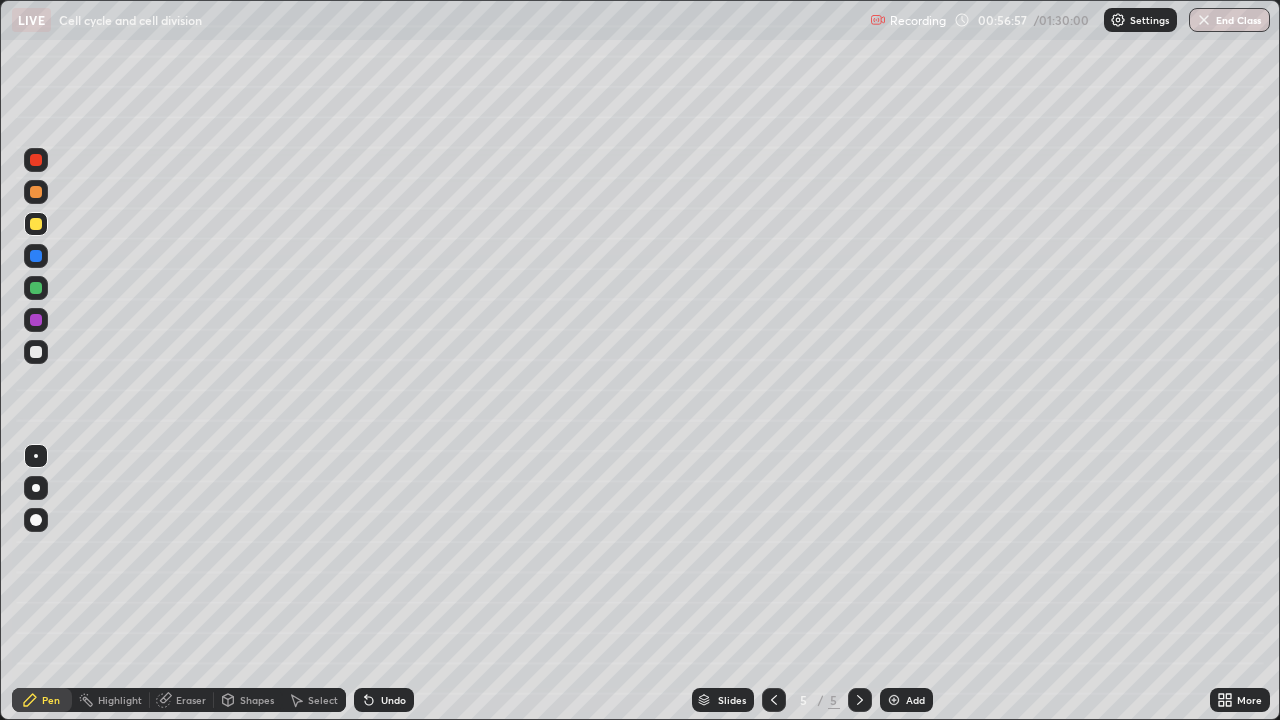 click 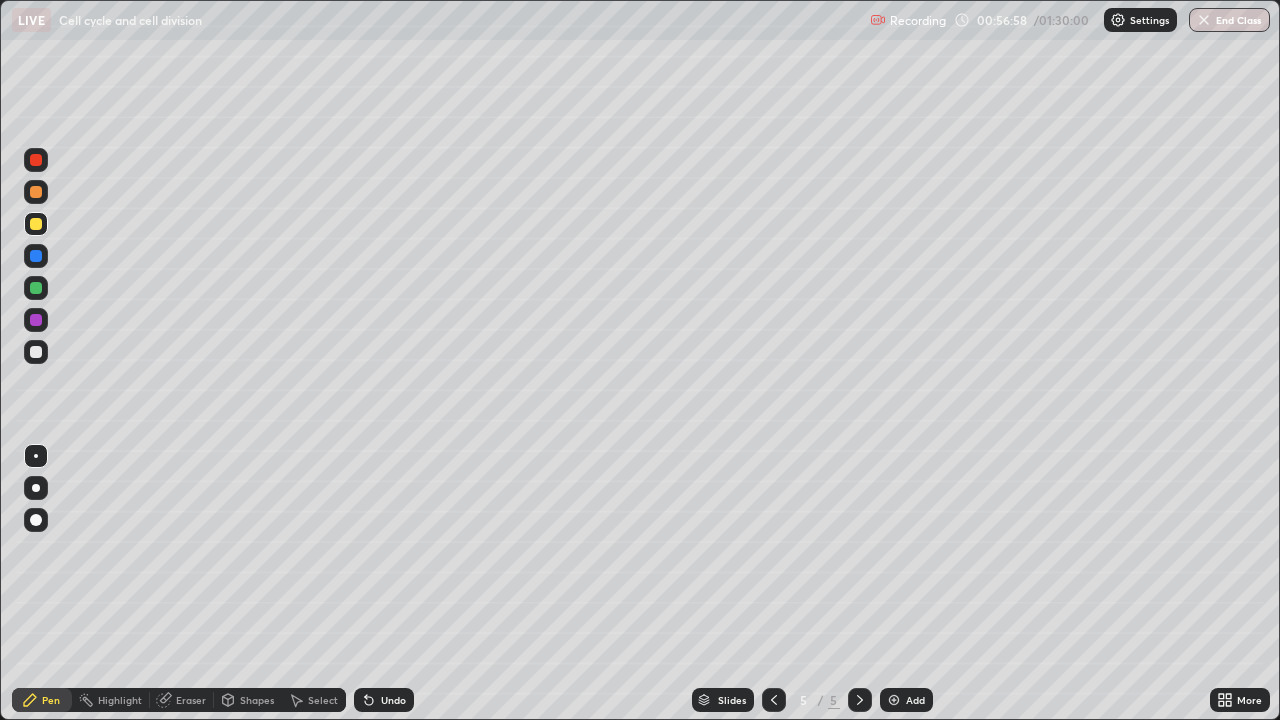 click 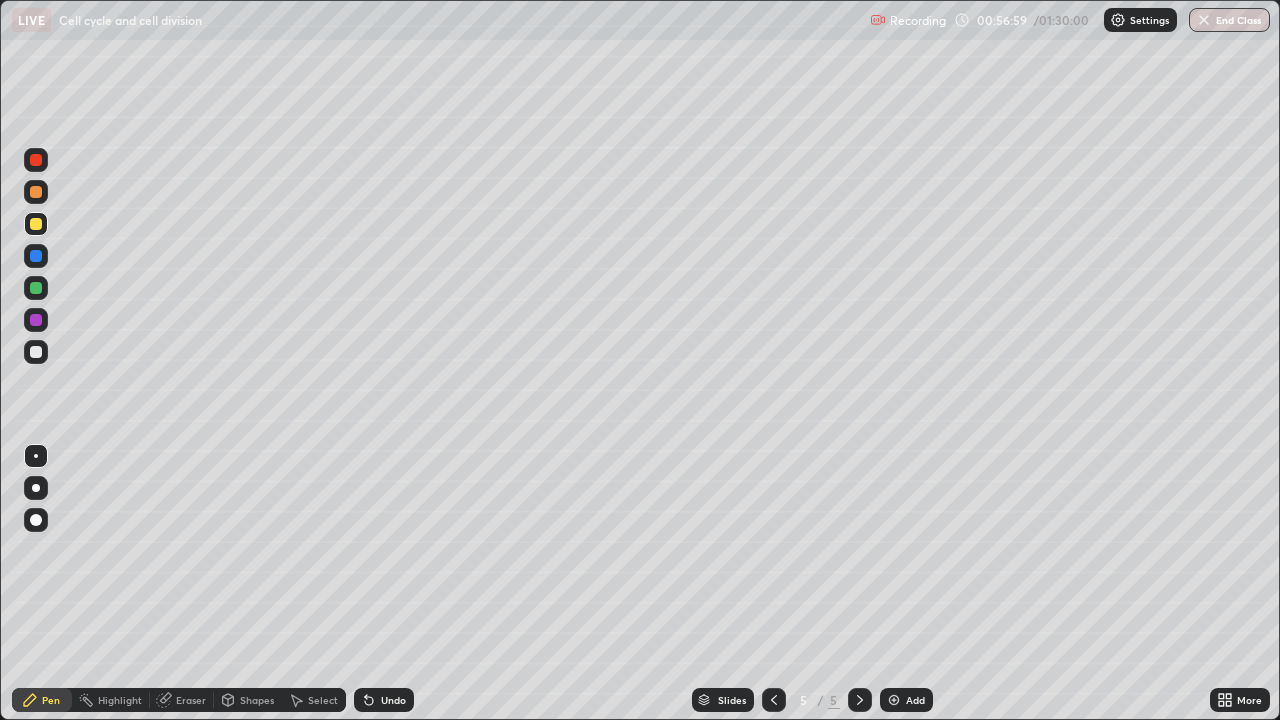 click at bounding box center [36, 352] 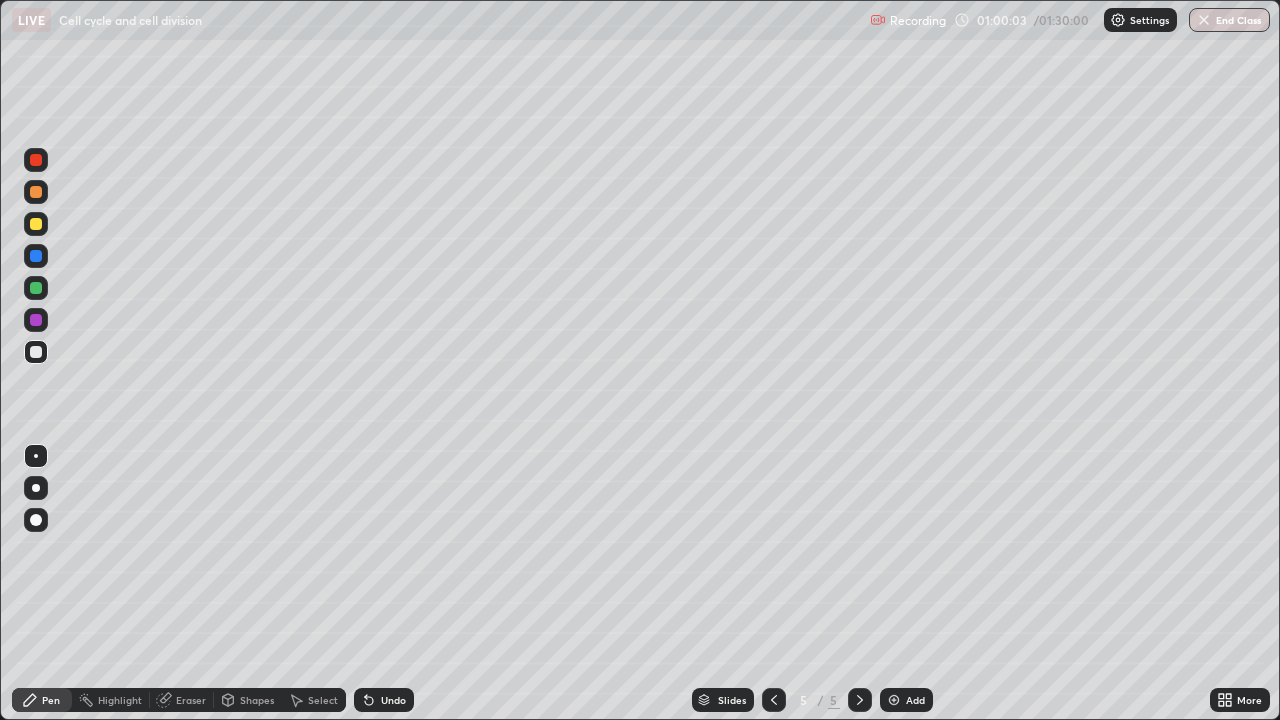 click at bounding box center [36, 224] 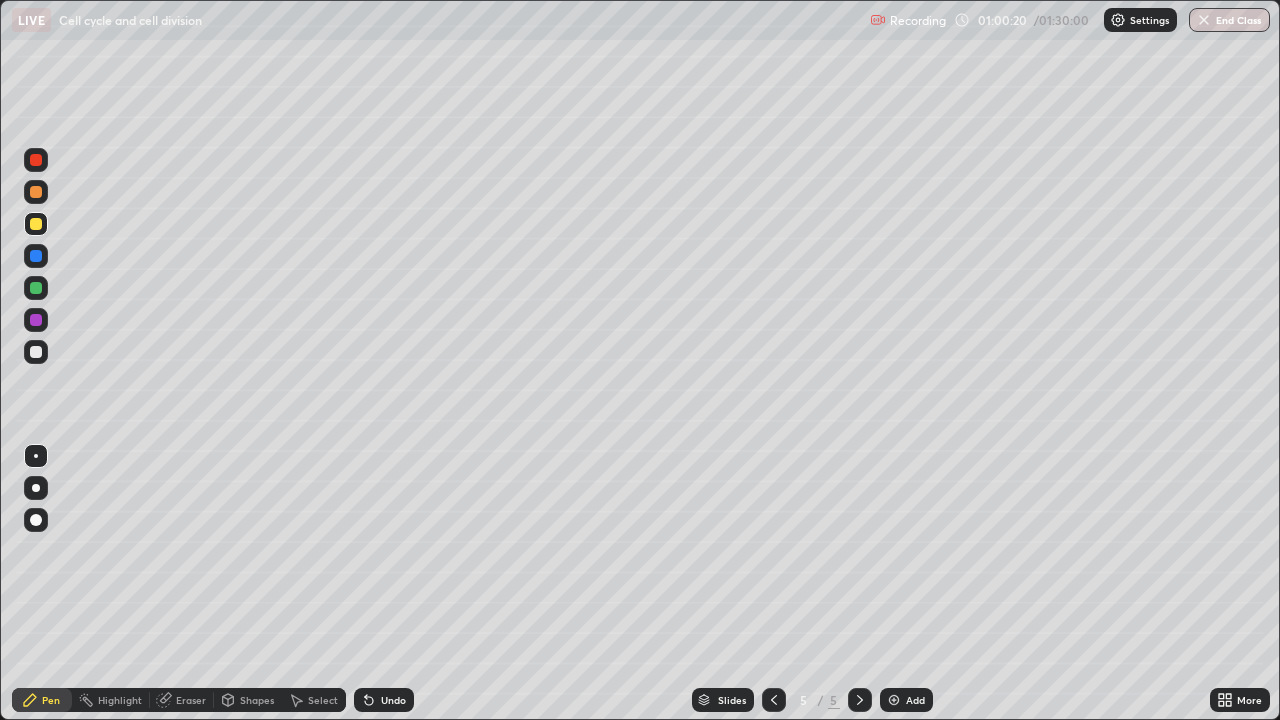 click at bounding box center [894, 700] 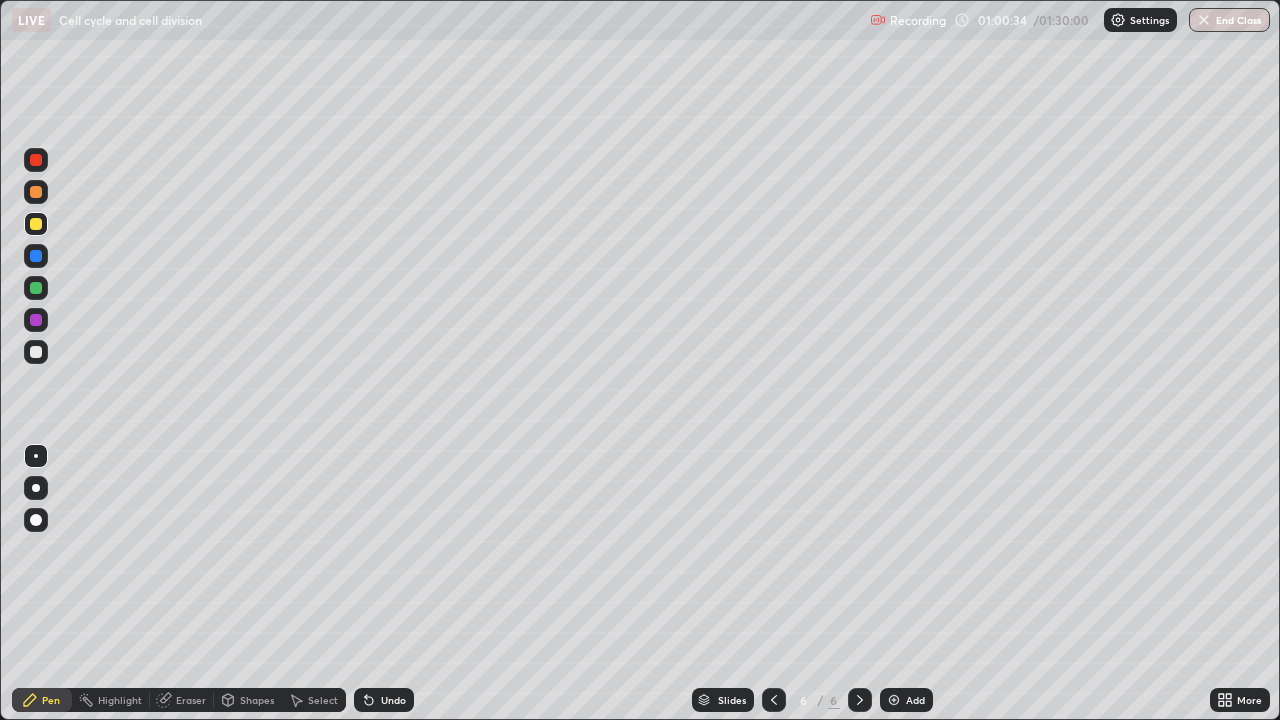 click at bounding box center (36, 352) 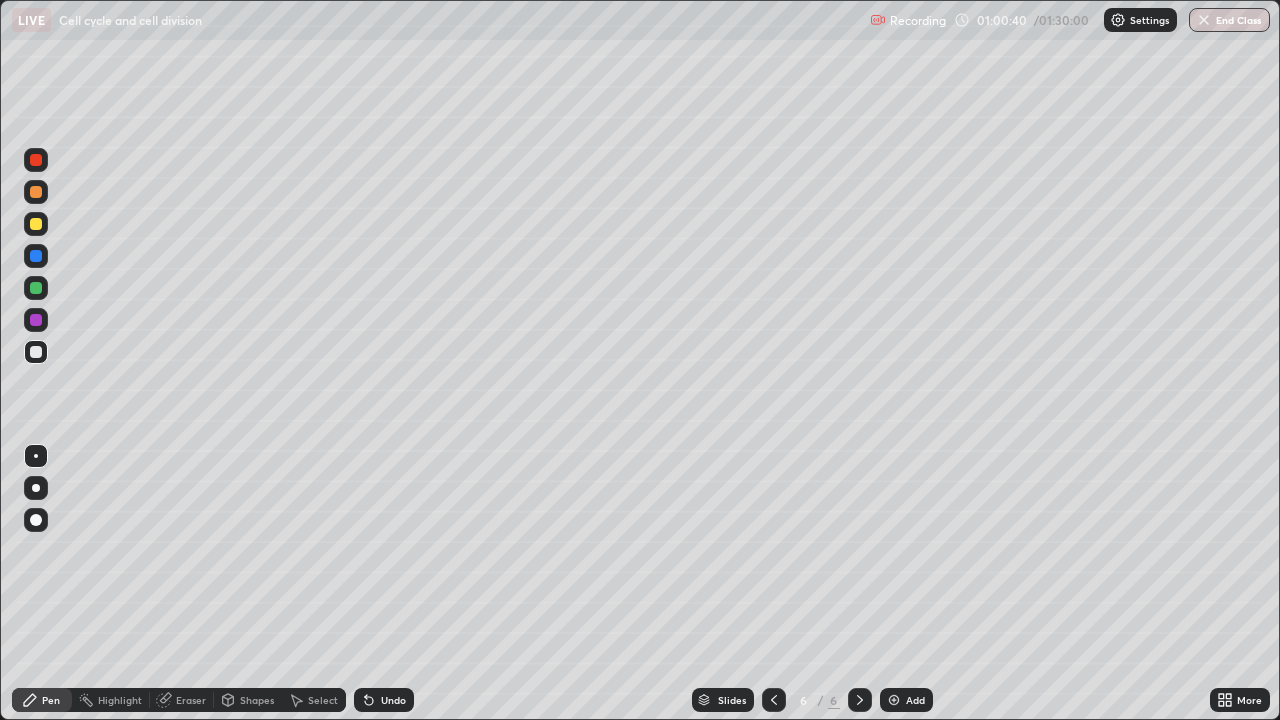 click 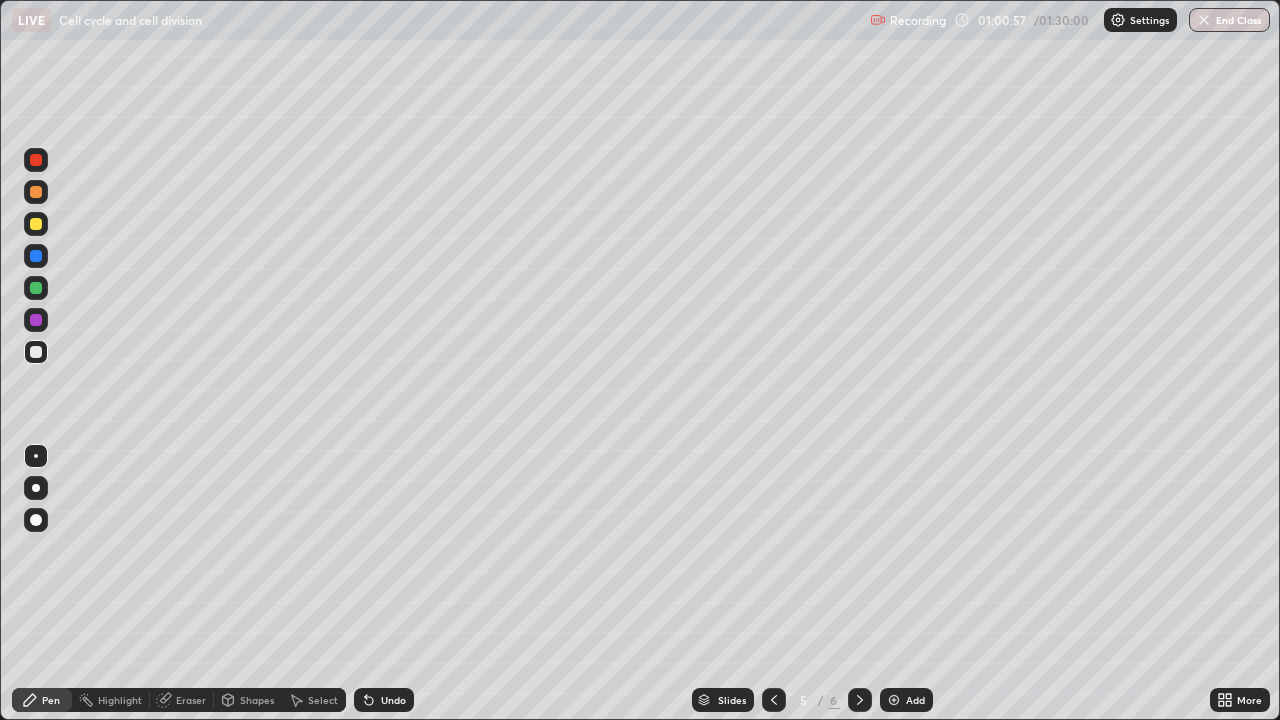 click 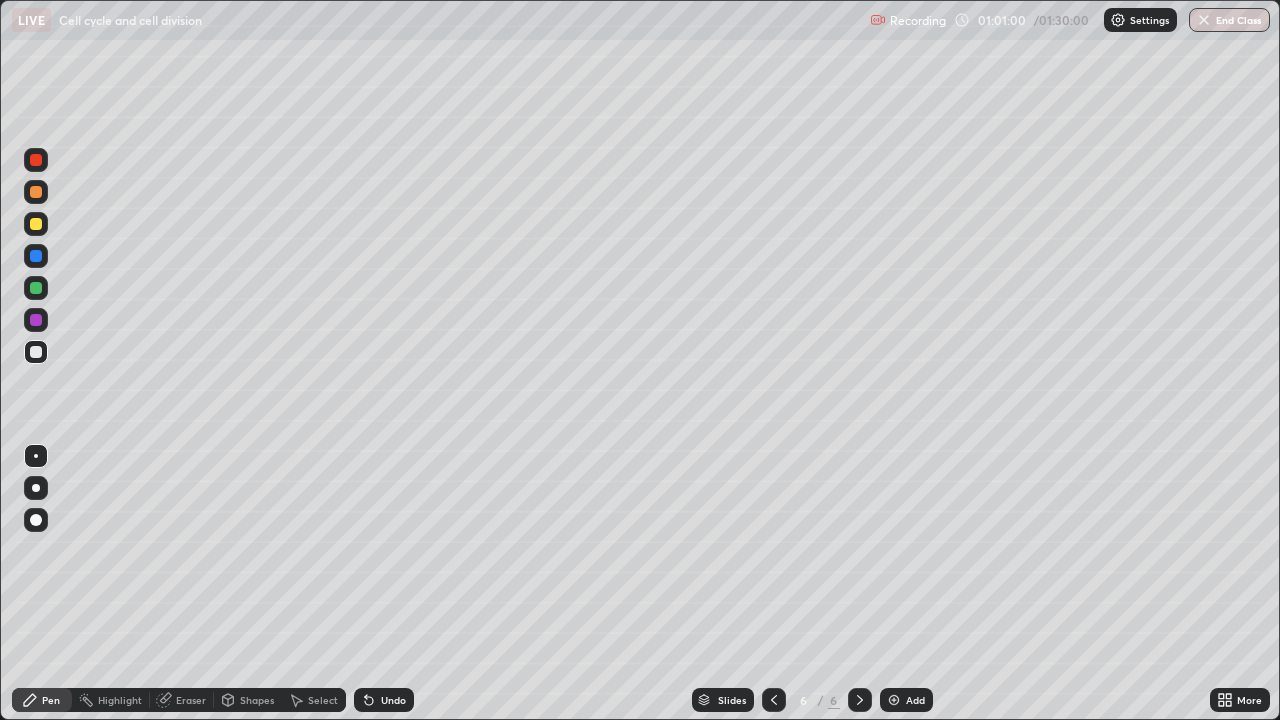 click 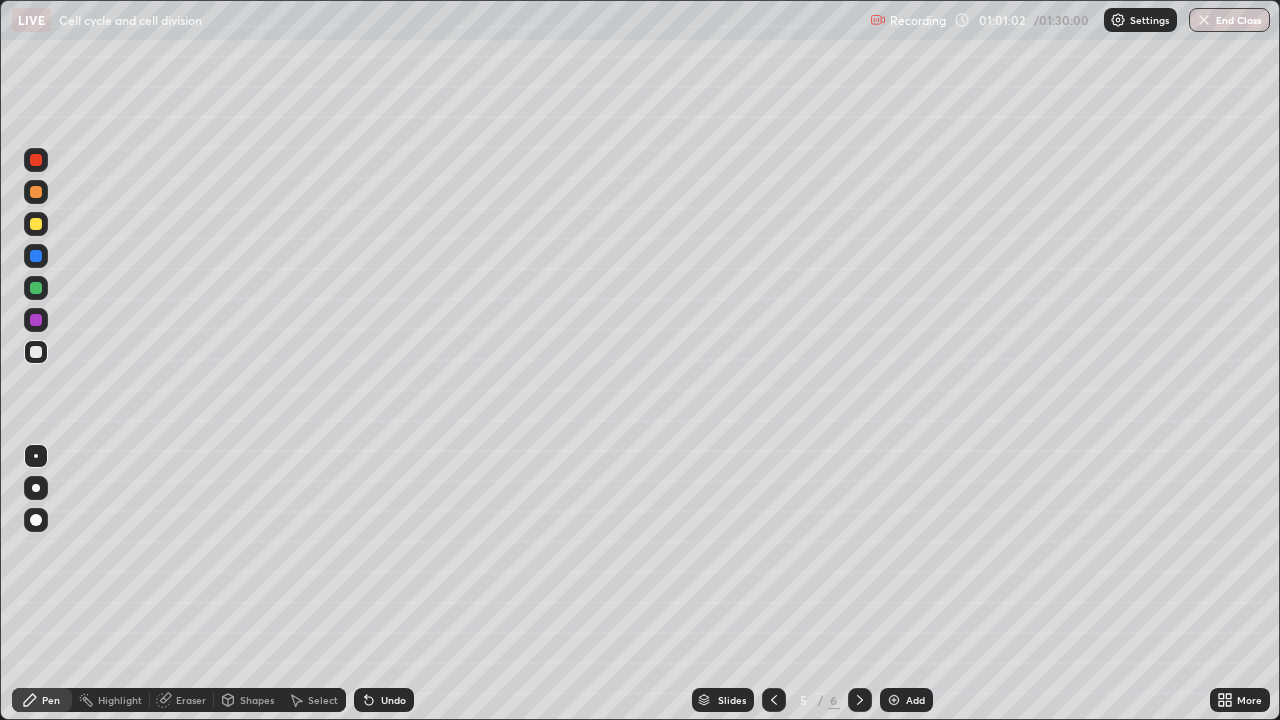 click at bounding box center (36, 320) 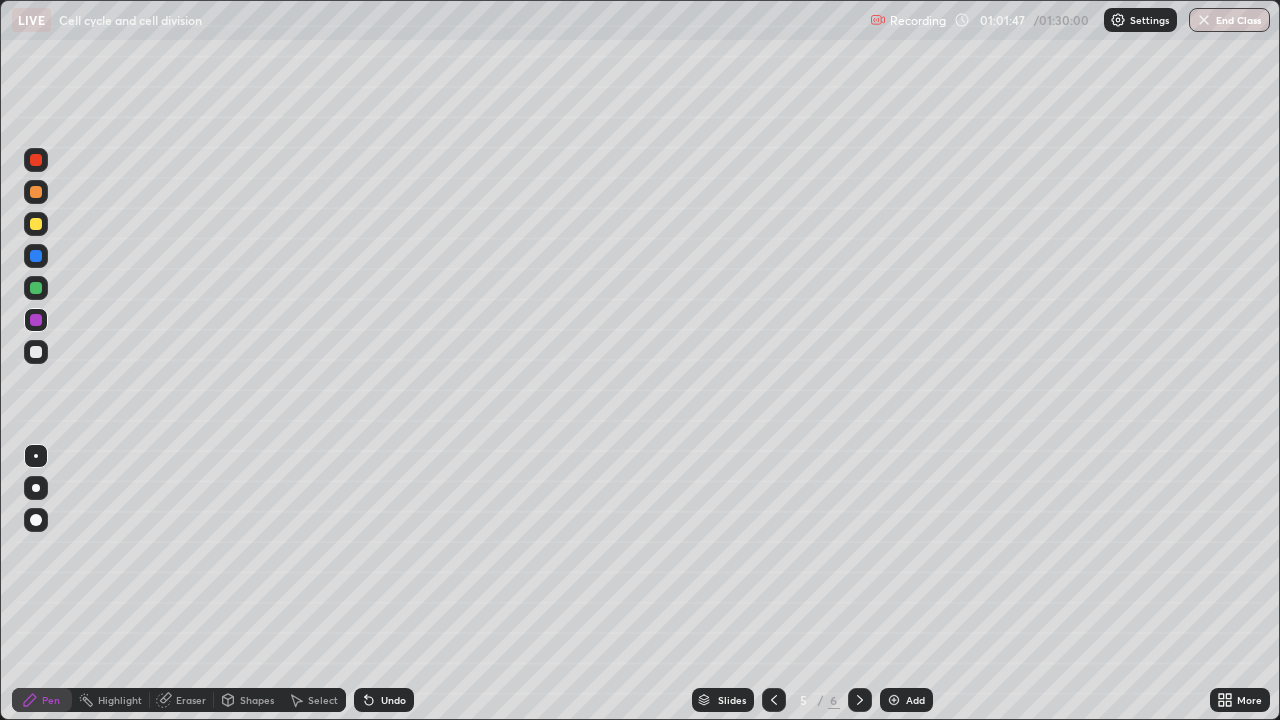 click 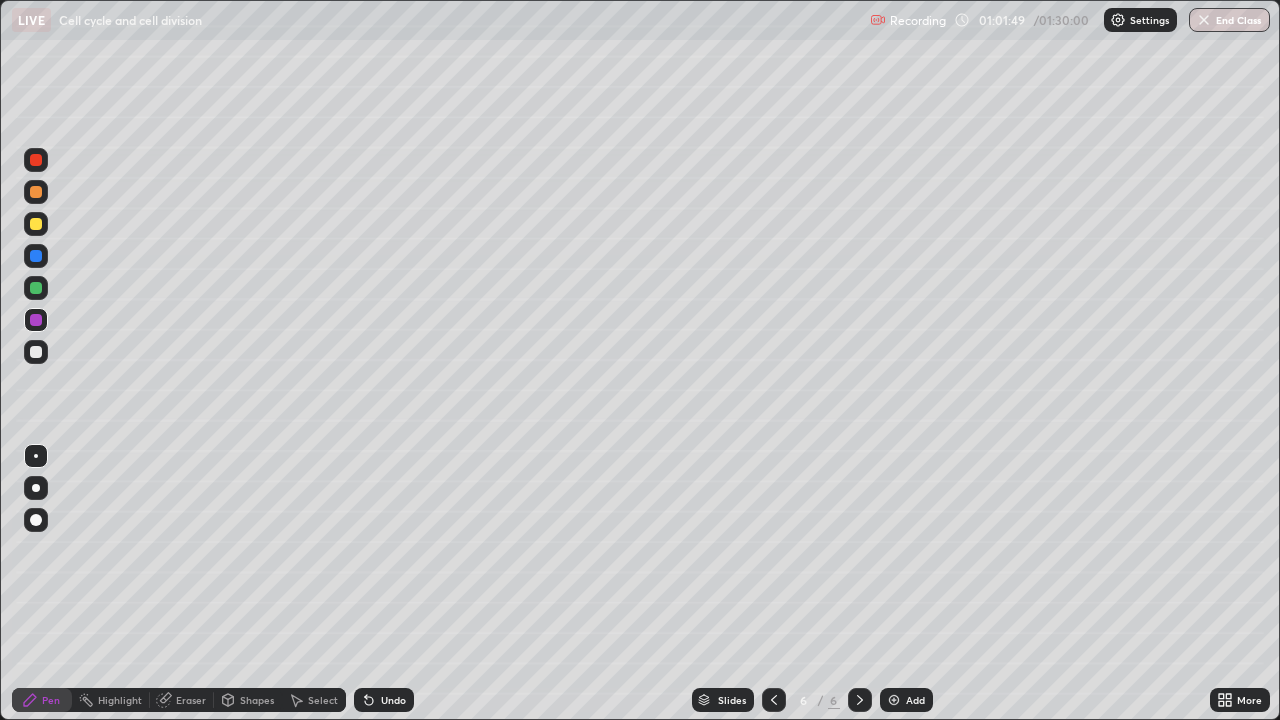 click at bounding box center [36, 352] 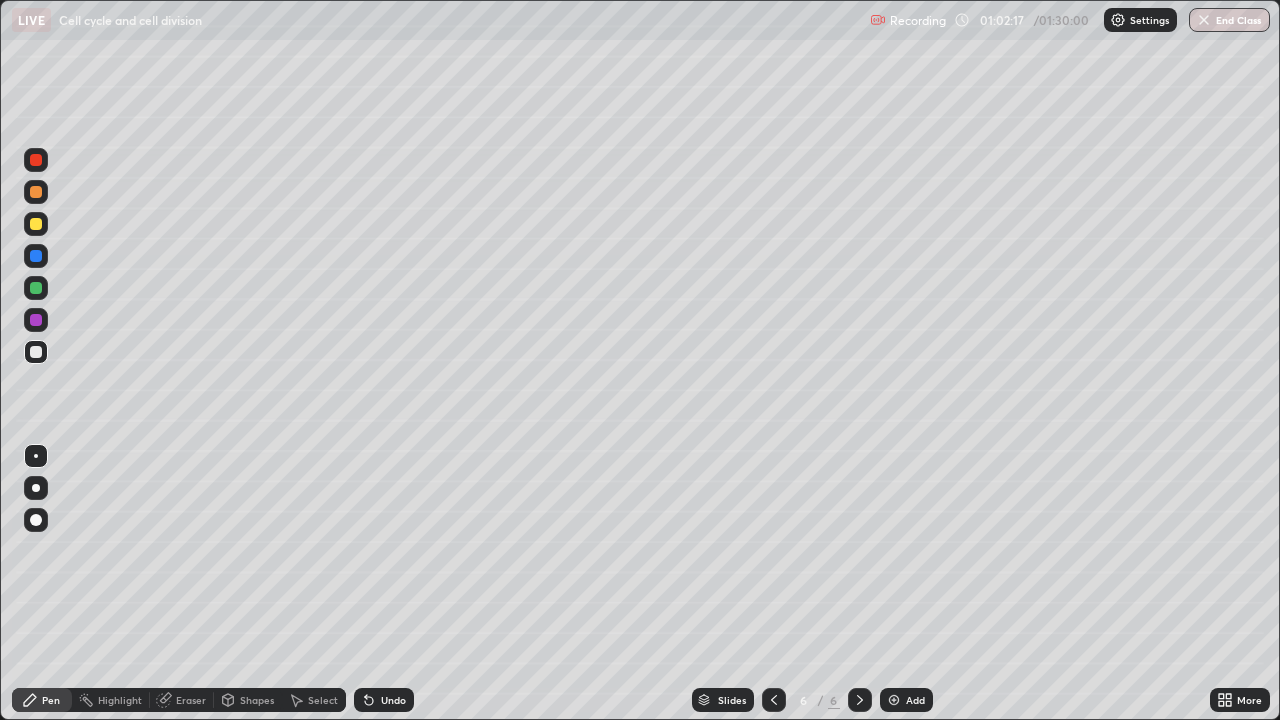 click at bounding box center (36, 320) 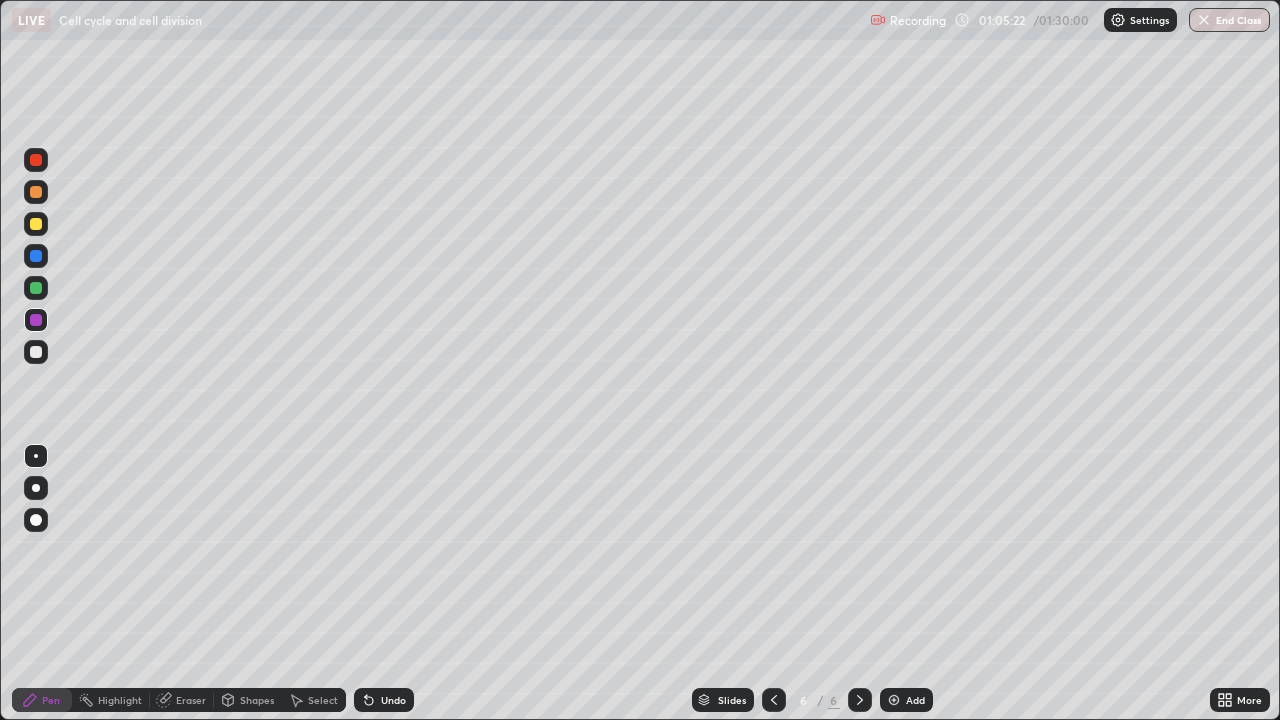 click at bounding box center (36, 352) 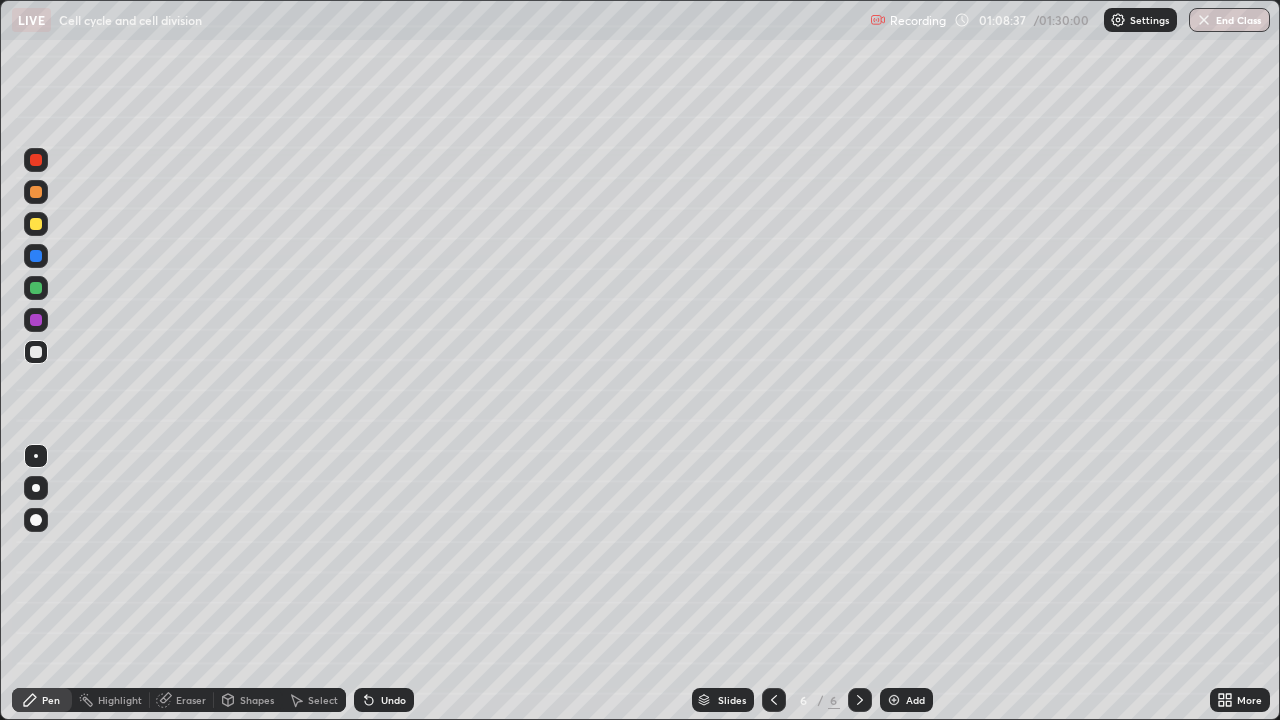 click at bounding box center (36, 224) 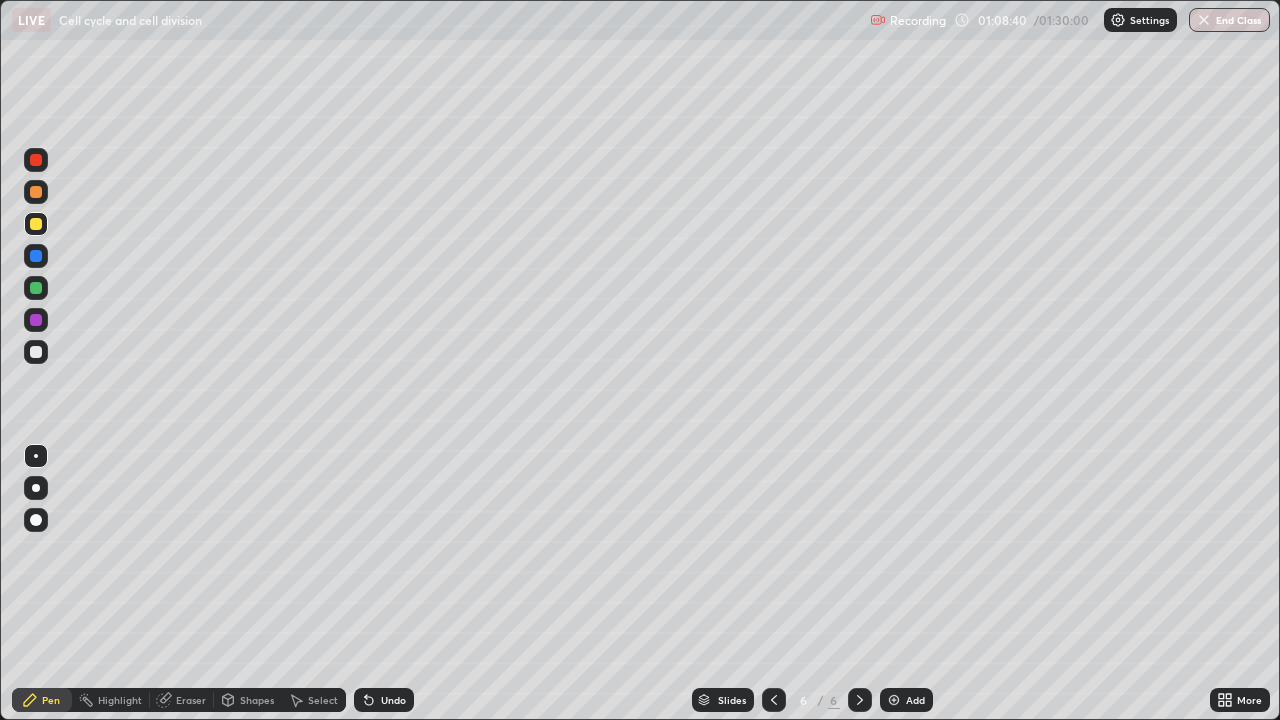 click at bounding box center (36, 352) 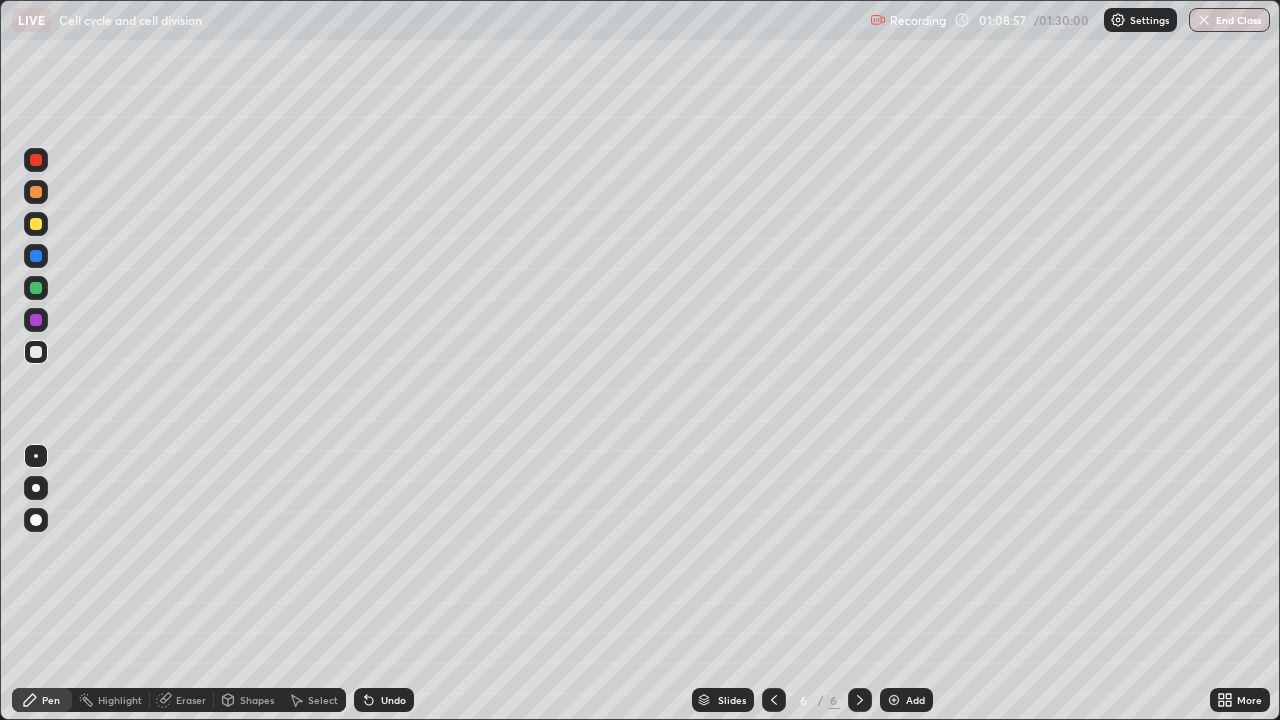 click at bounding box center (36, 320) 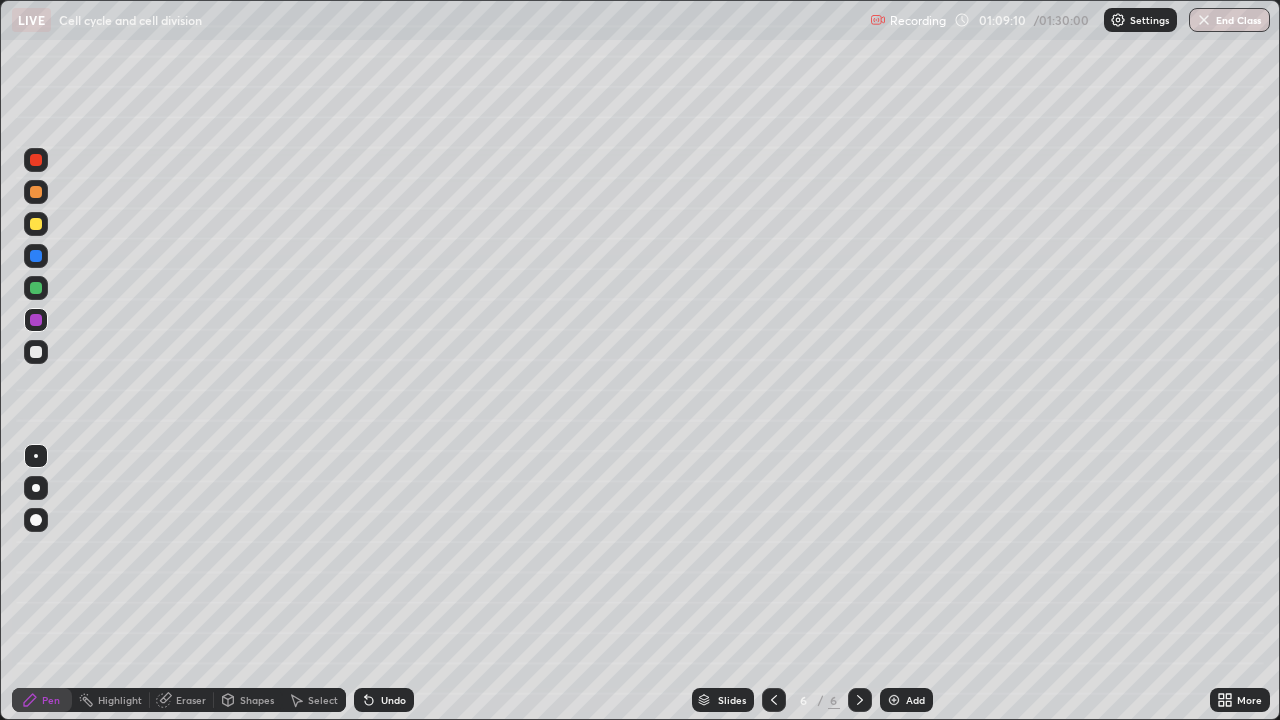 click at bounding box center (36, 224) 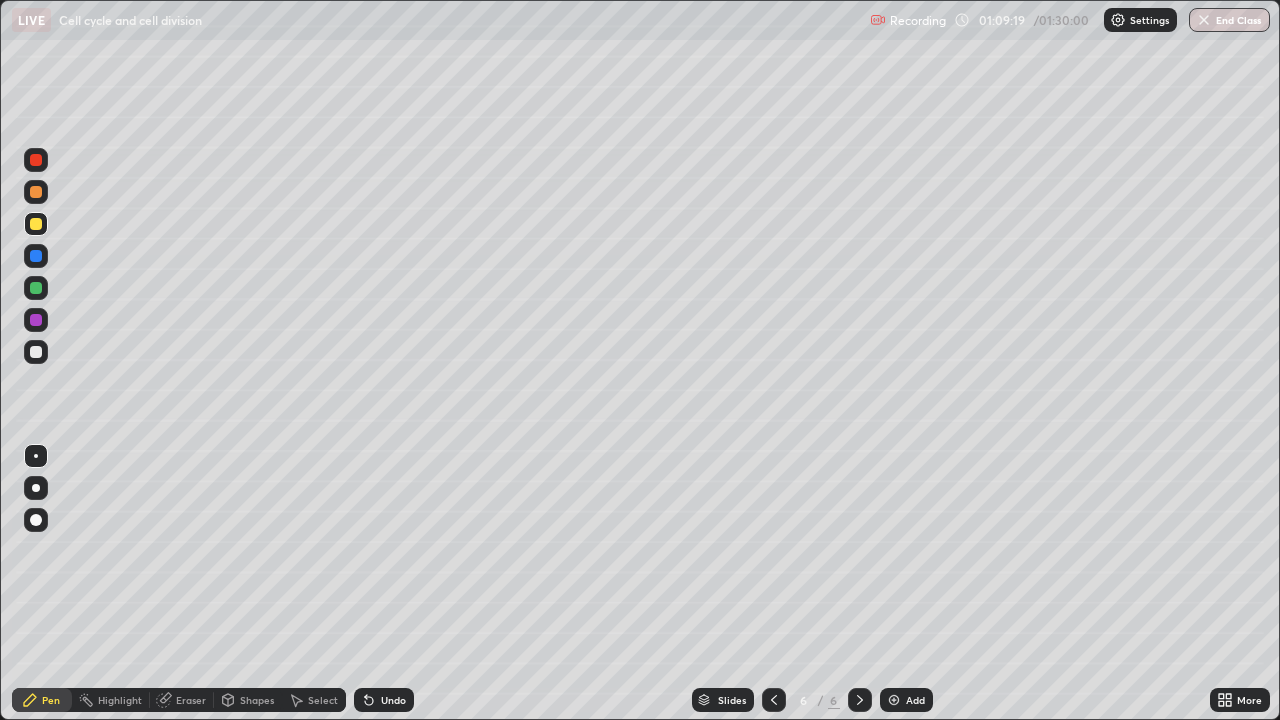 click 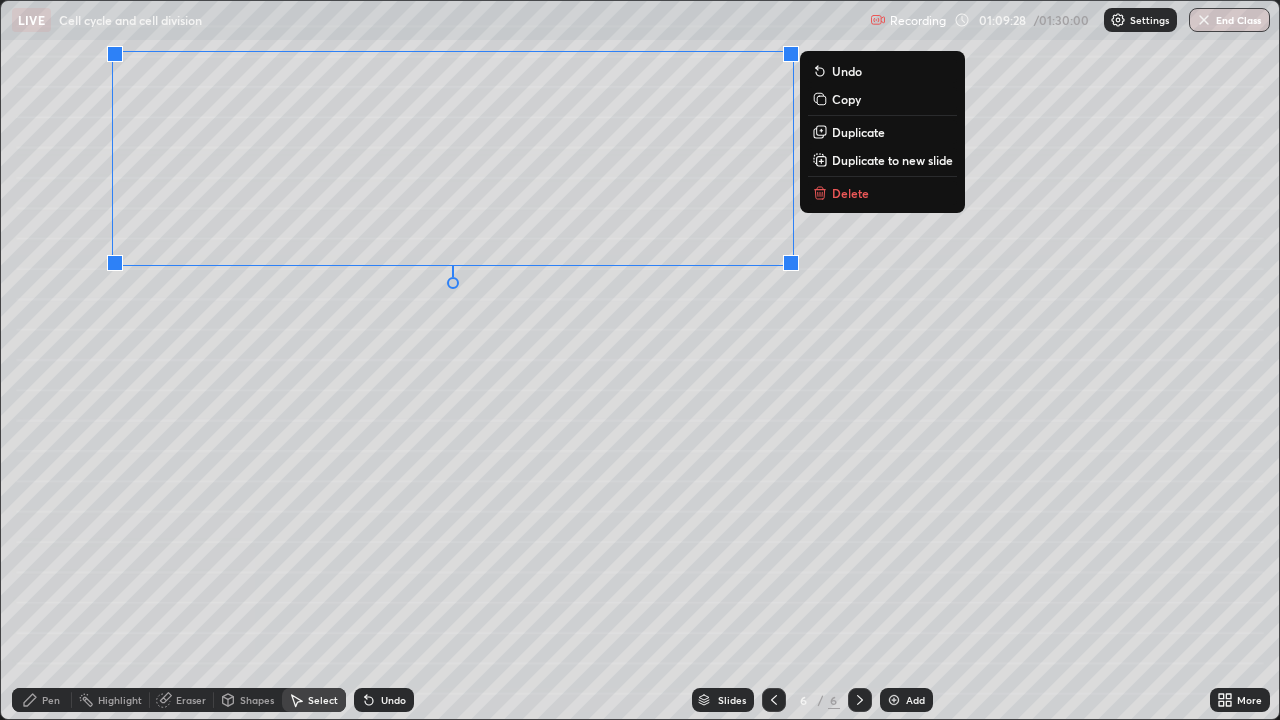 click on "Pen" at bounding box center [42, 700] 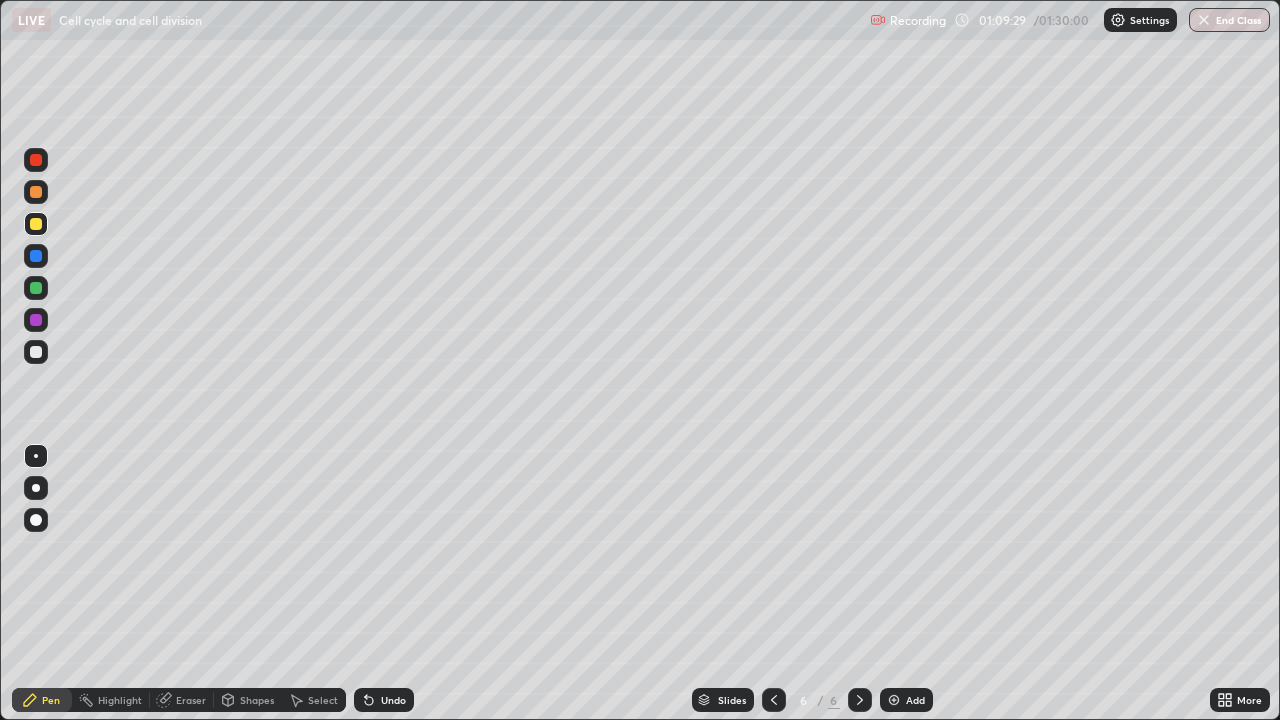 click at bounding box center [36, 224] 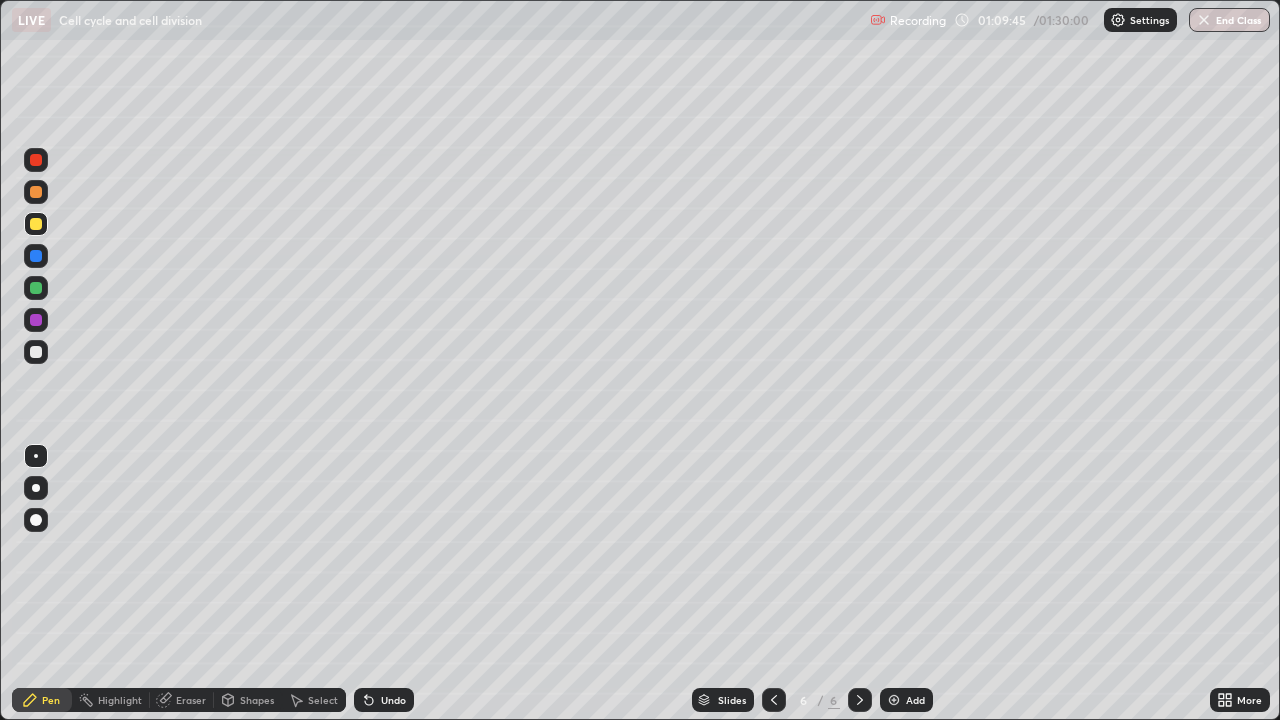 click 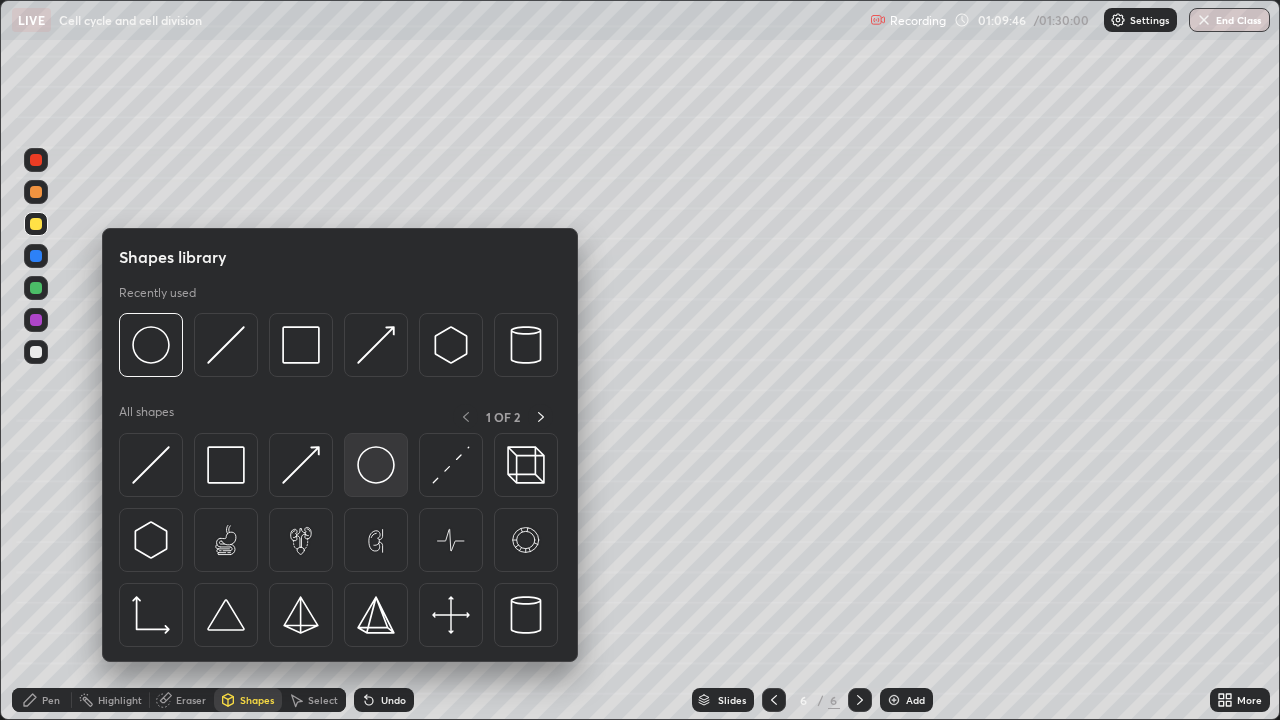 click at bounding box center (376, 465) 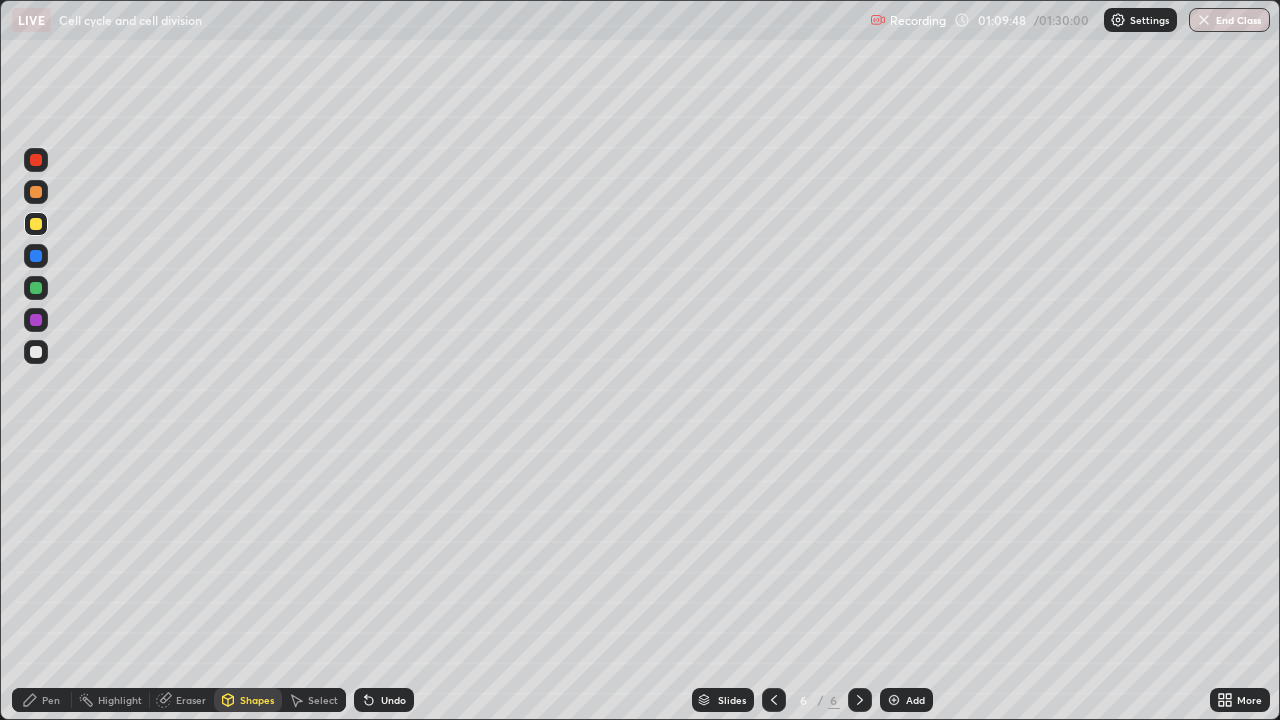 click at bounding box center (36, 352) 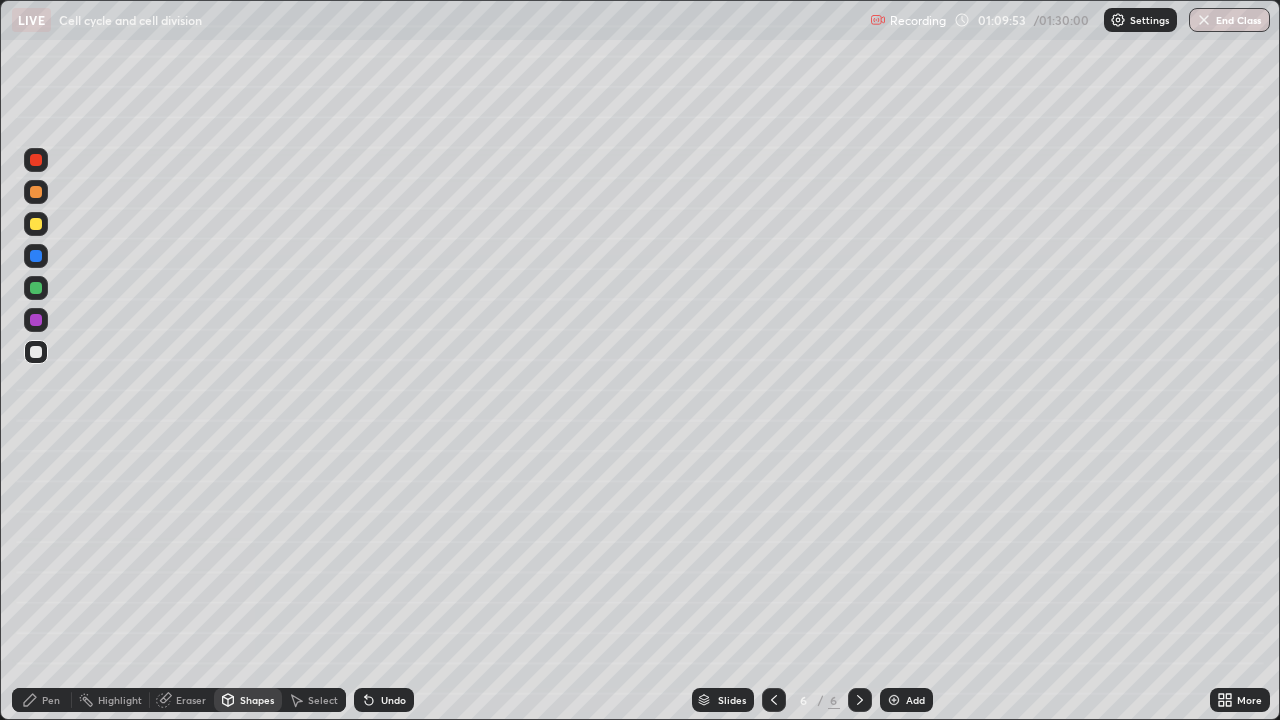 click at bounding box center [36, 352] 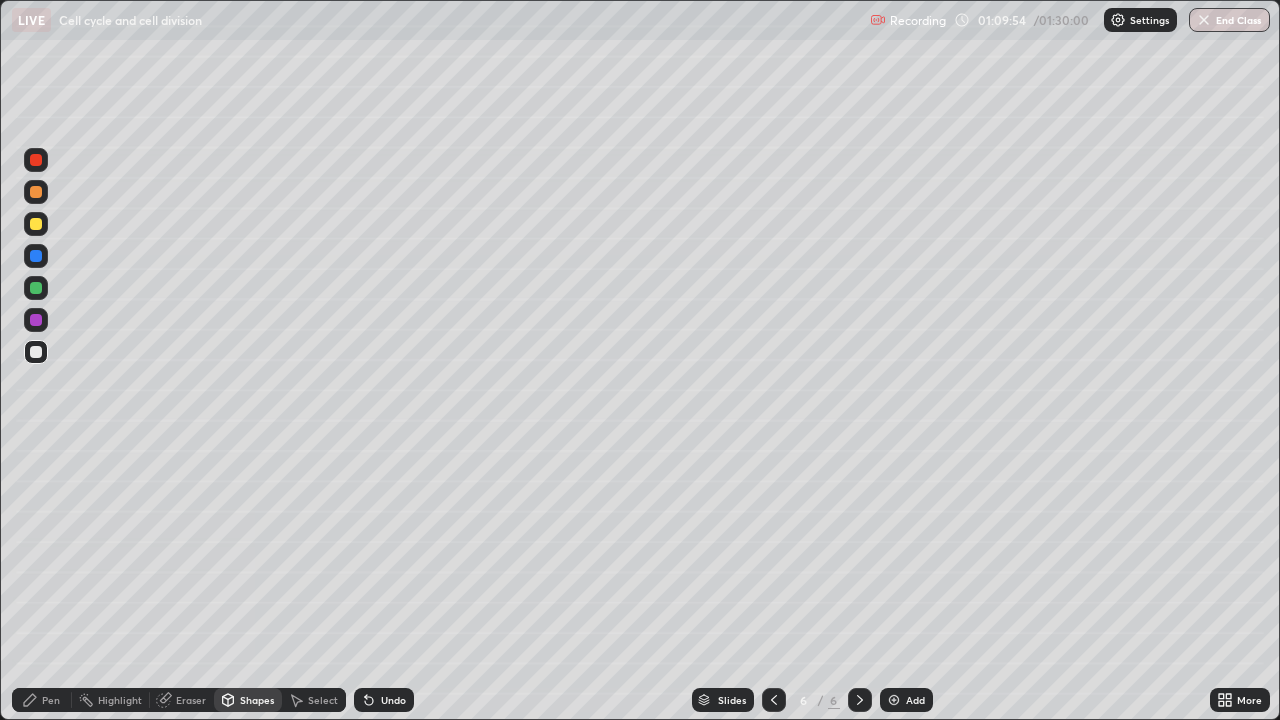 click at bounding box center [36, 352] 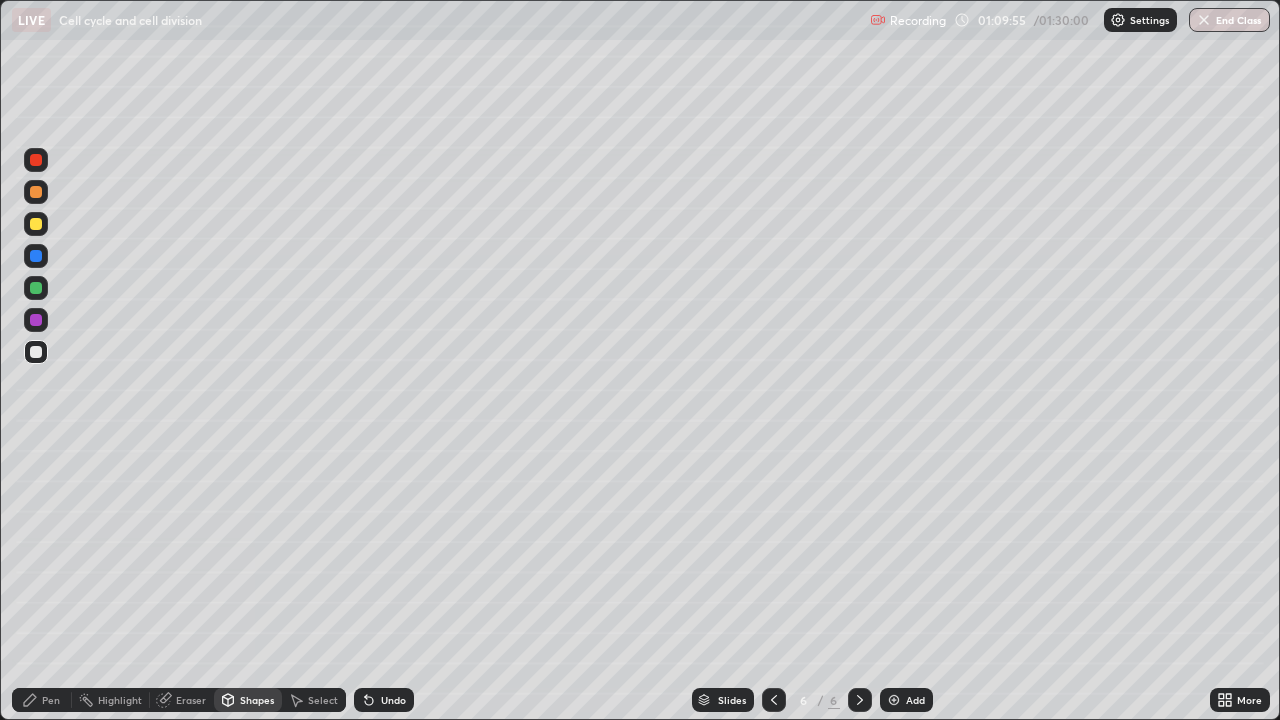 click 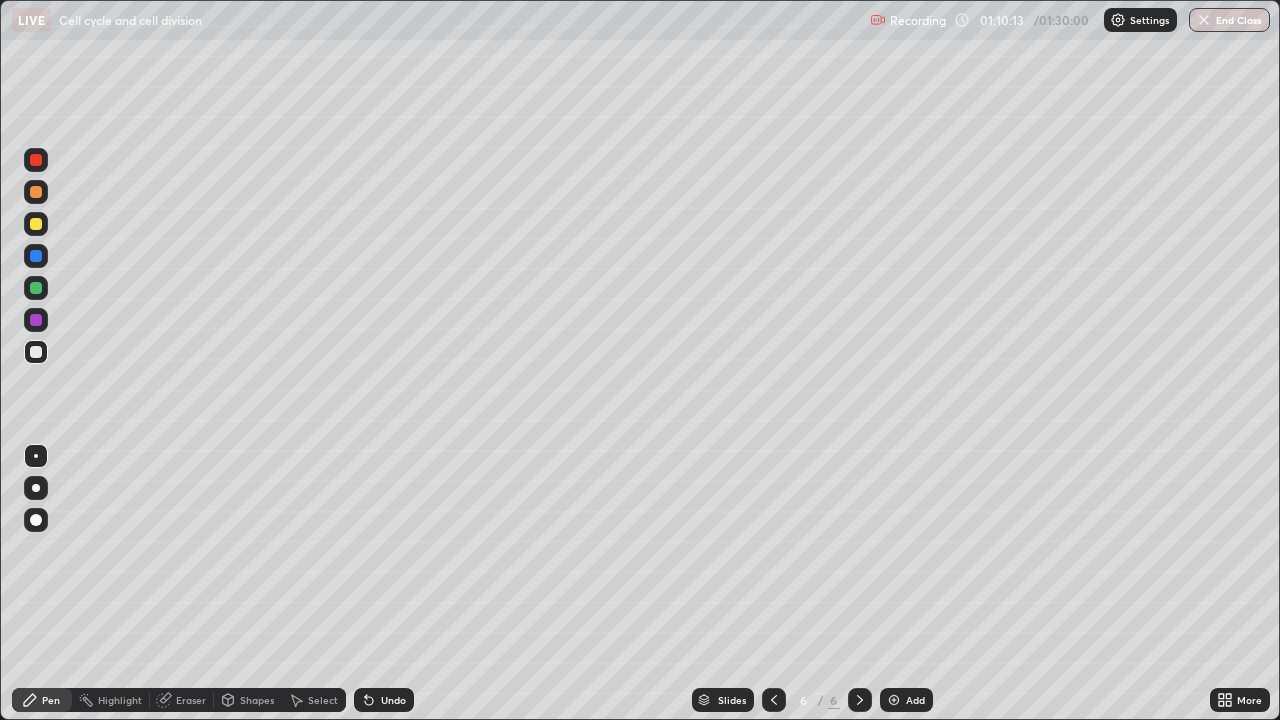 click 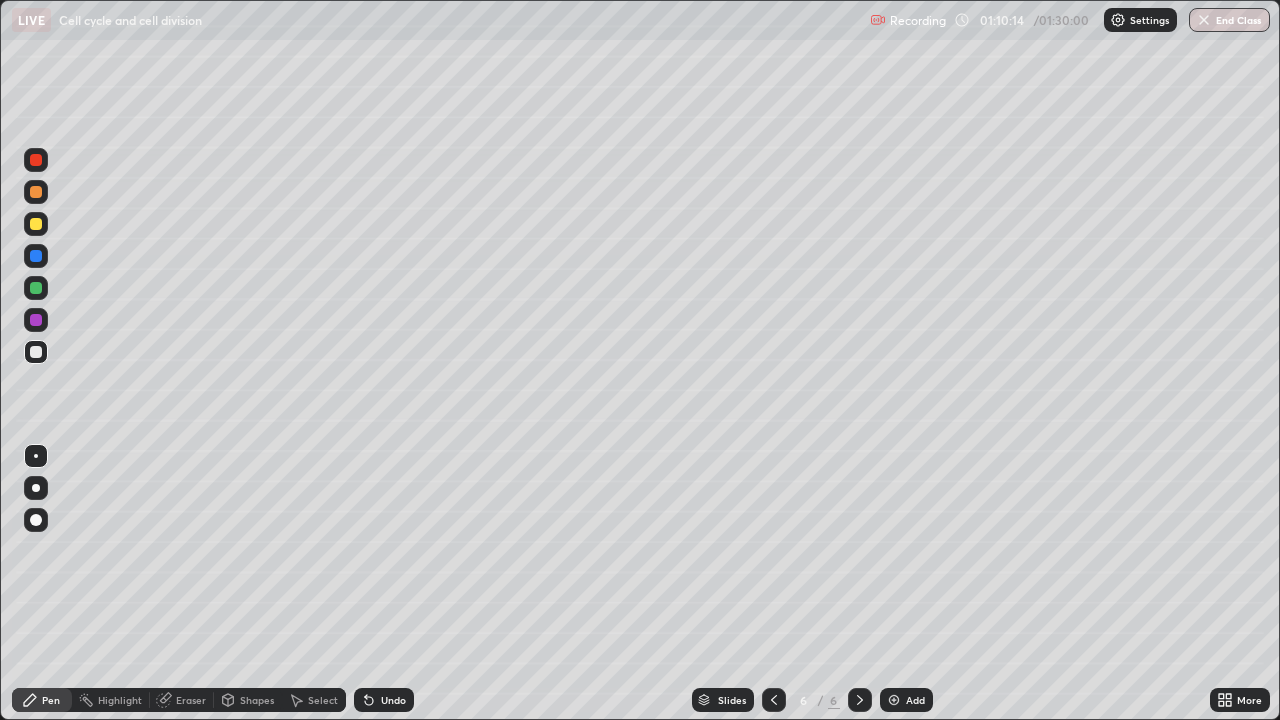 click 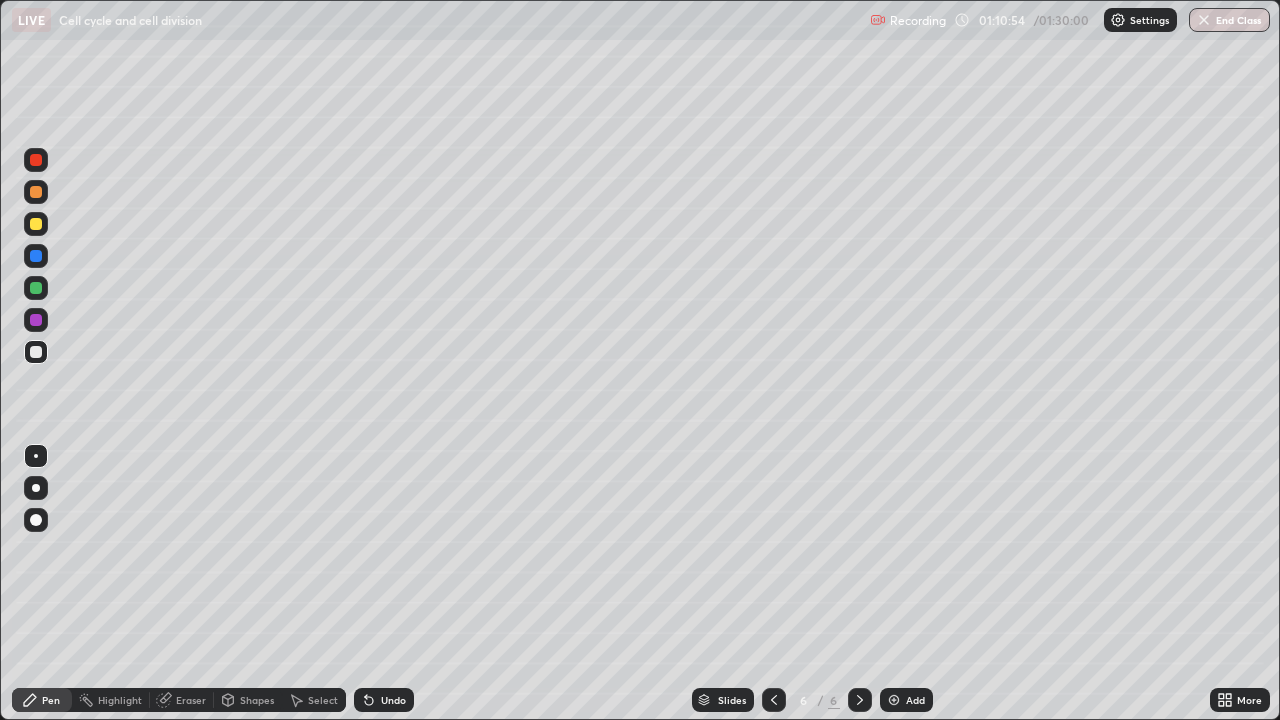 click at bounding box center [36, 320] 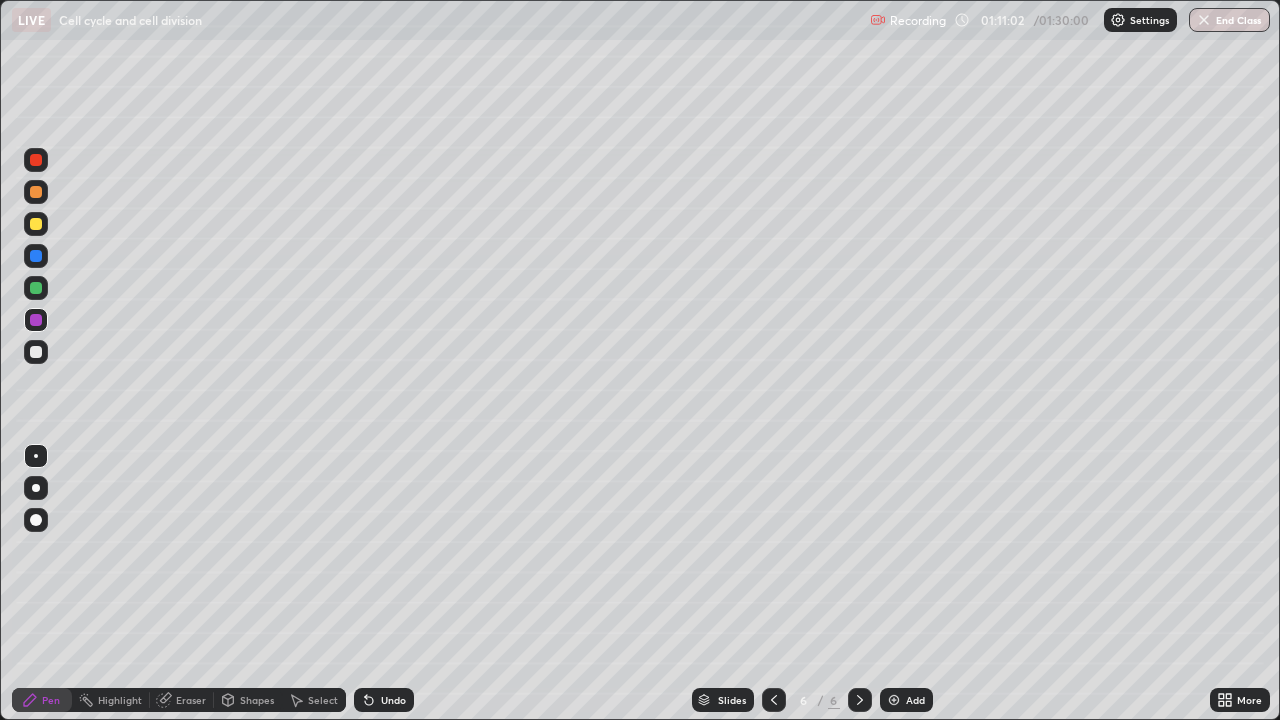 click at bounding box center (36, 520) 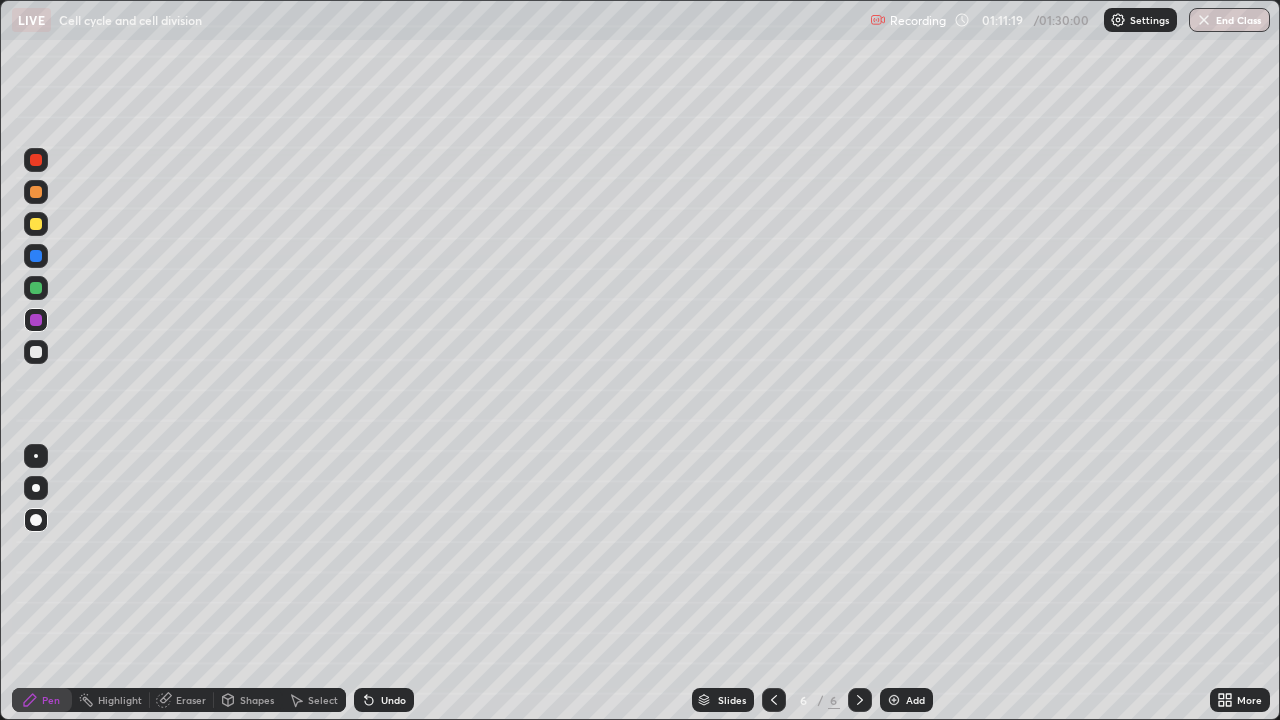 click at bounding box center [36, 288] 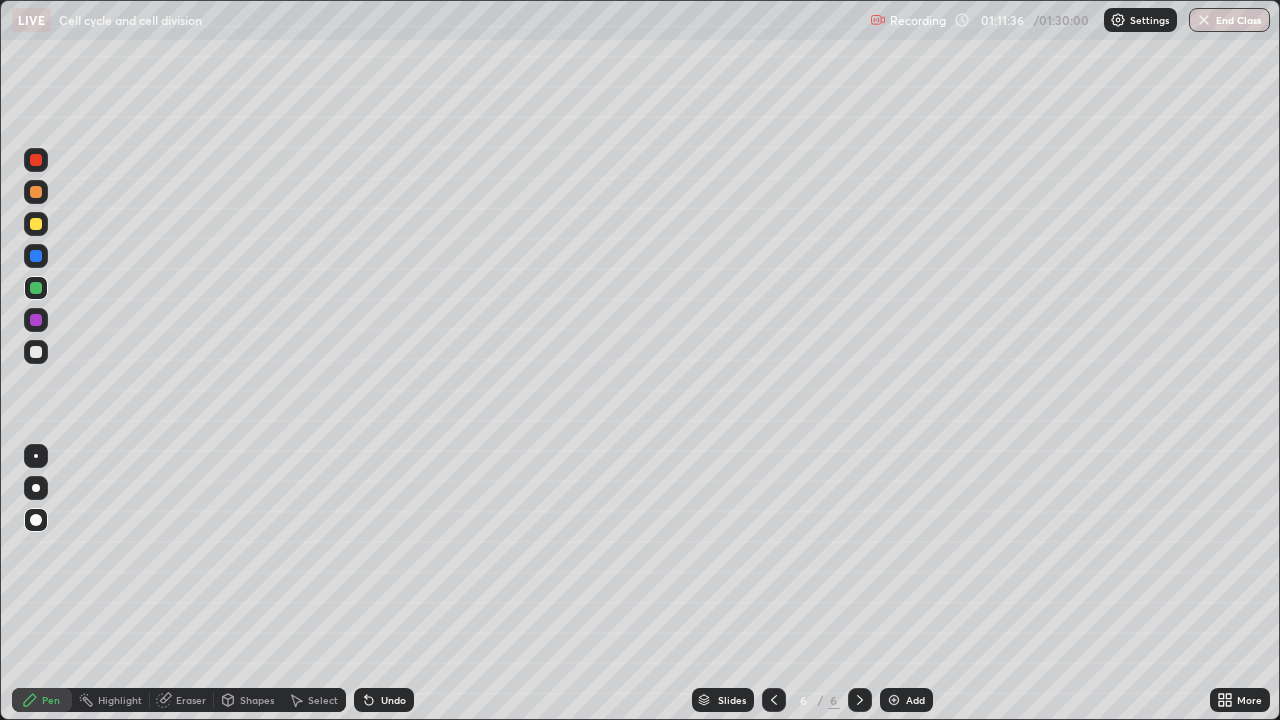 click at bounding box center (36, 256) 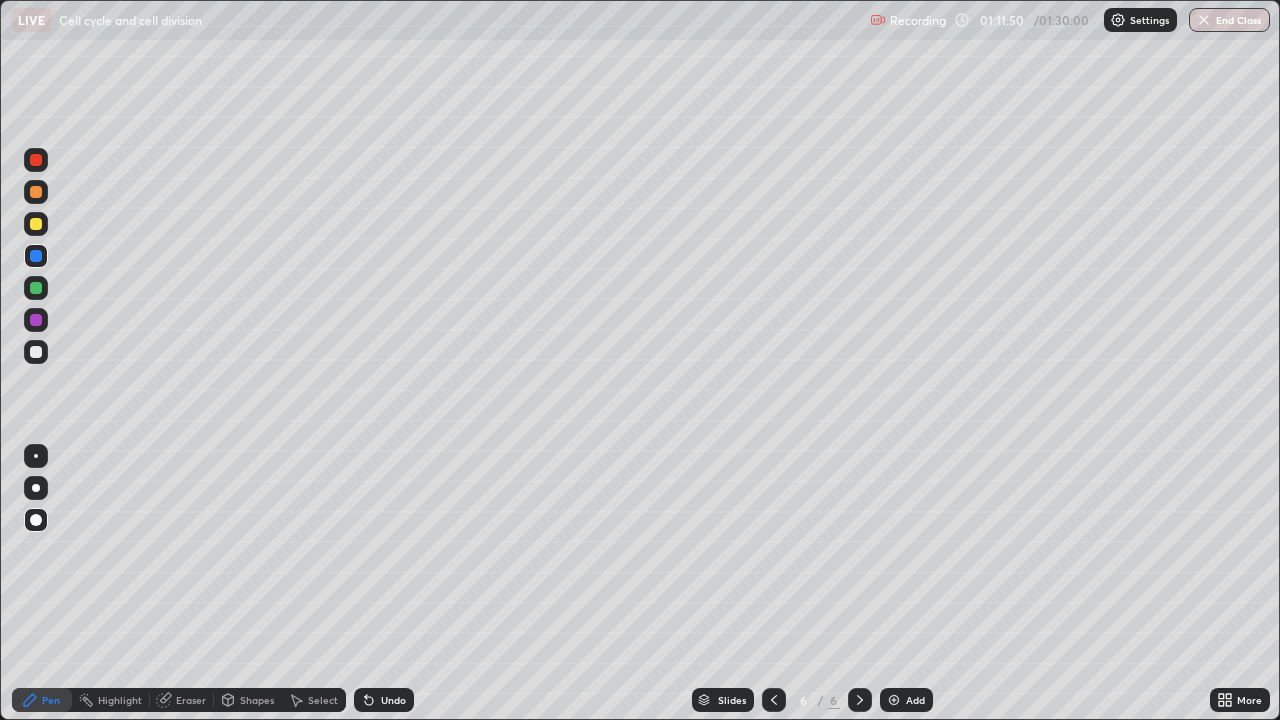 click at bounding box center (36, 224) 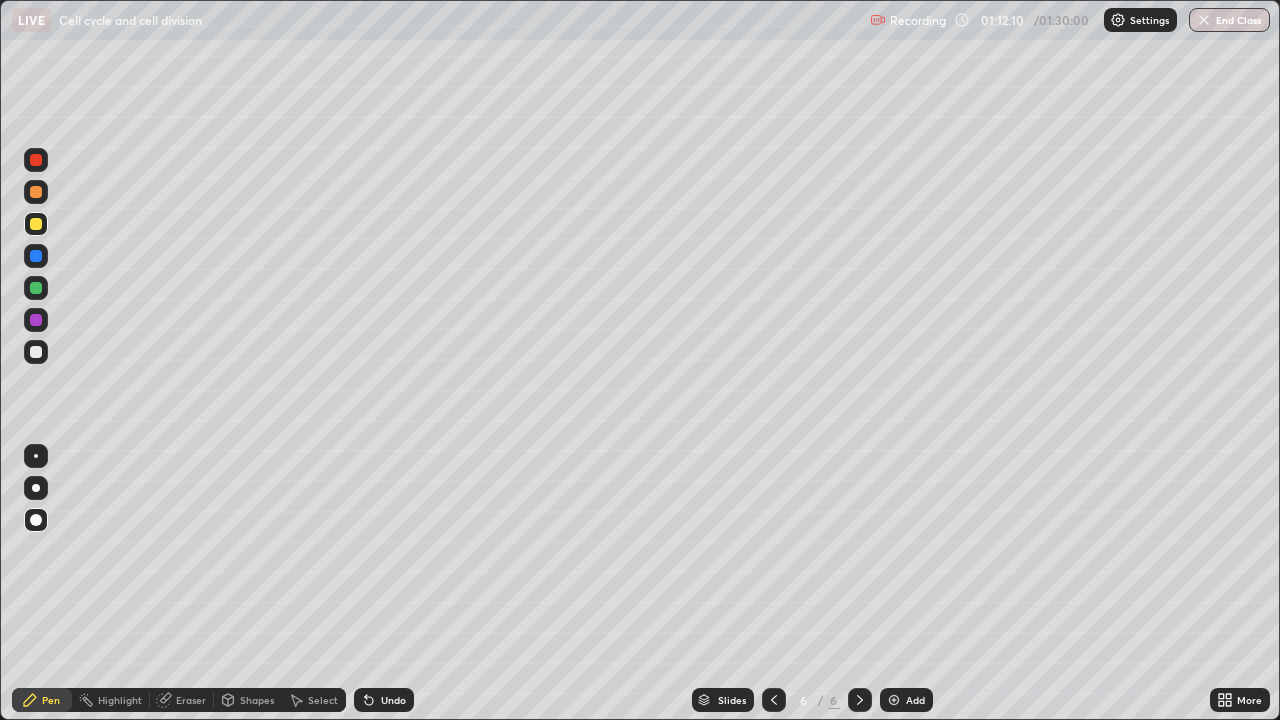 click at bounding box center (36, 256) 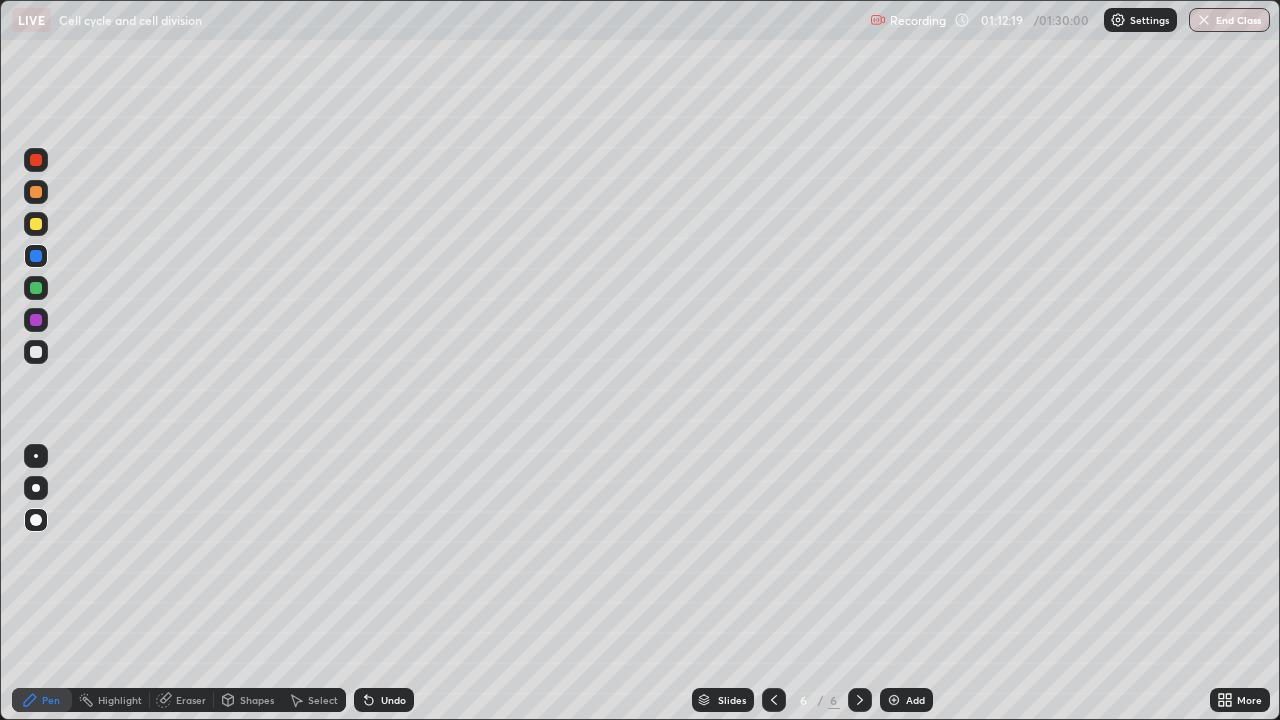 click at bounding box center [36, 352] 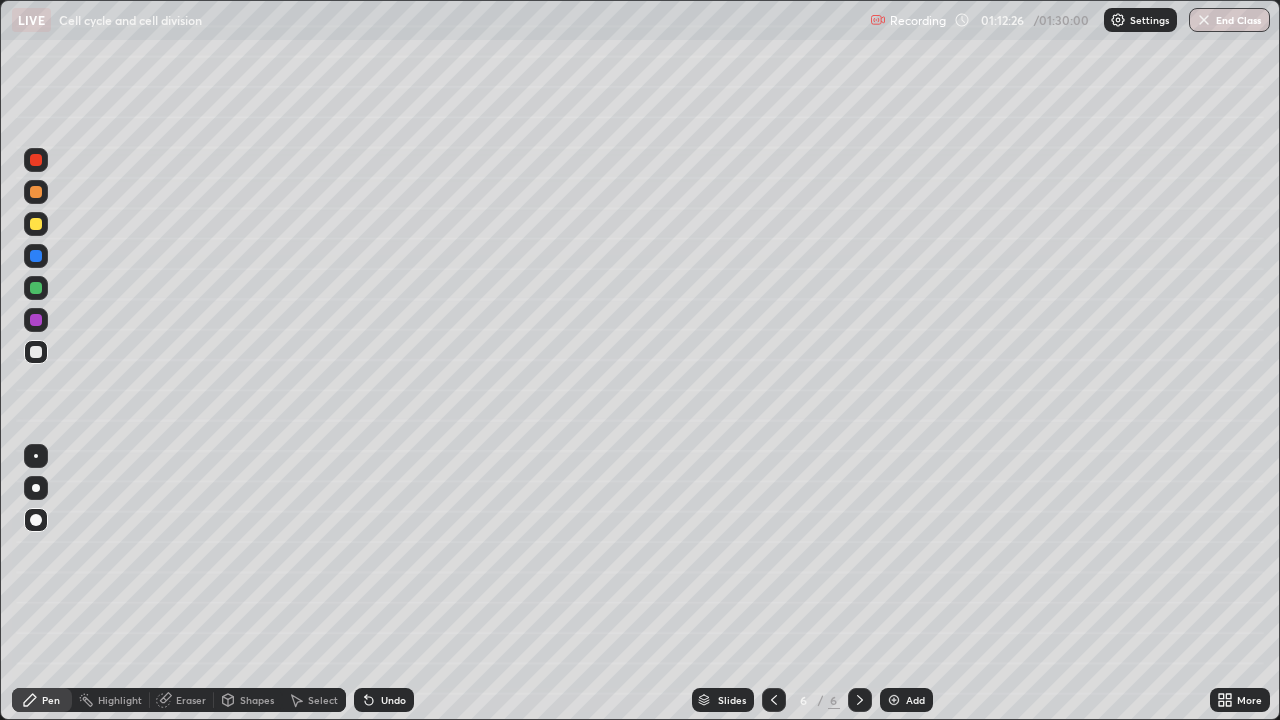 click 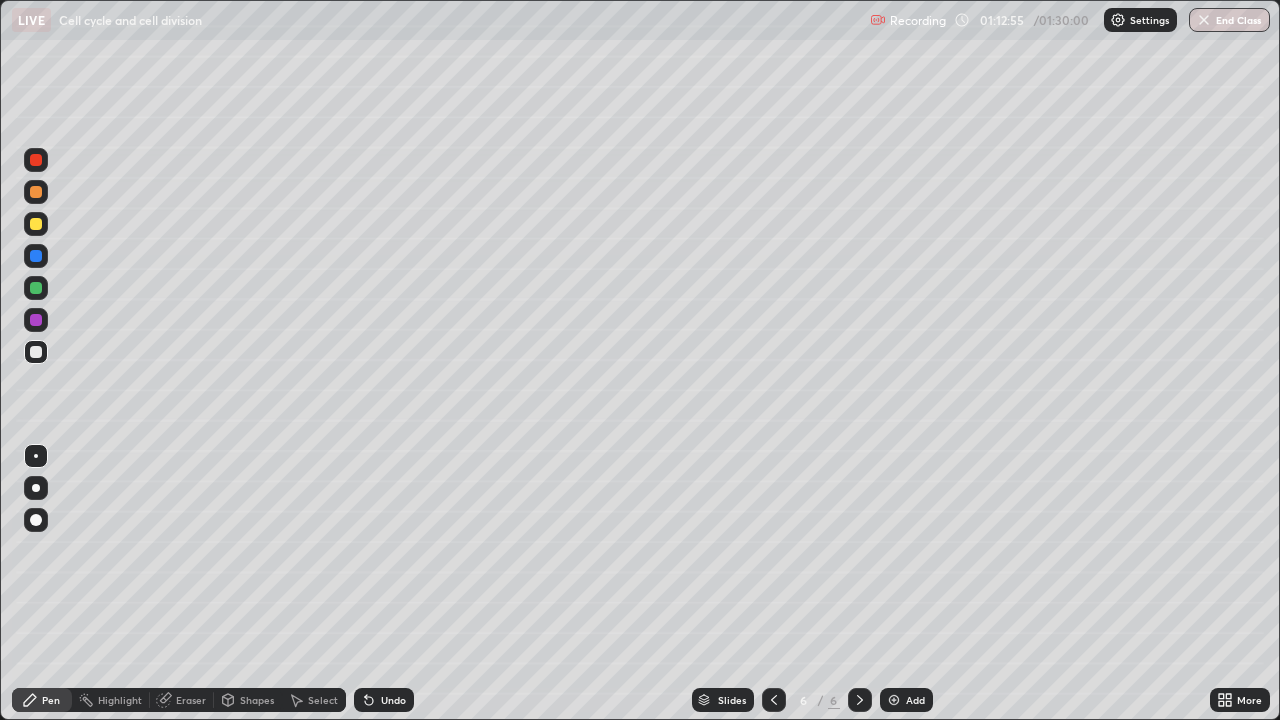 click at bounding box center [36, 224] 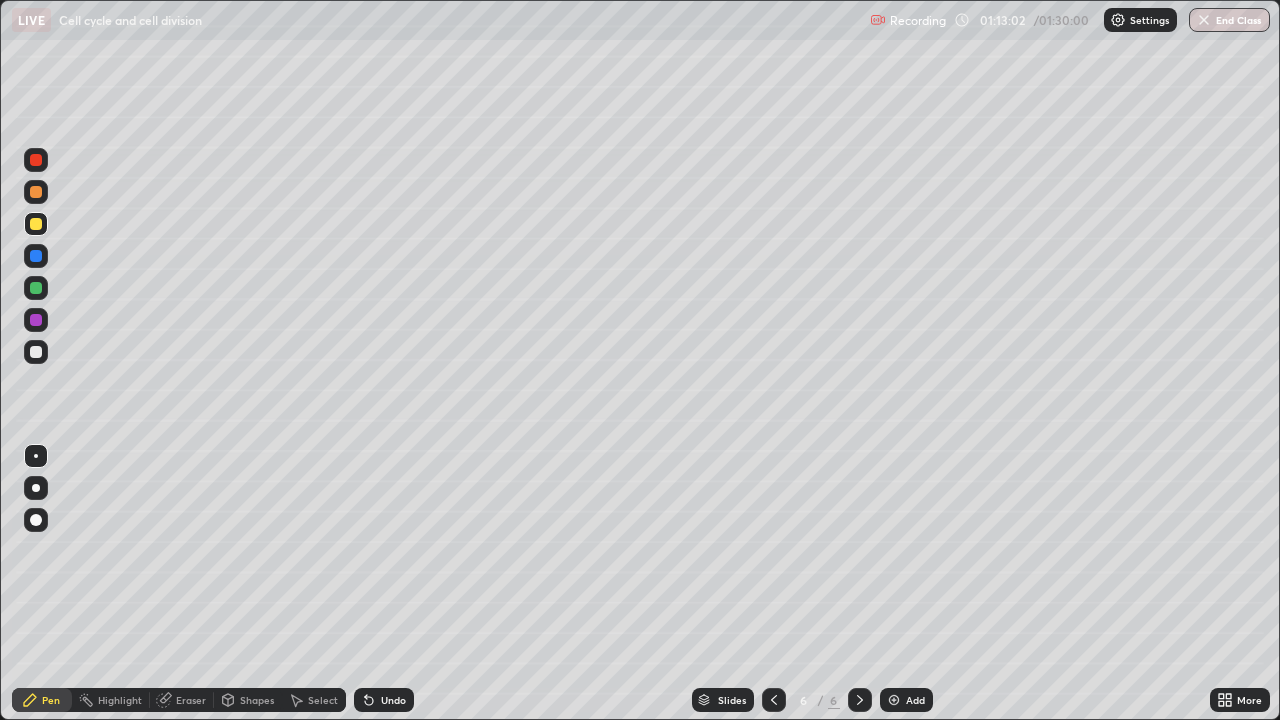 click at bounding box center [36, 352] 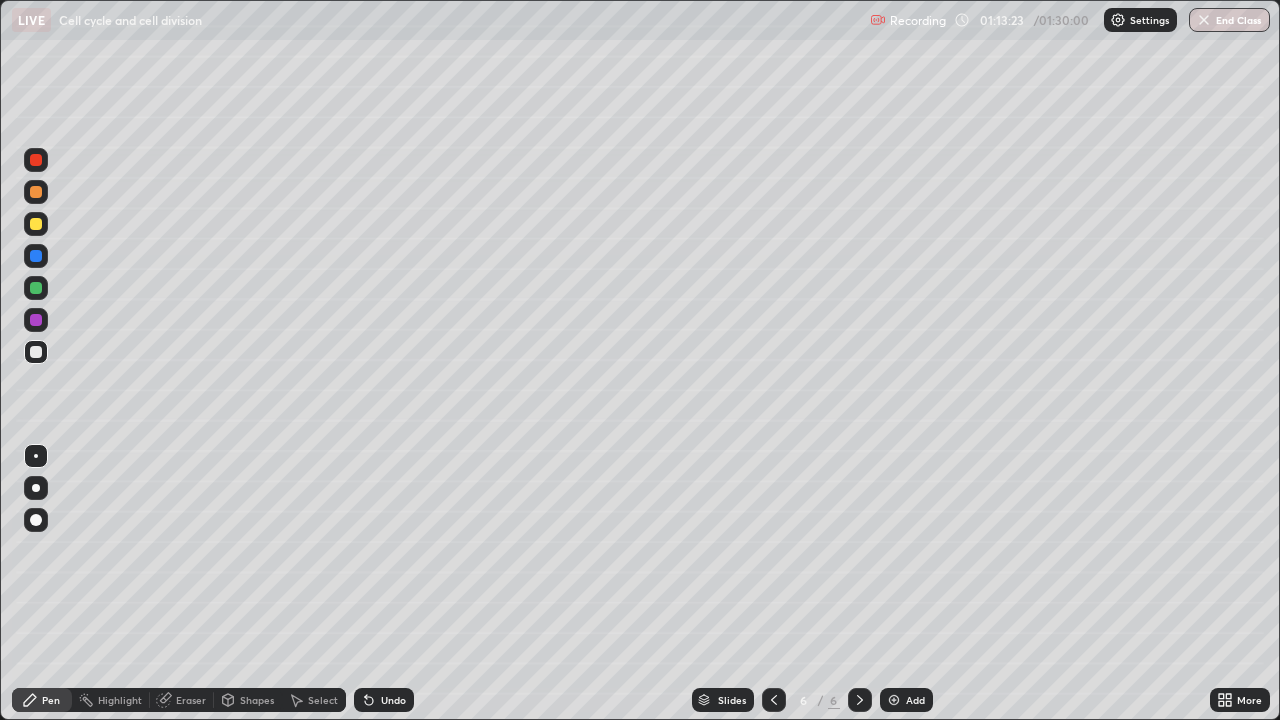 click at bounding box center (36, 352) 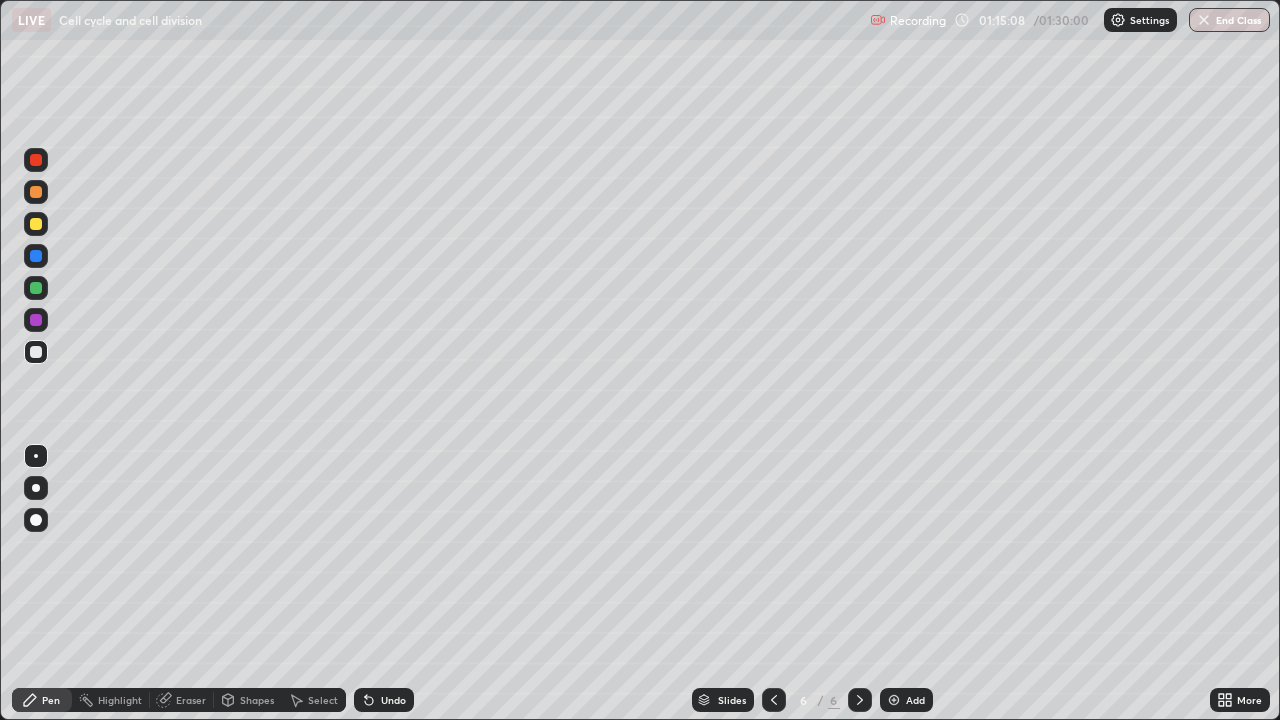 click 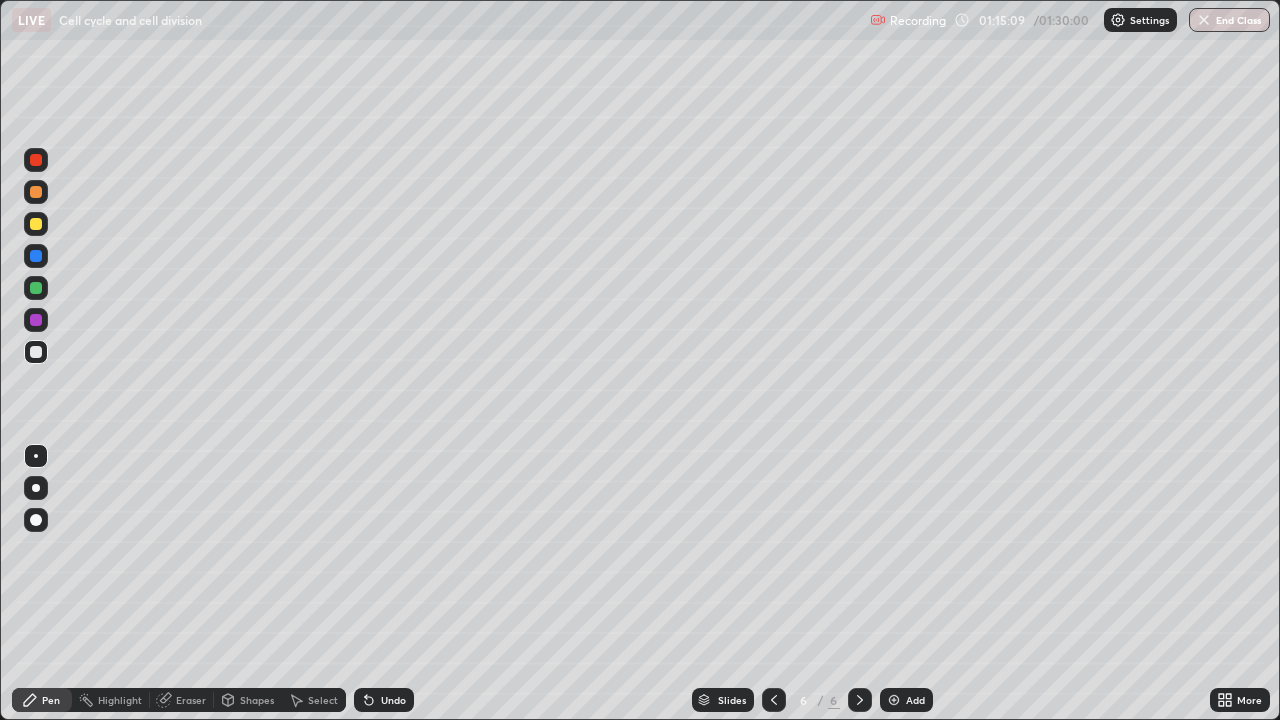 click 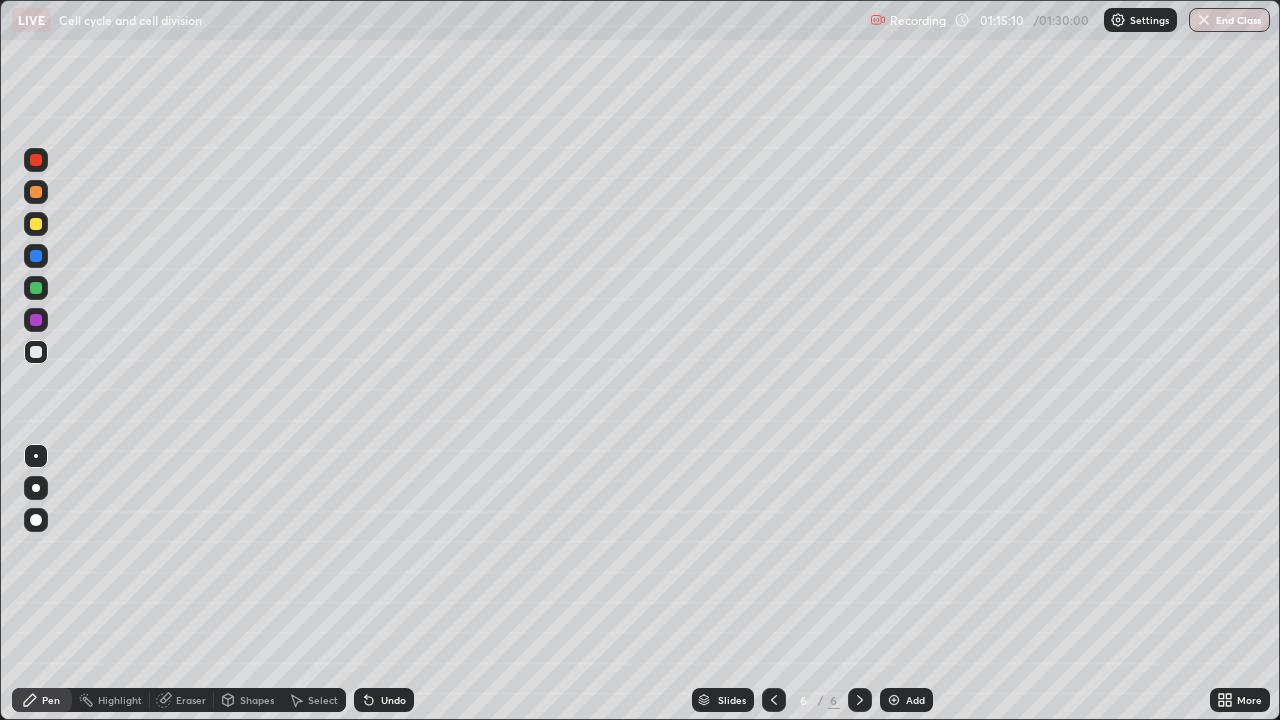 click 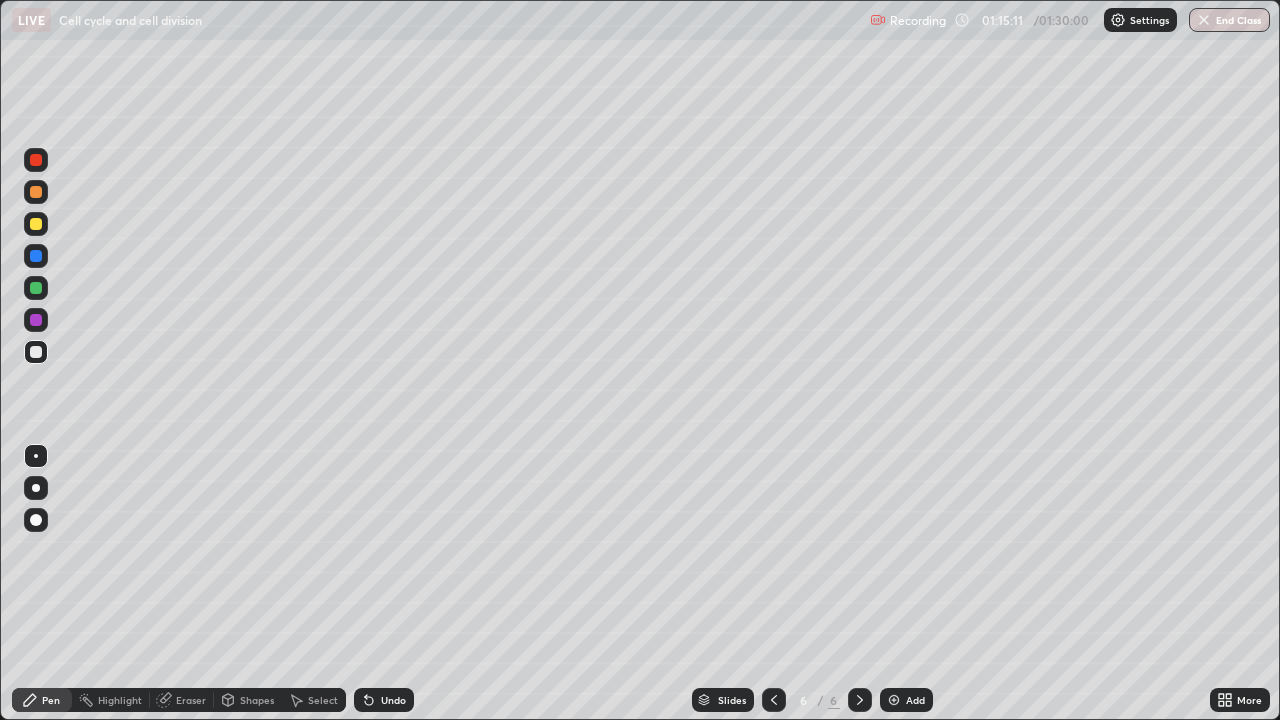 click 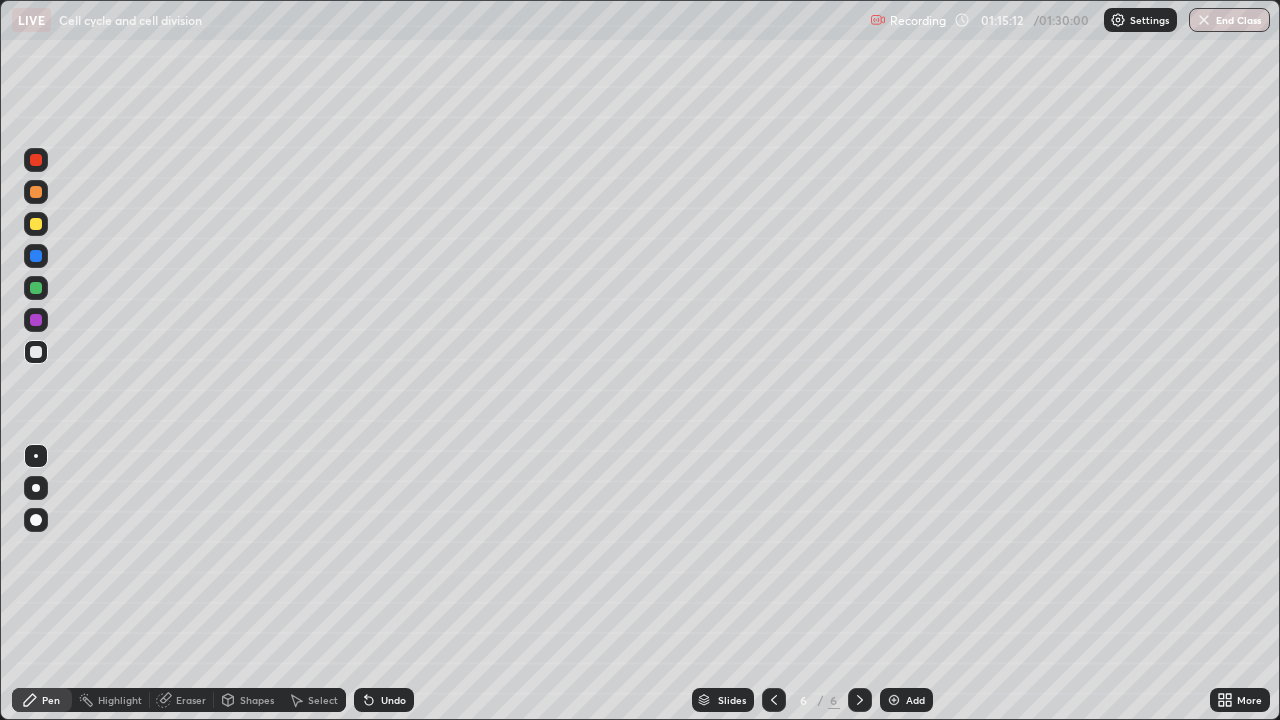click 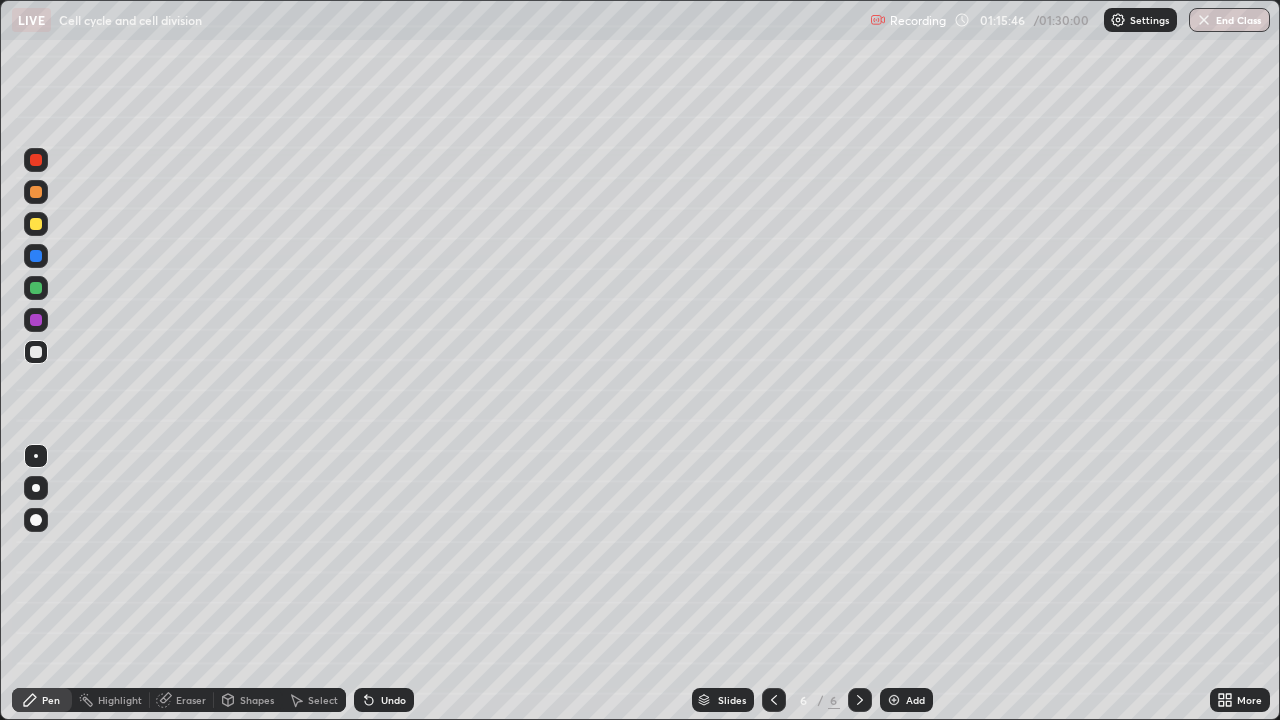 click at bounding box center [36, 352] 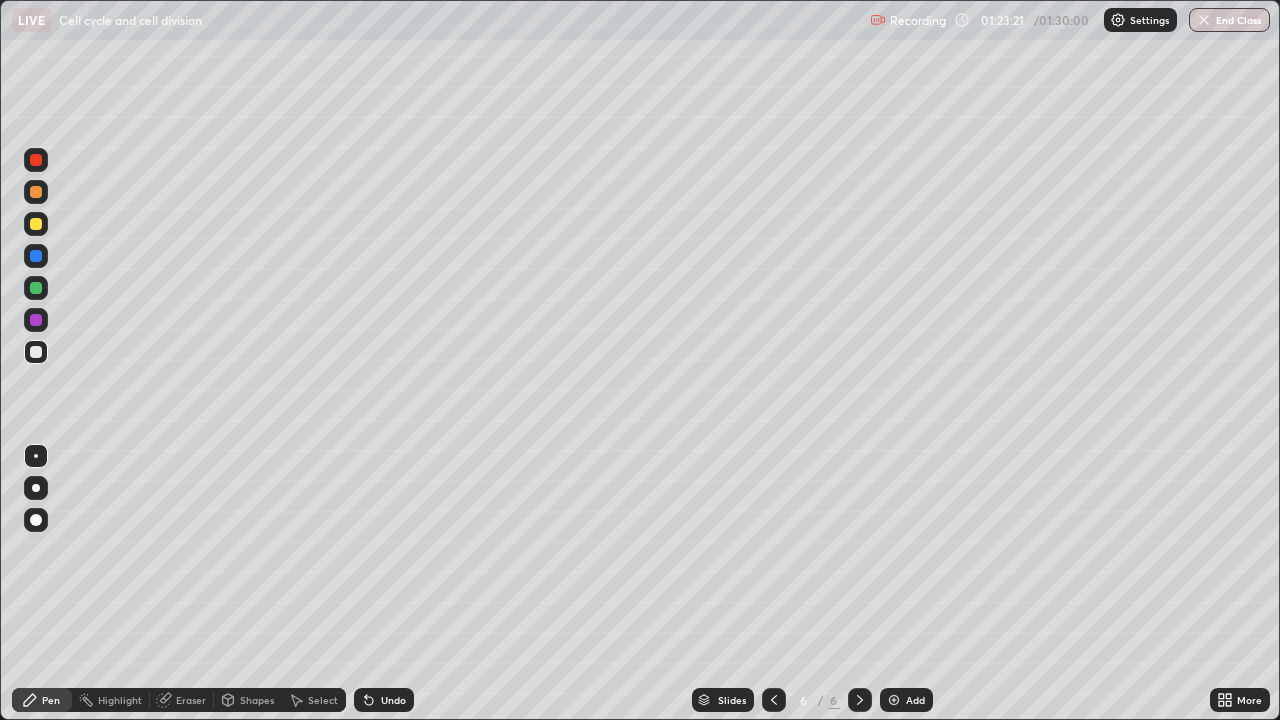 click 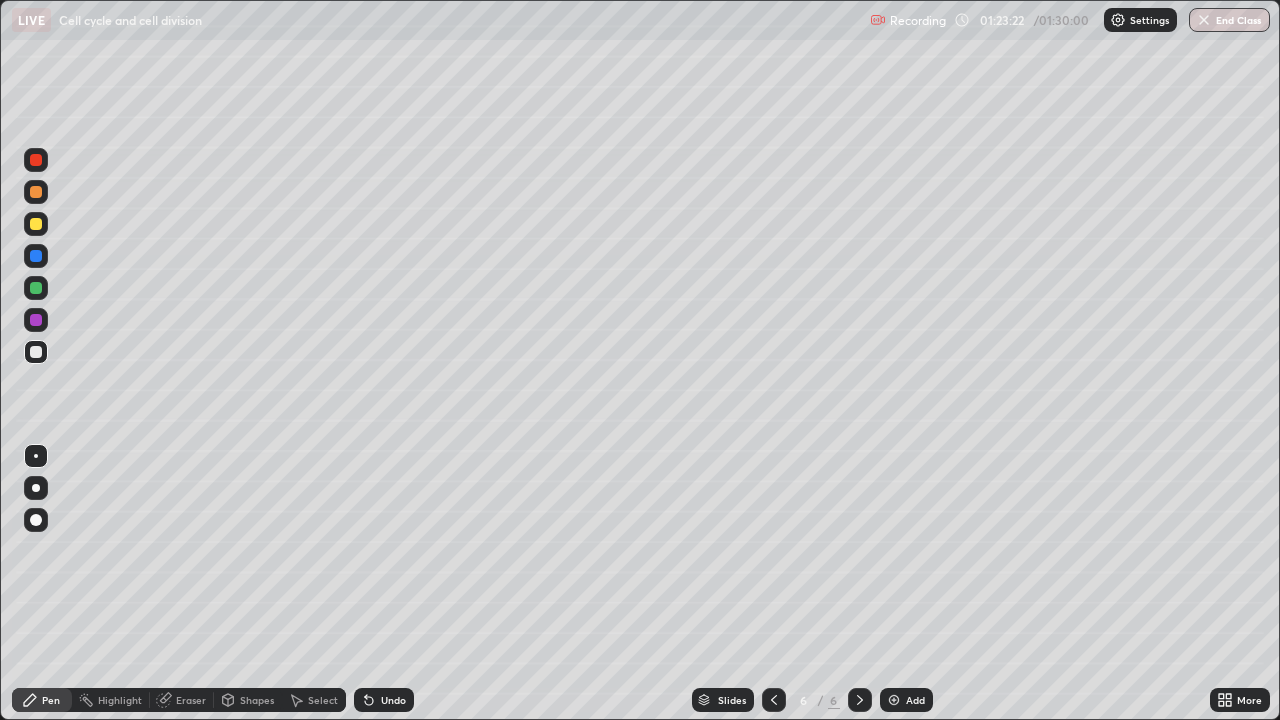 click on "Undo" at bounding box center [384, 700] 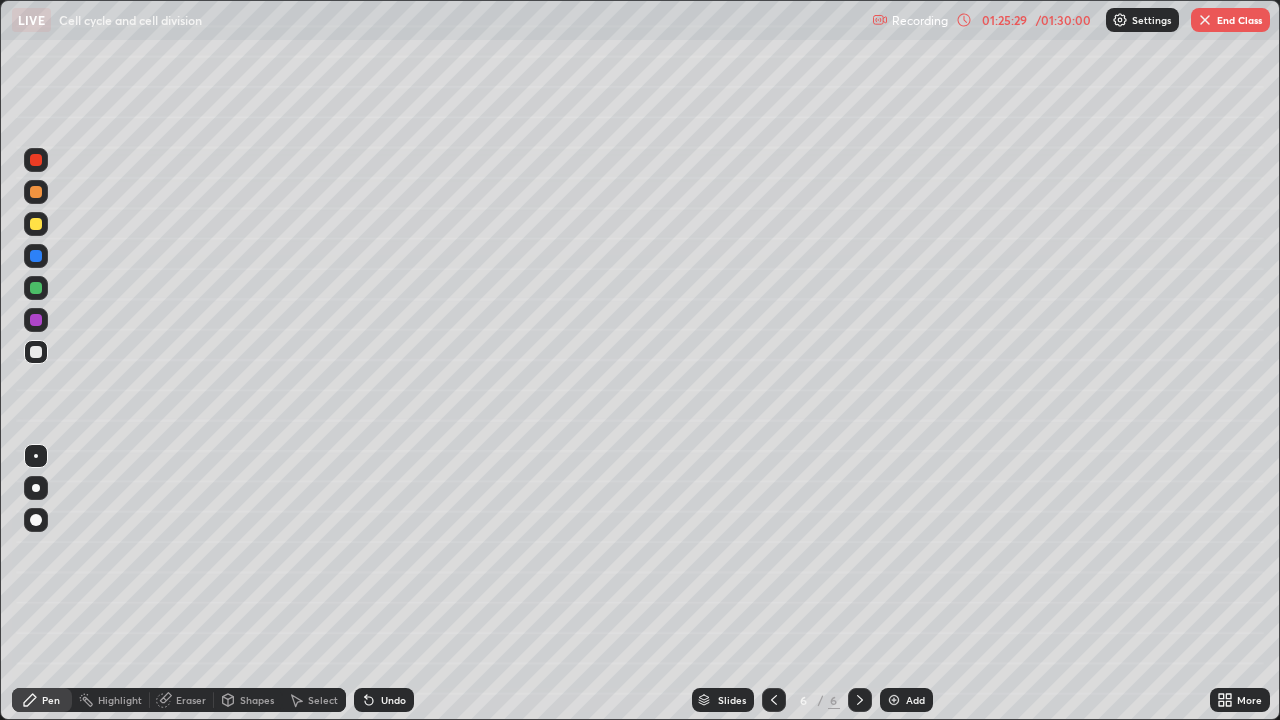 click 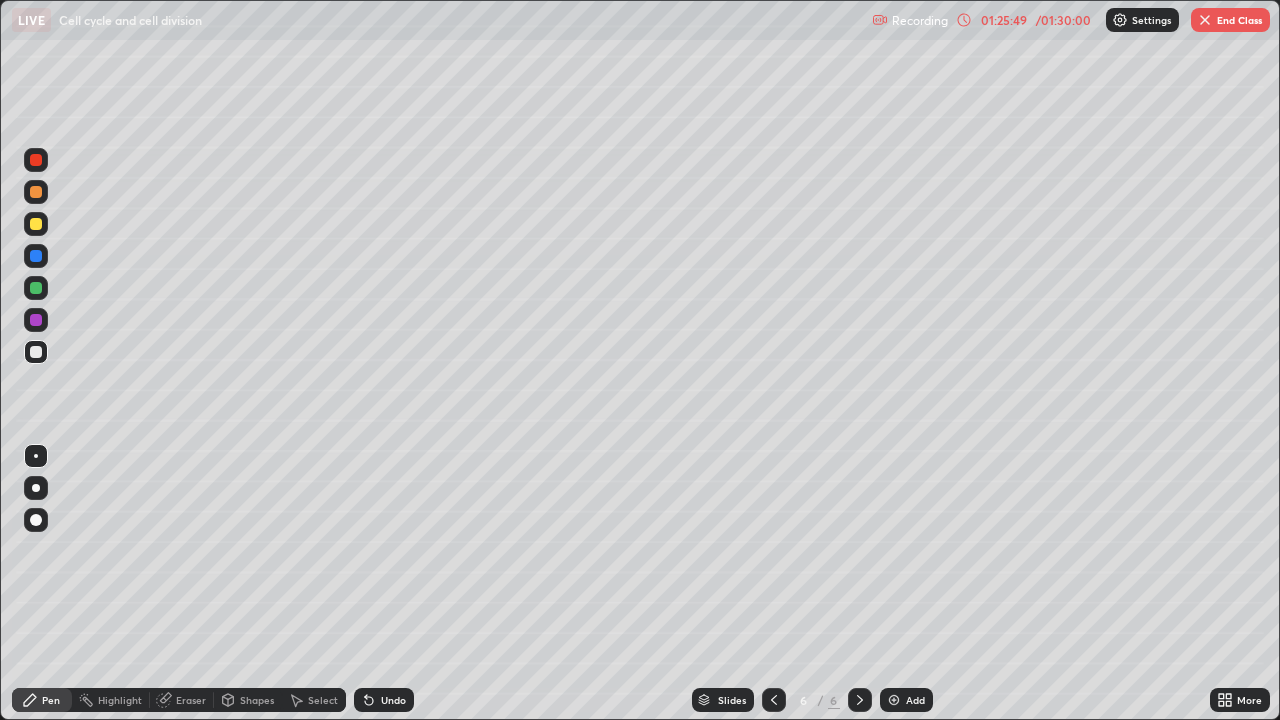 click at bounding box center (36, 352) 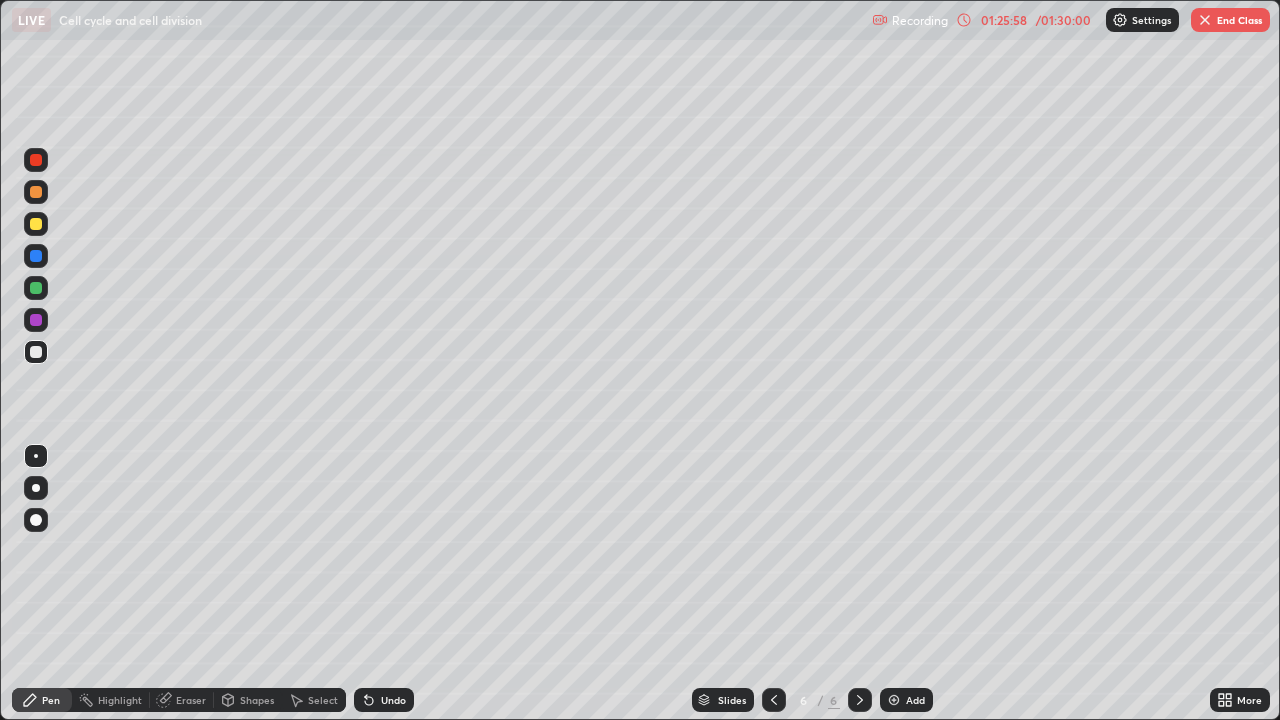 click 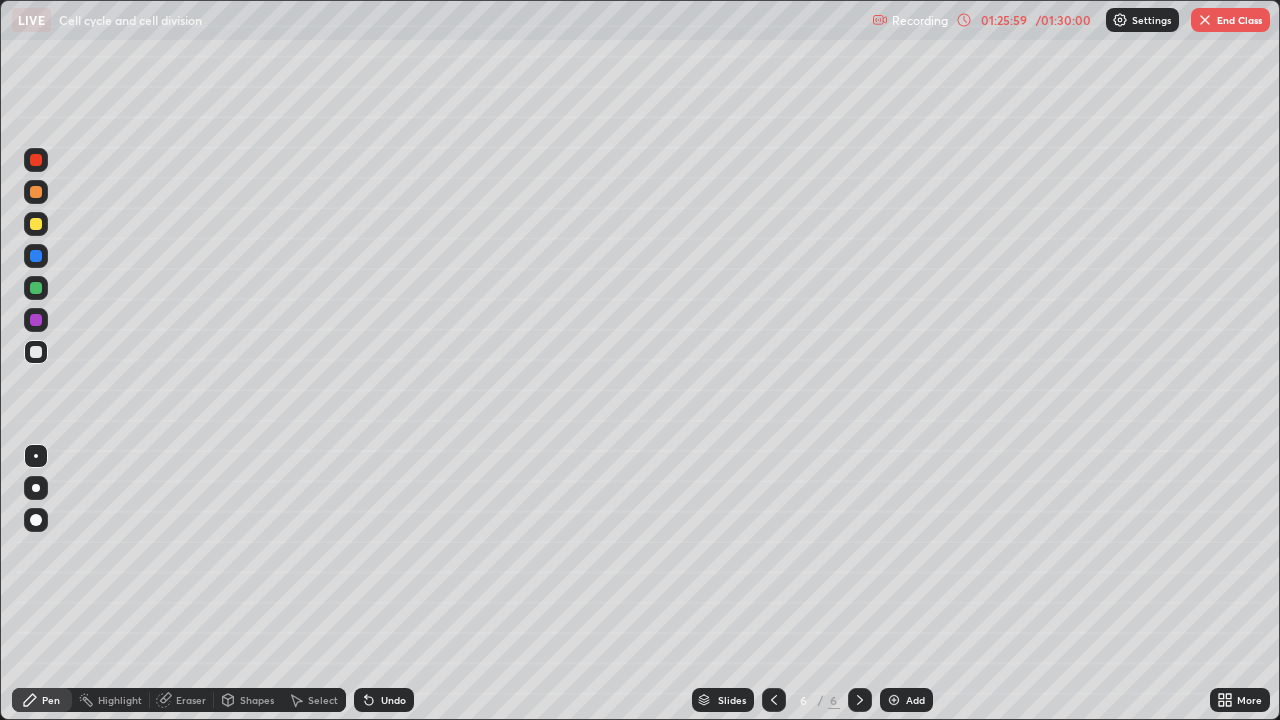 click 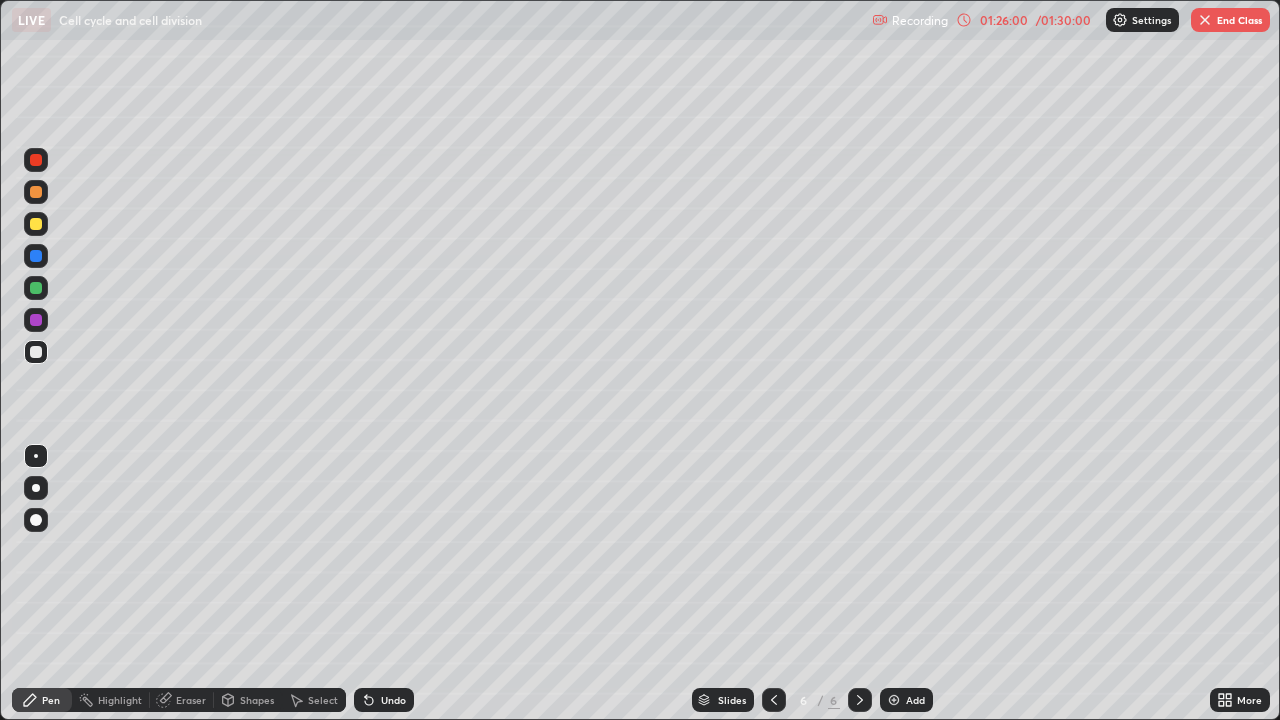 click 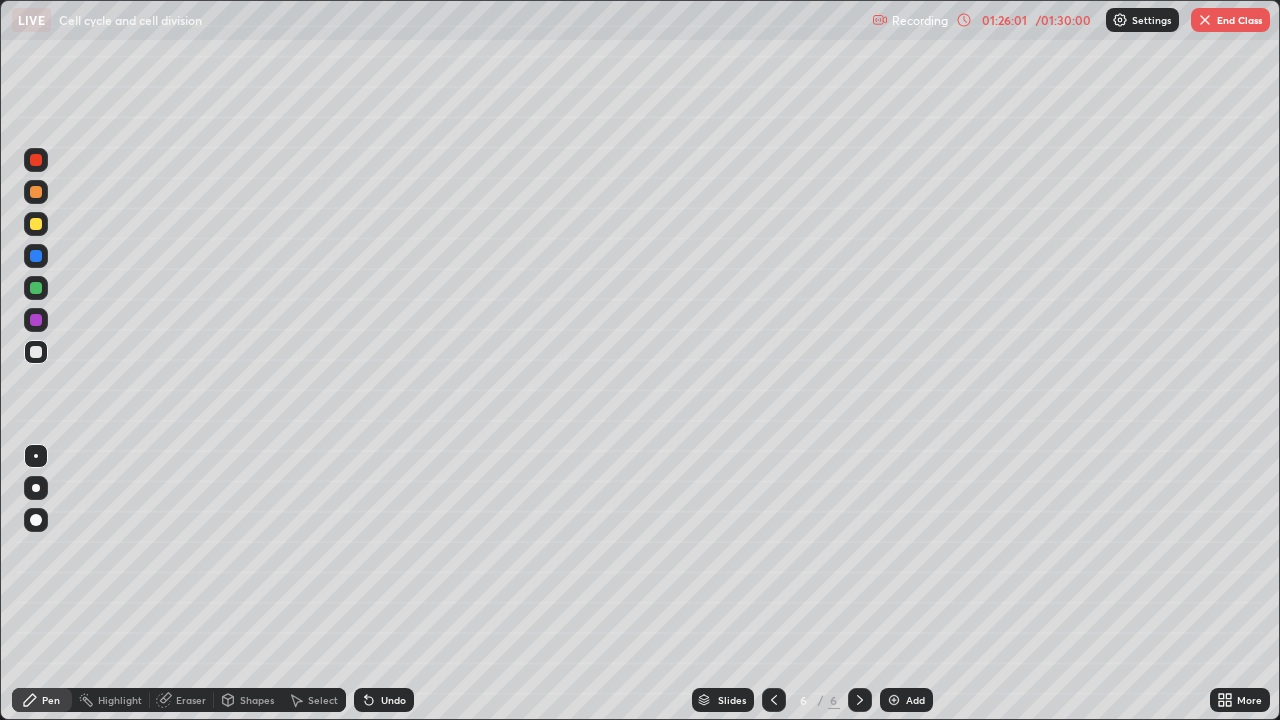 click 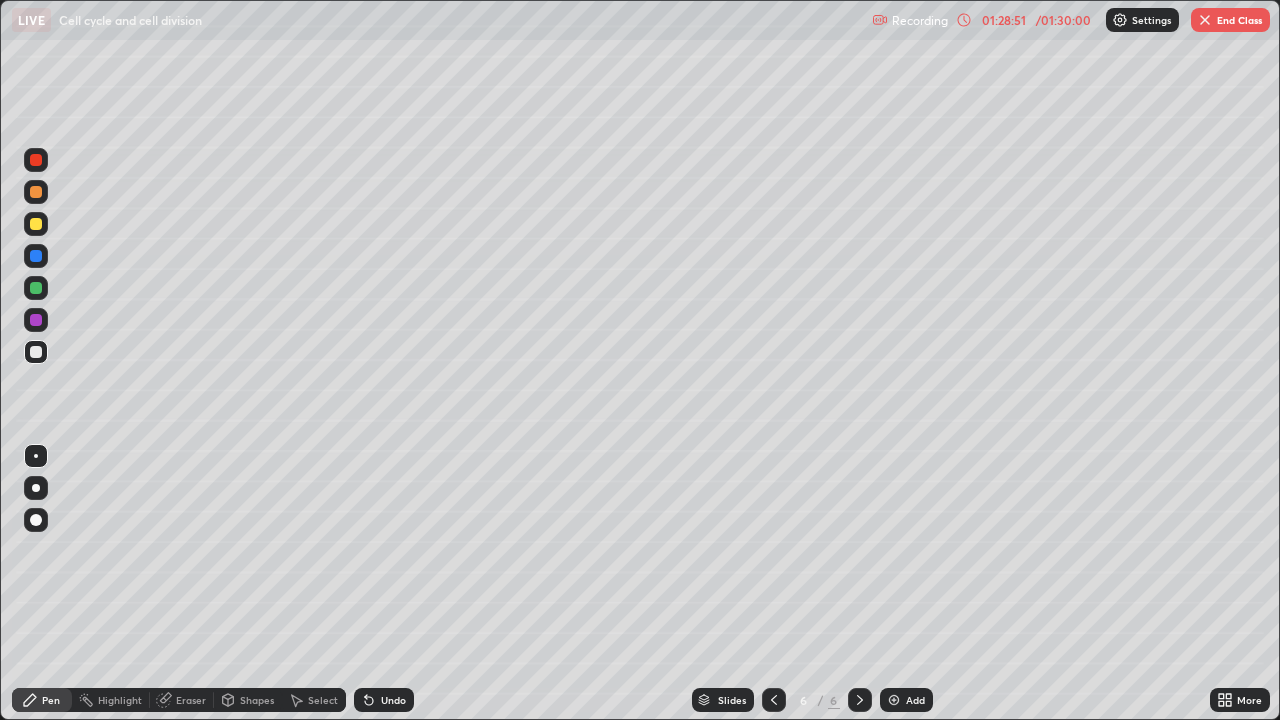 click on "End Class" at bounding box center [1230, 20] 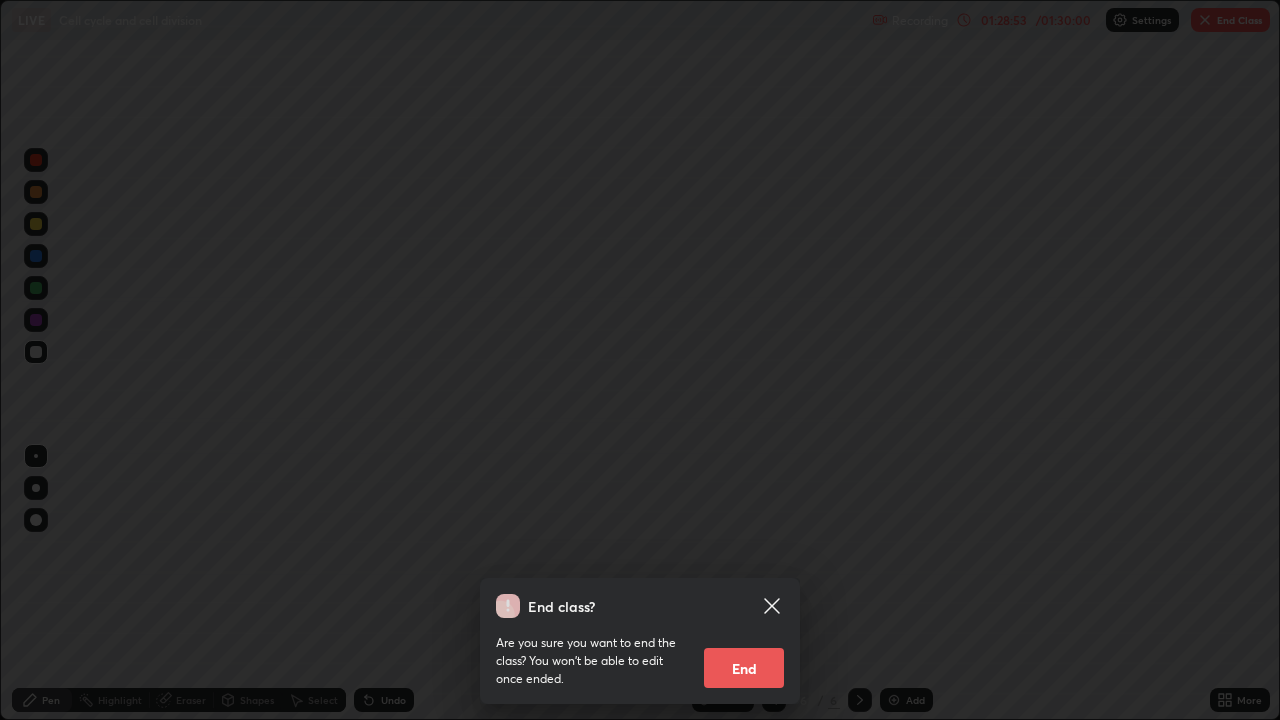 click on "End" at bounding box center [744, 668] 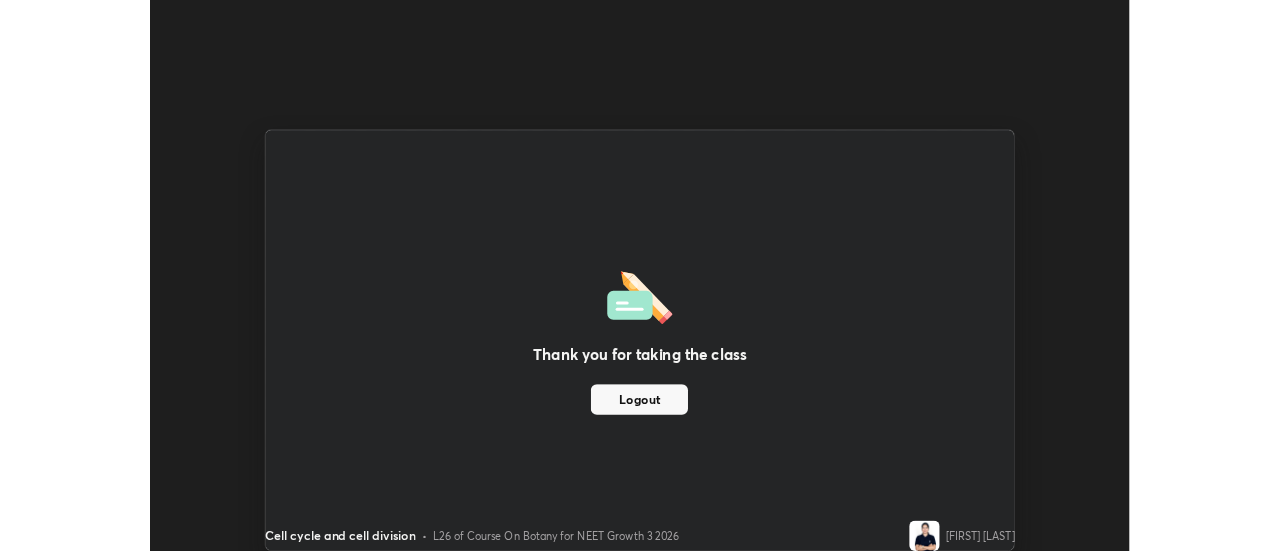 scroll, scrollTop: 551, scrollLeft: 1280, axis: both 